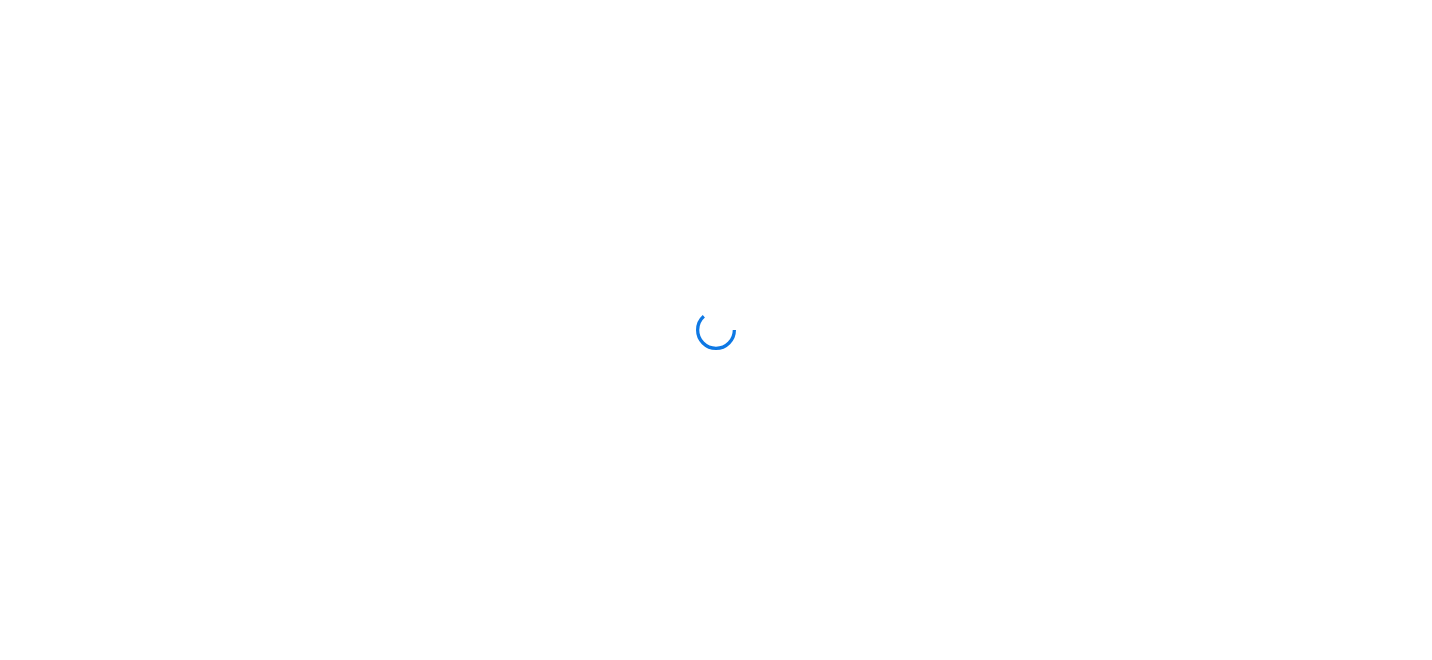 scroll, scrollTop: 0, scrollLeft: 0, axis: both 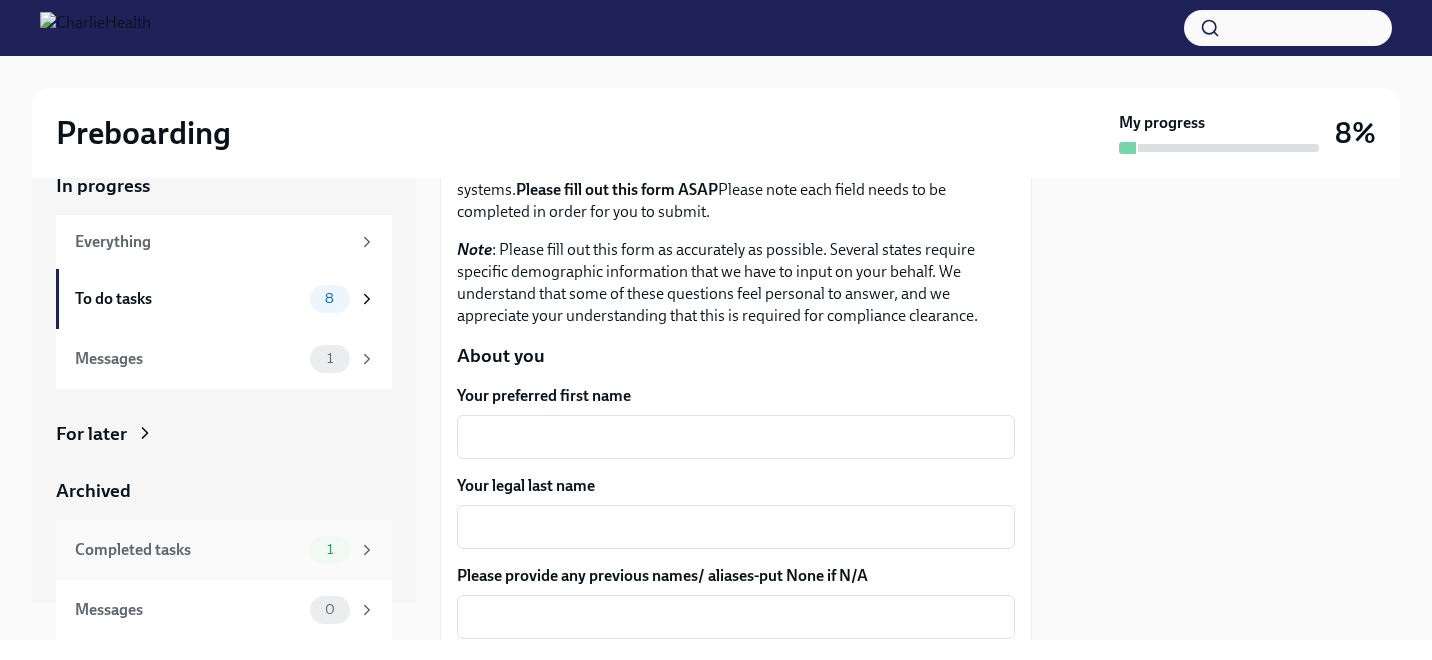 click on "Completed tasks" at bounding box center (188, 550) 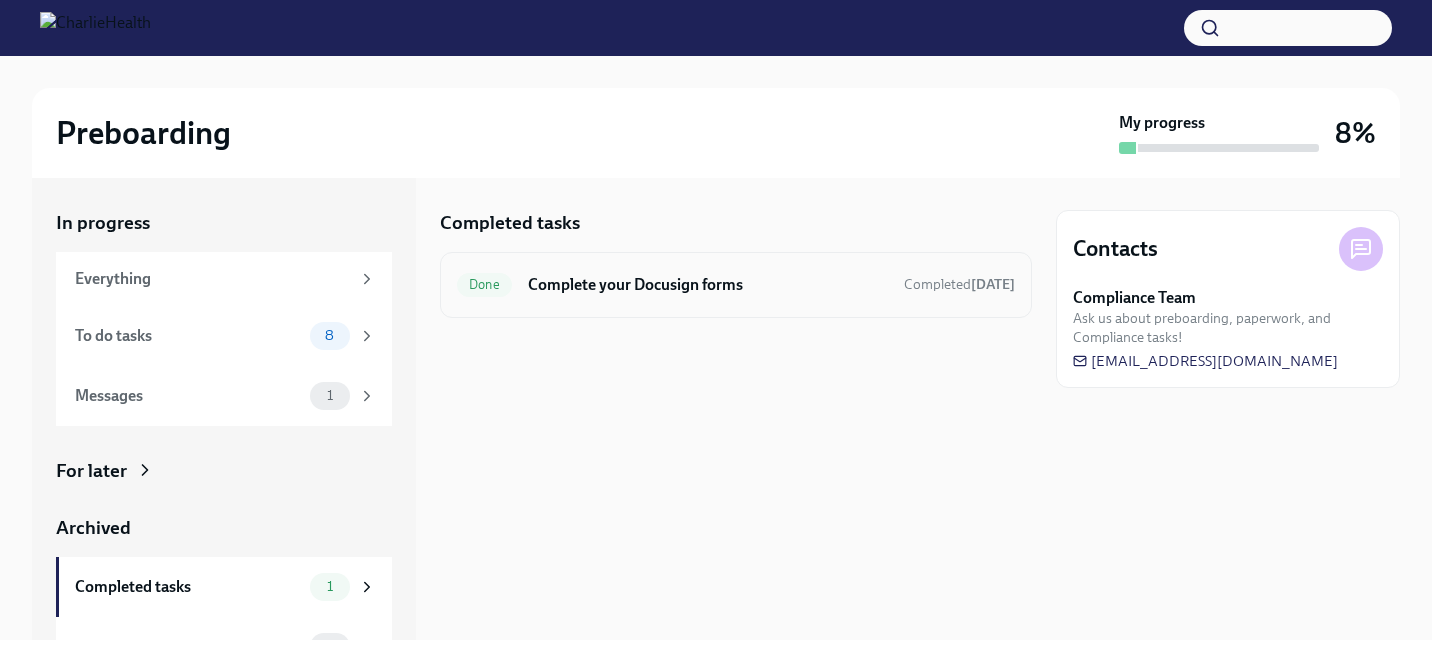 click on "Complete your Docusign forms" at bounding box center [708, 285] 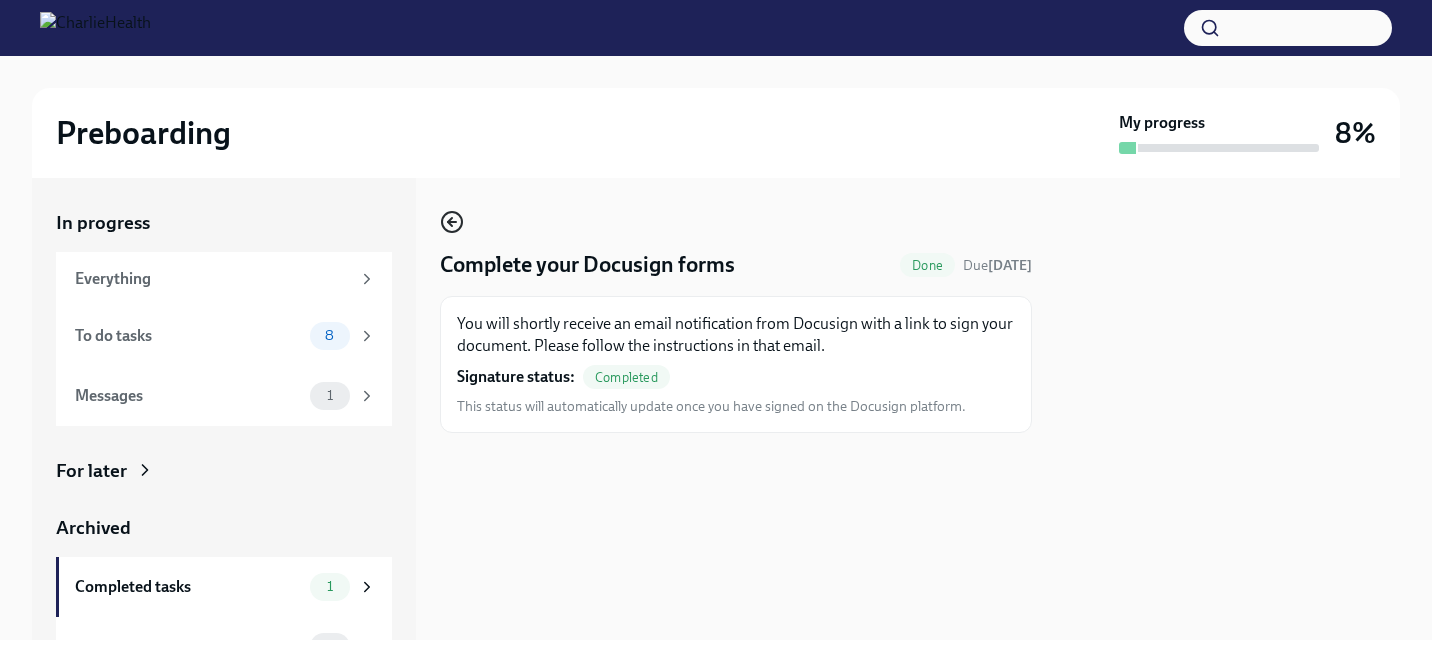 click 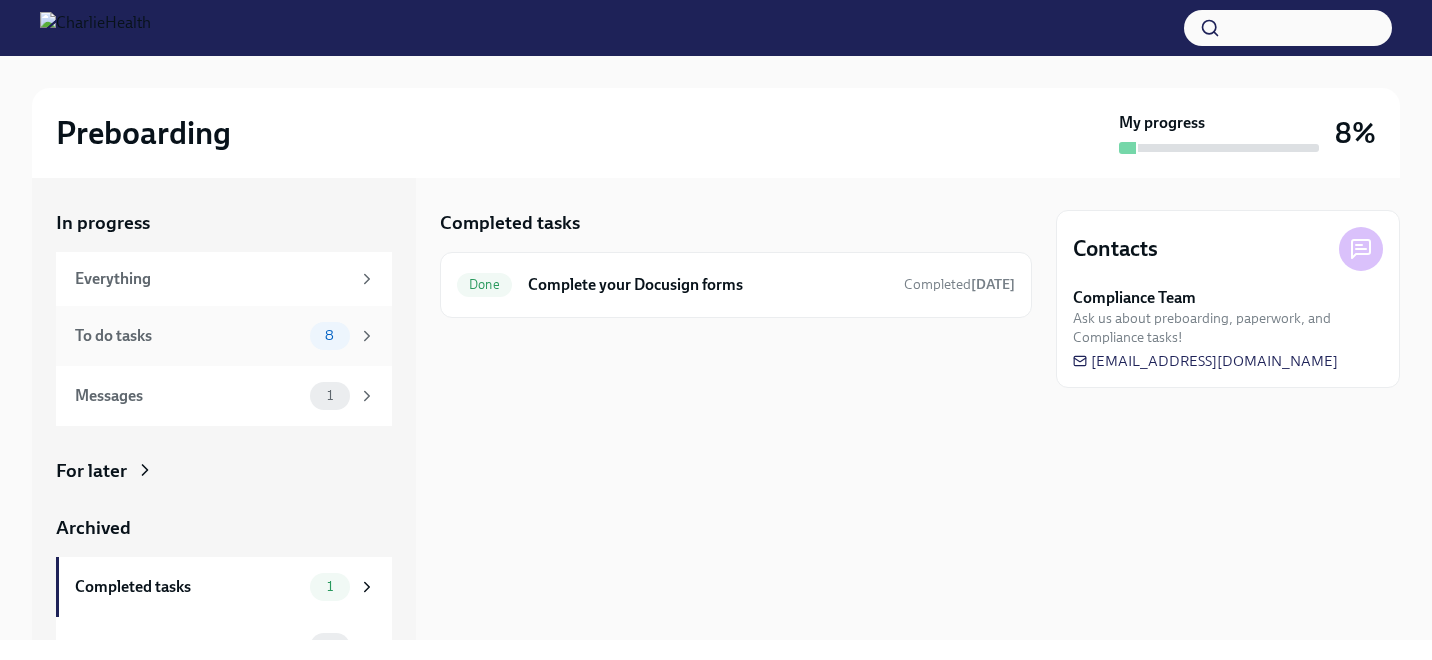 click on "To do tasks" at bounding box center [188, 336] 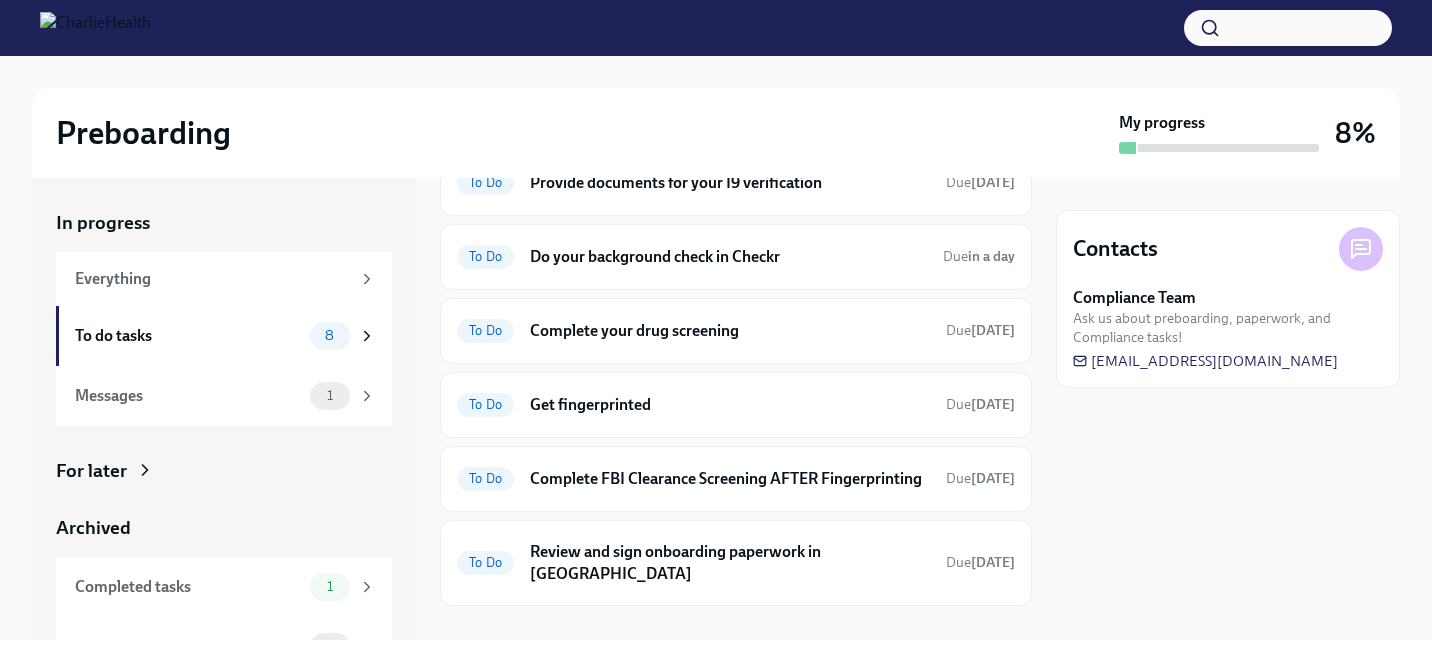 scroll, scrollTop: 279, scrollLeft: 0, axis: vertical 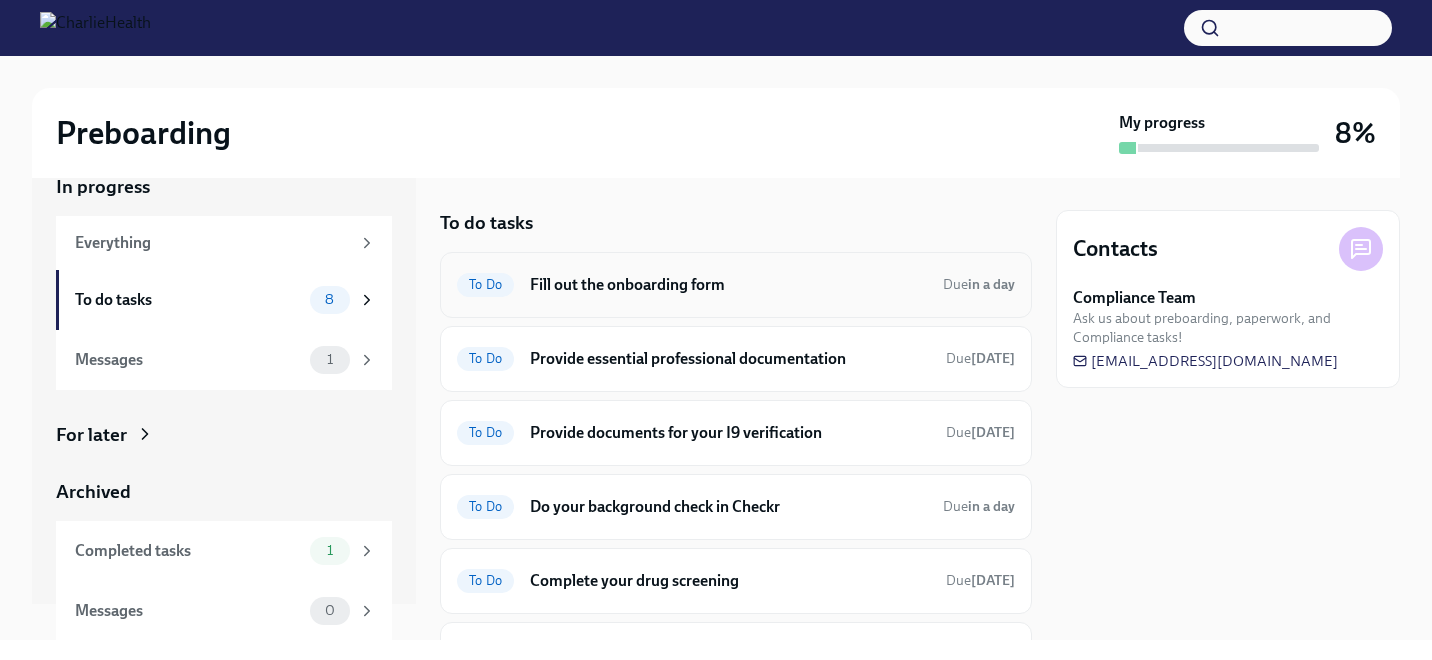 click on "Fill out the onboarding form" at bounding box center (728, 285) 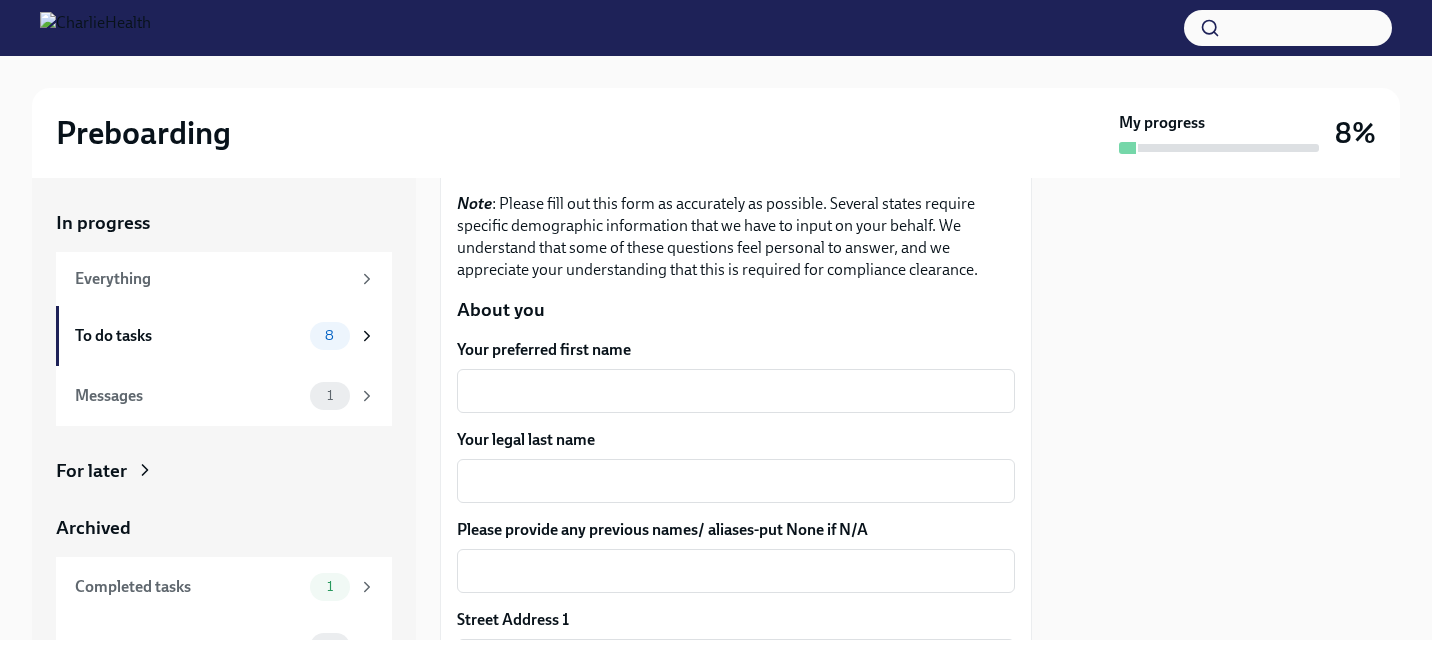 scroll, scrollTop: 205, scrollLeft: 0, axis: vertical 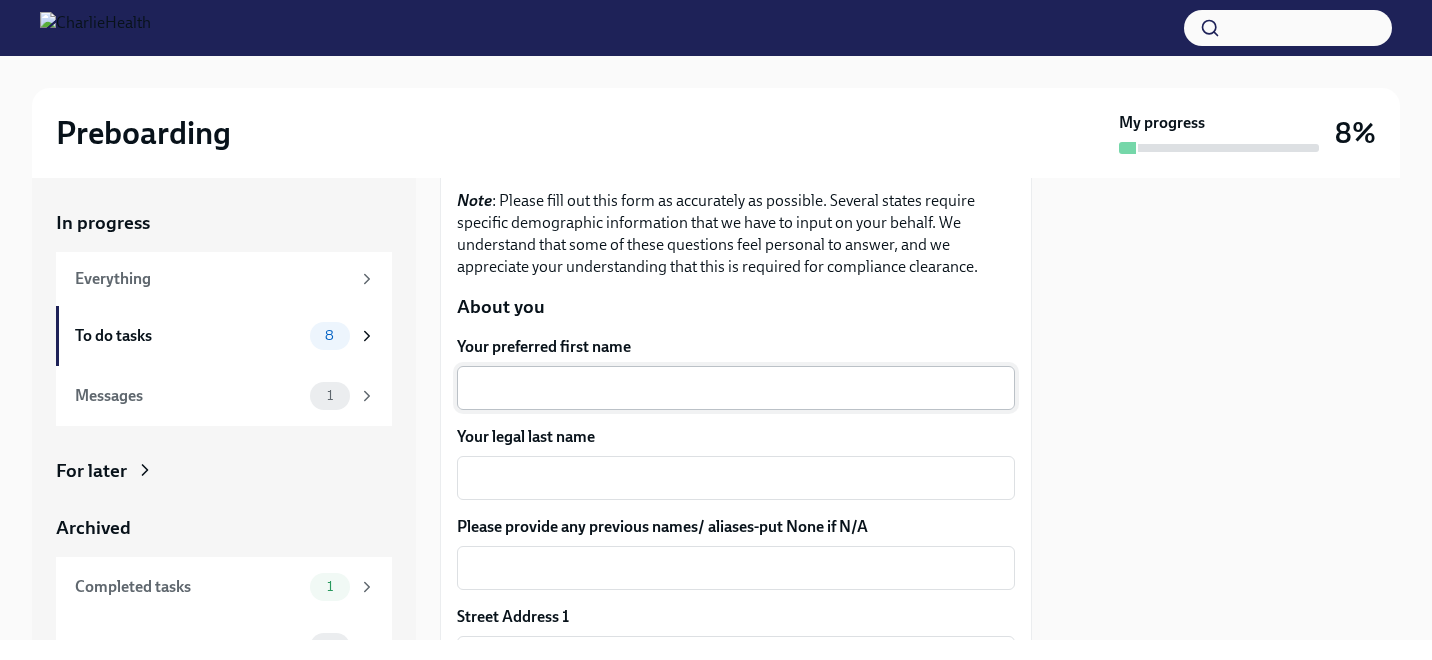 click on "Your preferred first name" at bounding box center (736, 388) 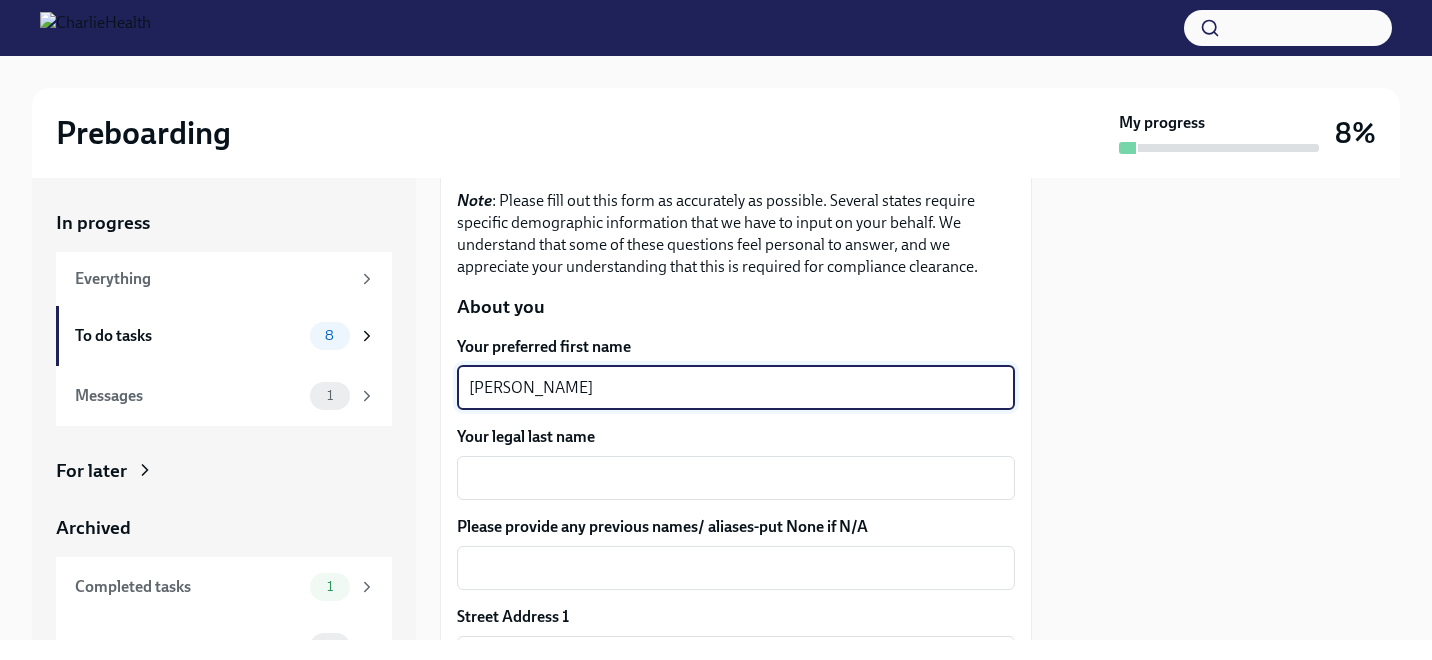 type on "[PERSON_NAME]" 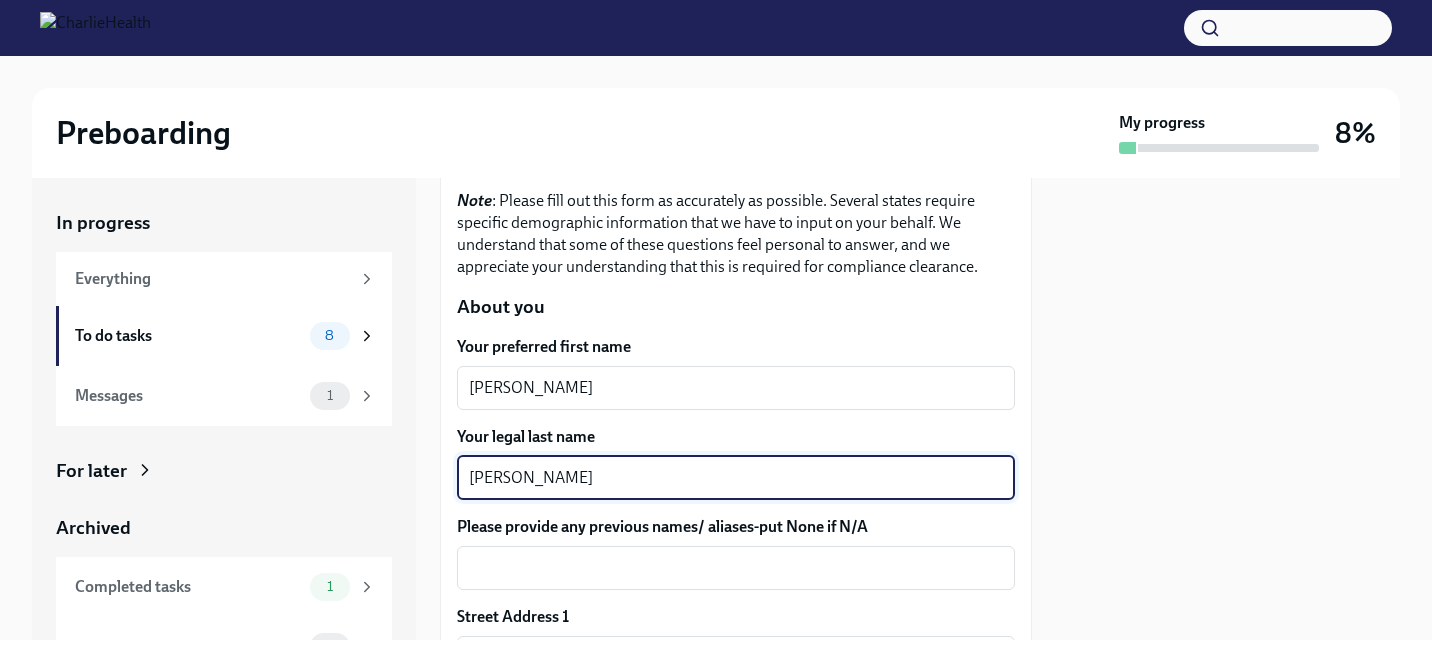 type on "[PERSON_NAME]" 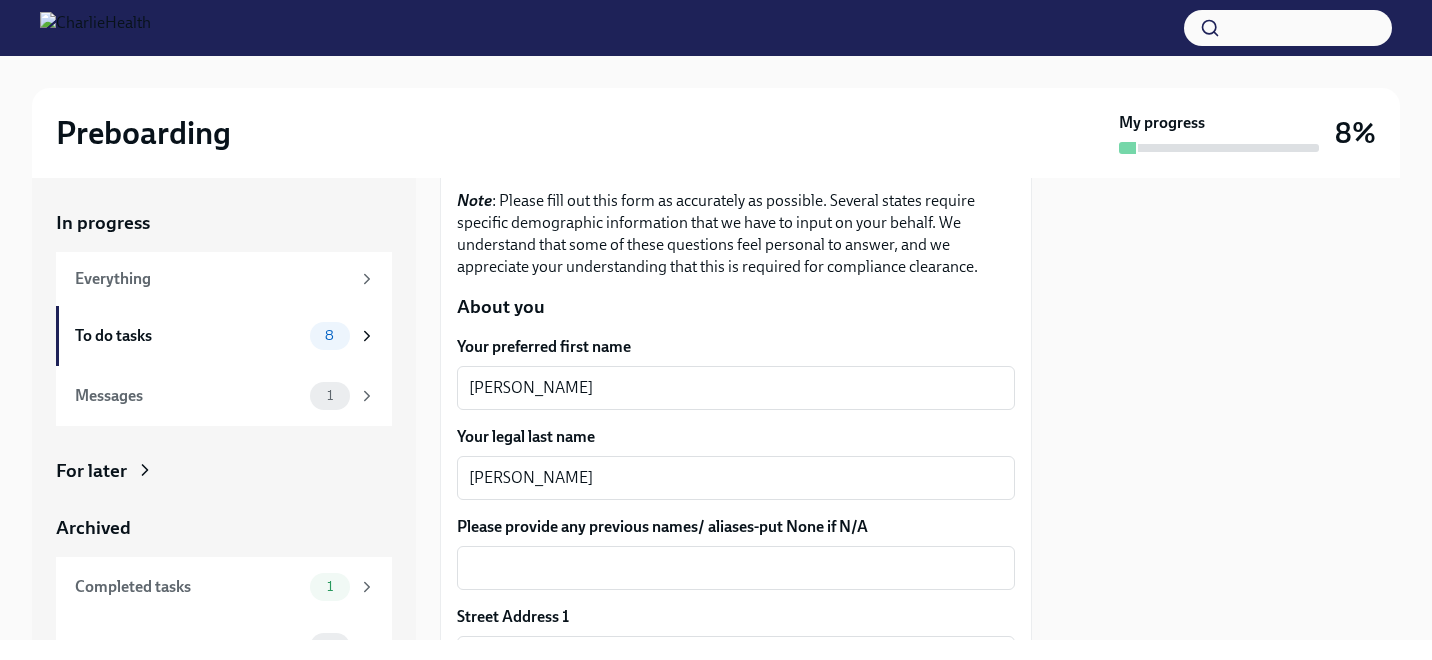 click on "Your legal last name" at bounding box center [736, 437] 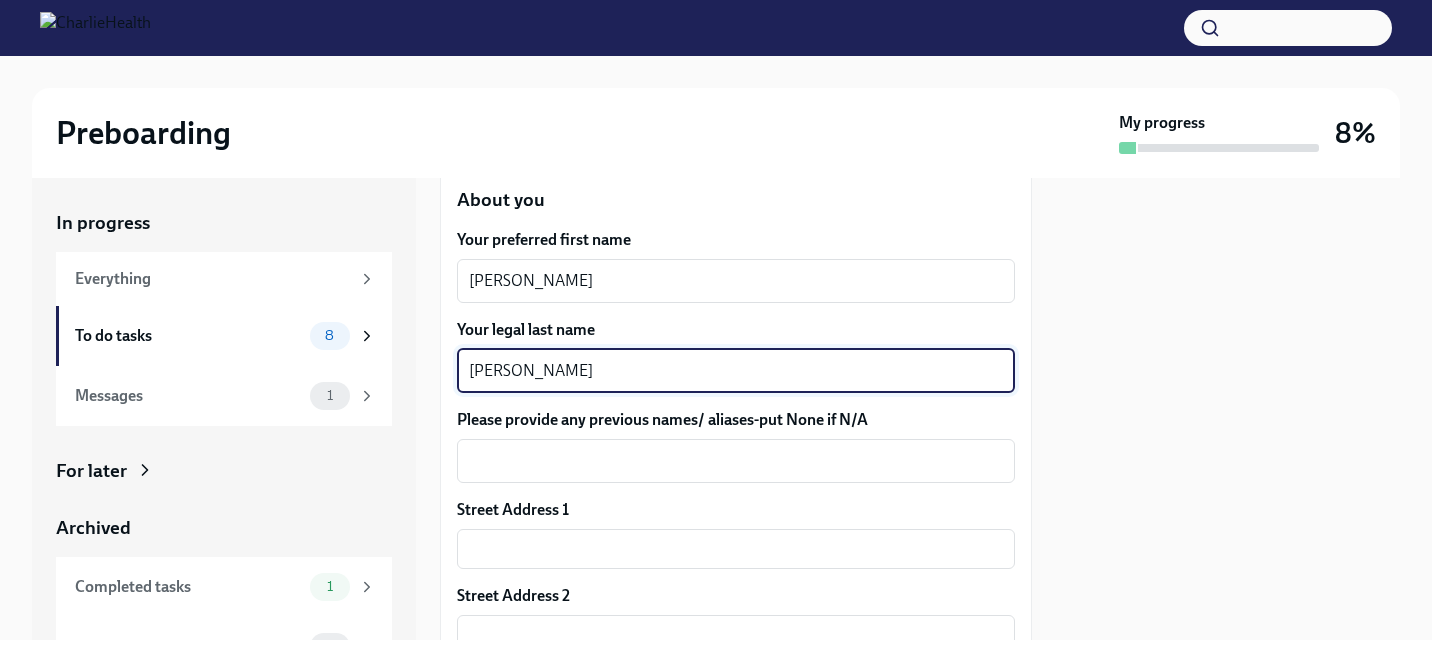 scroll, scrollTop: 314, scrollLeft: 0, axis: vertical 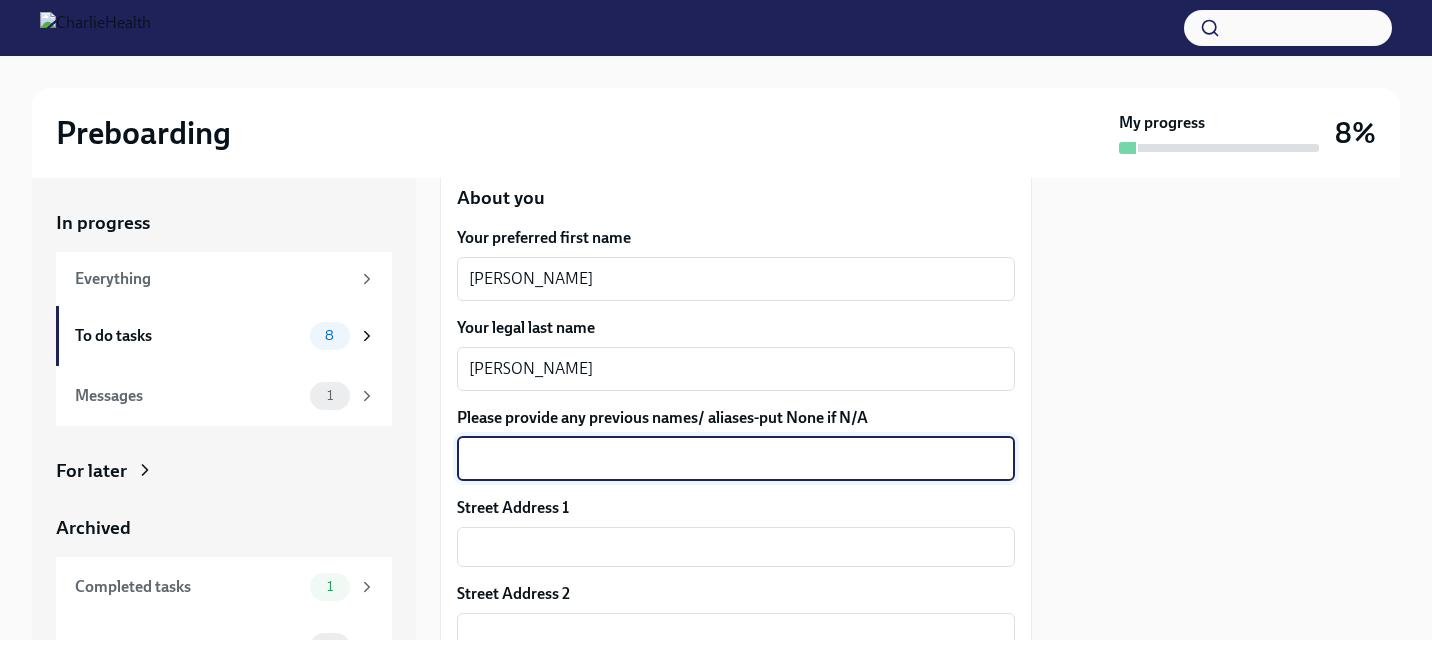 click on "Please provide any previous names/ aliases-put None if N/A" at bounding box center [736, 459] 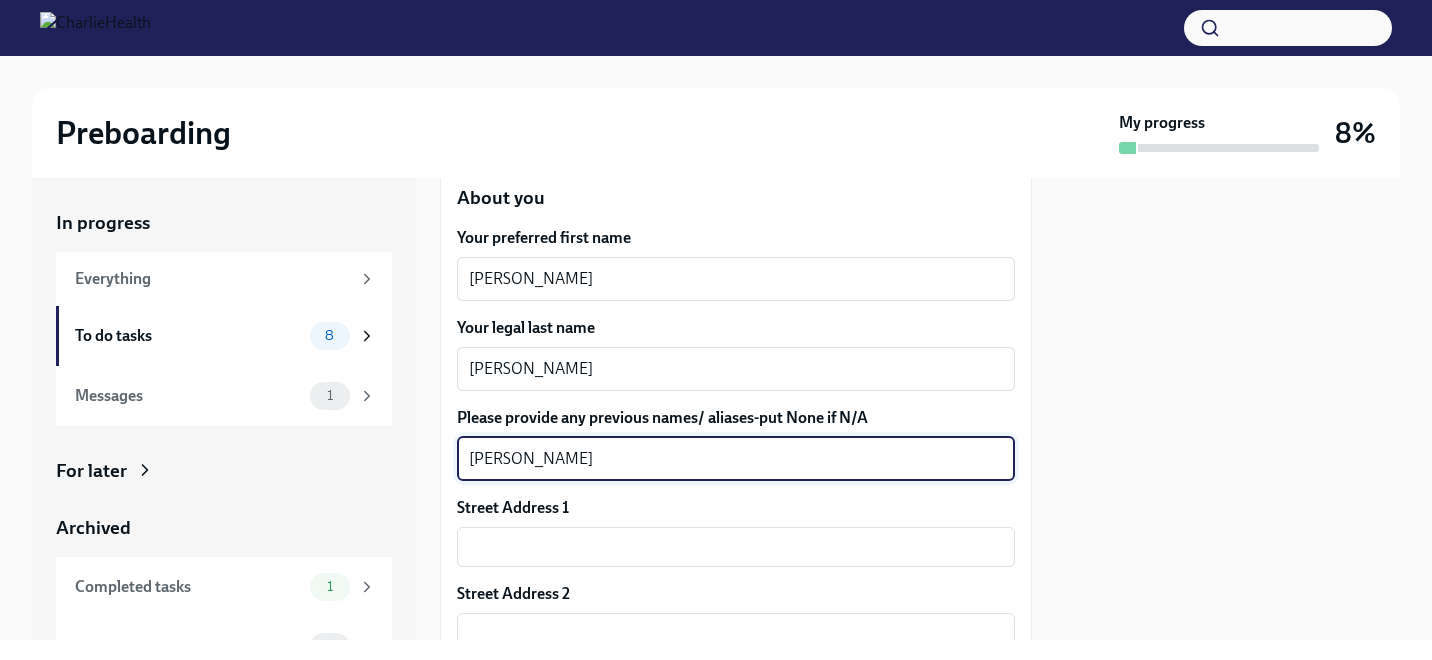 type on "[PERSON_NAME]" 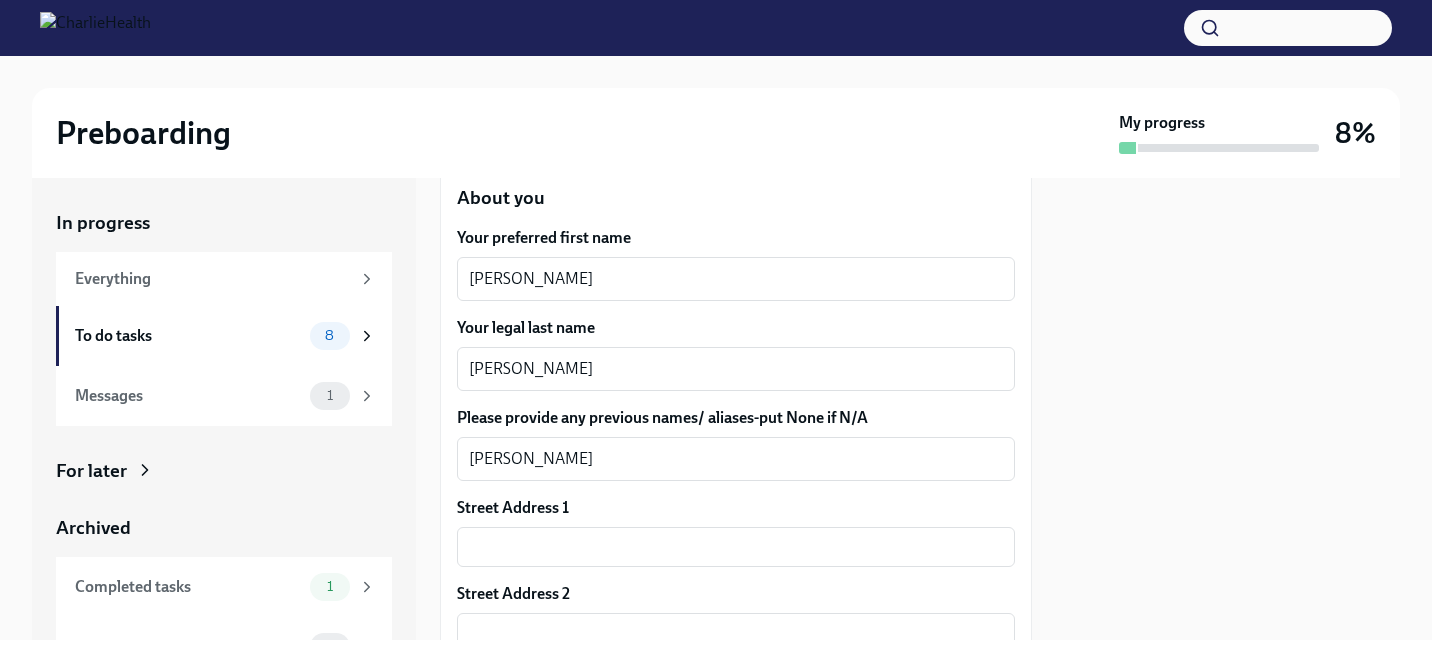click on "Please provide any previous names/ aliases-put None if N/A" at bounding box center [736, 418] 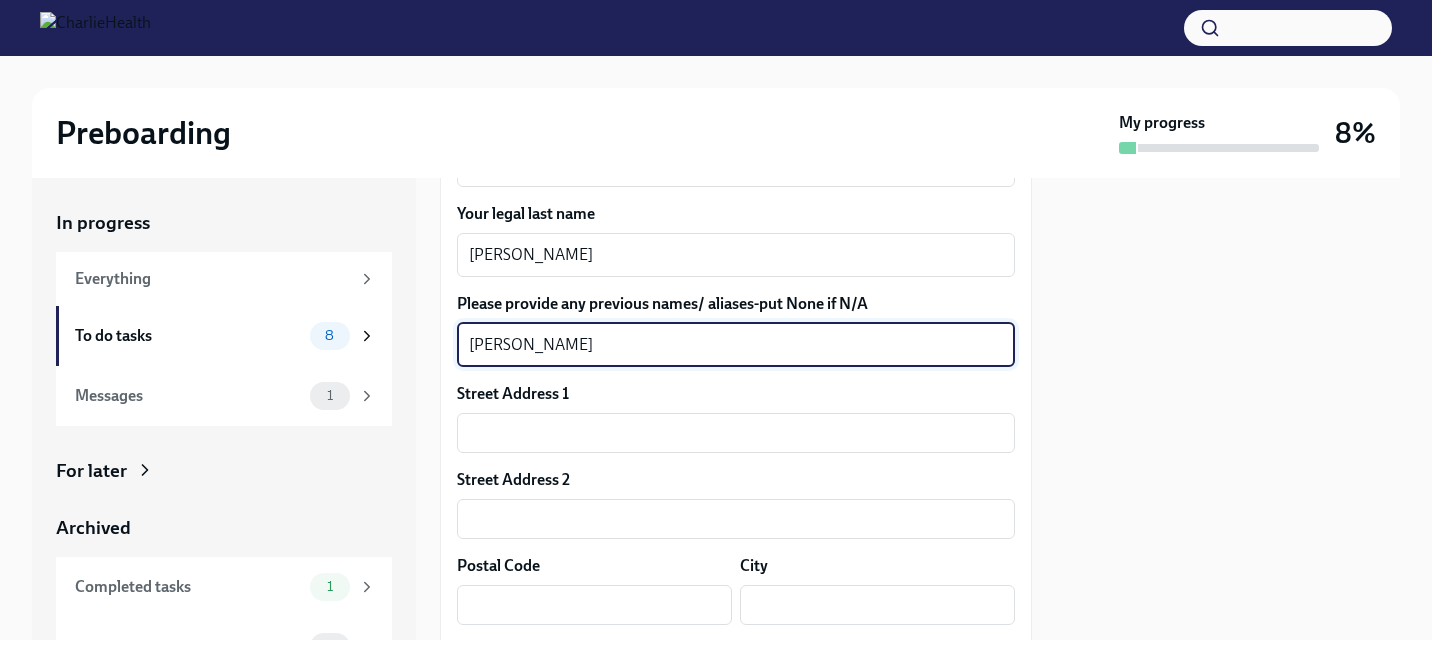 scroll, scrollTop: 492, scrollLeft: 0, axis: vertical 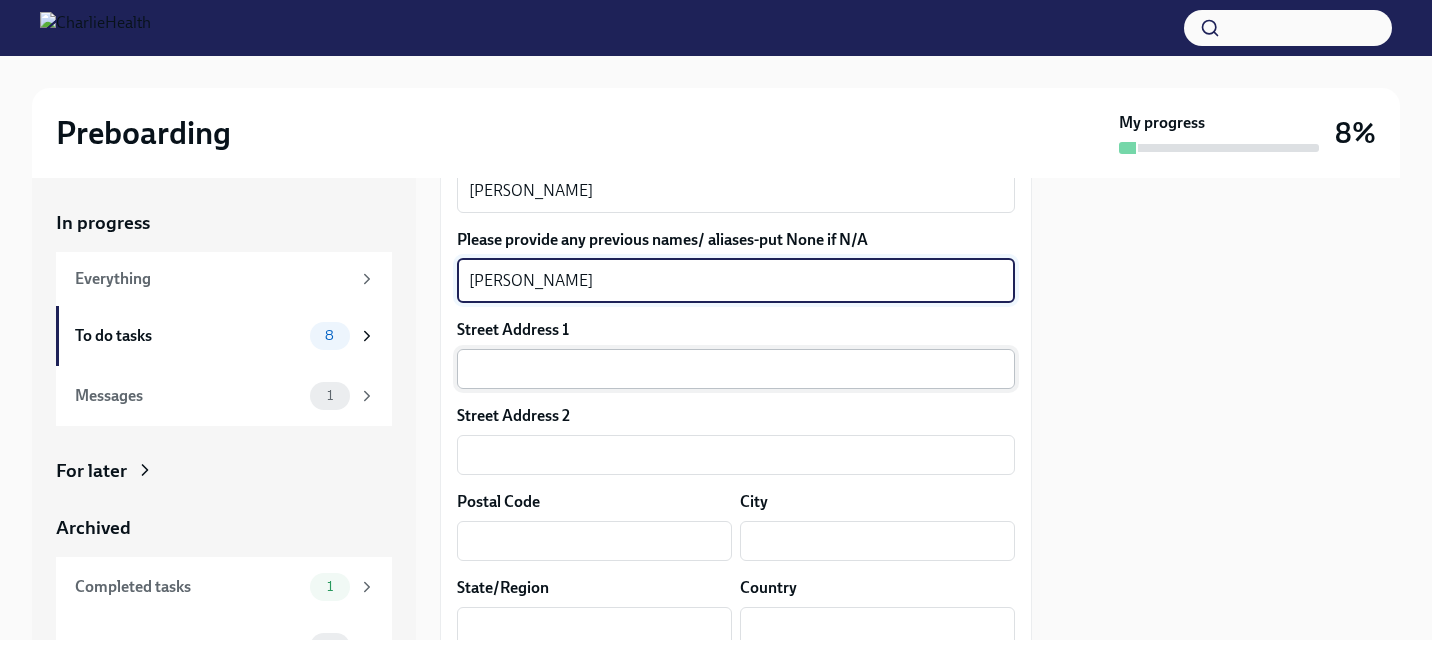 click at bounding box center (736, 369) 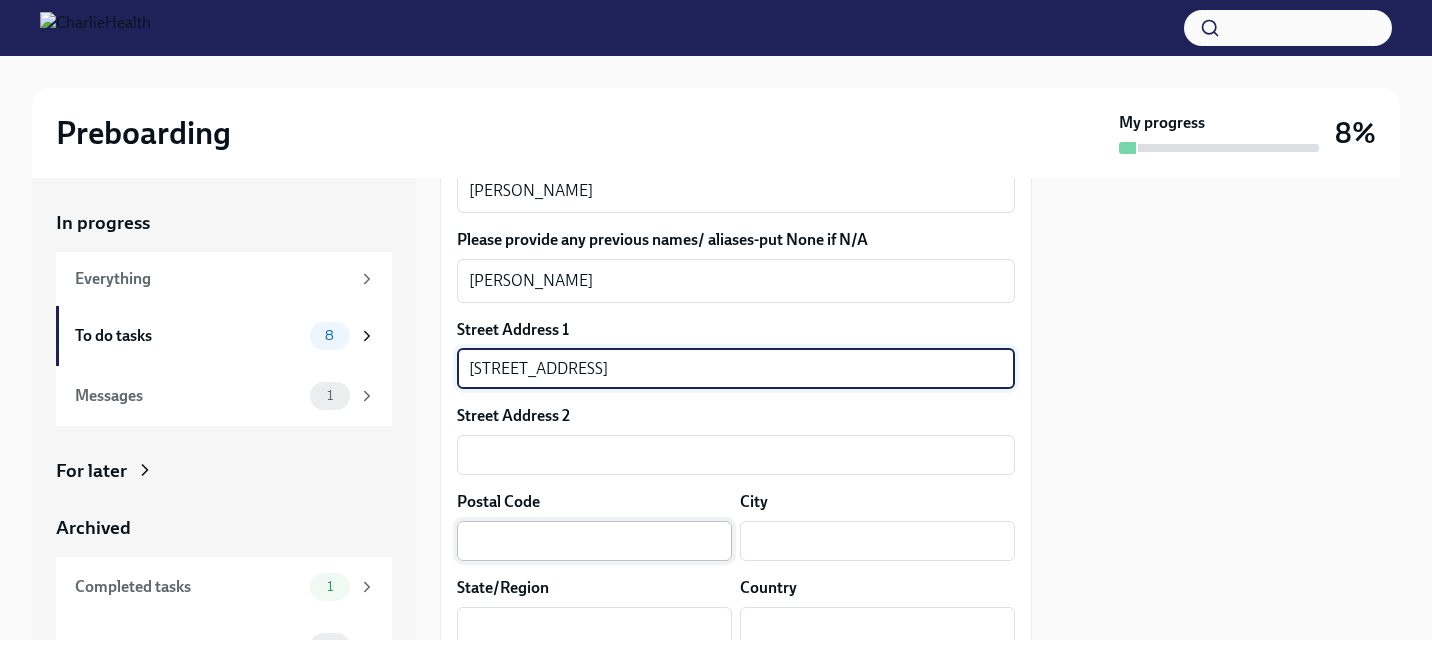 type on "[STREET_ADDRESS]" 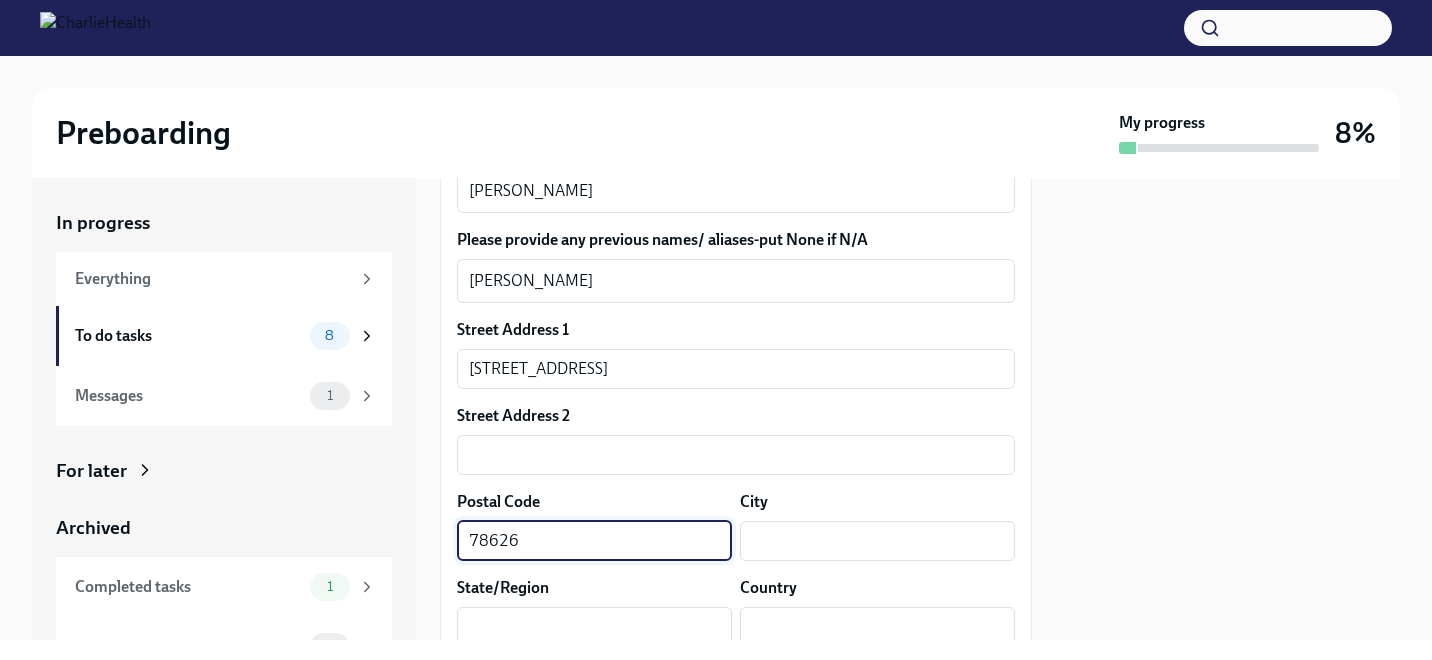 type on "78626" 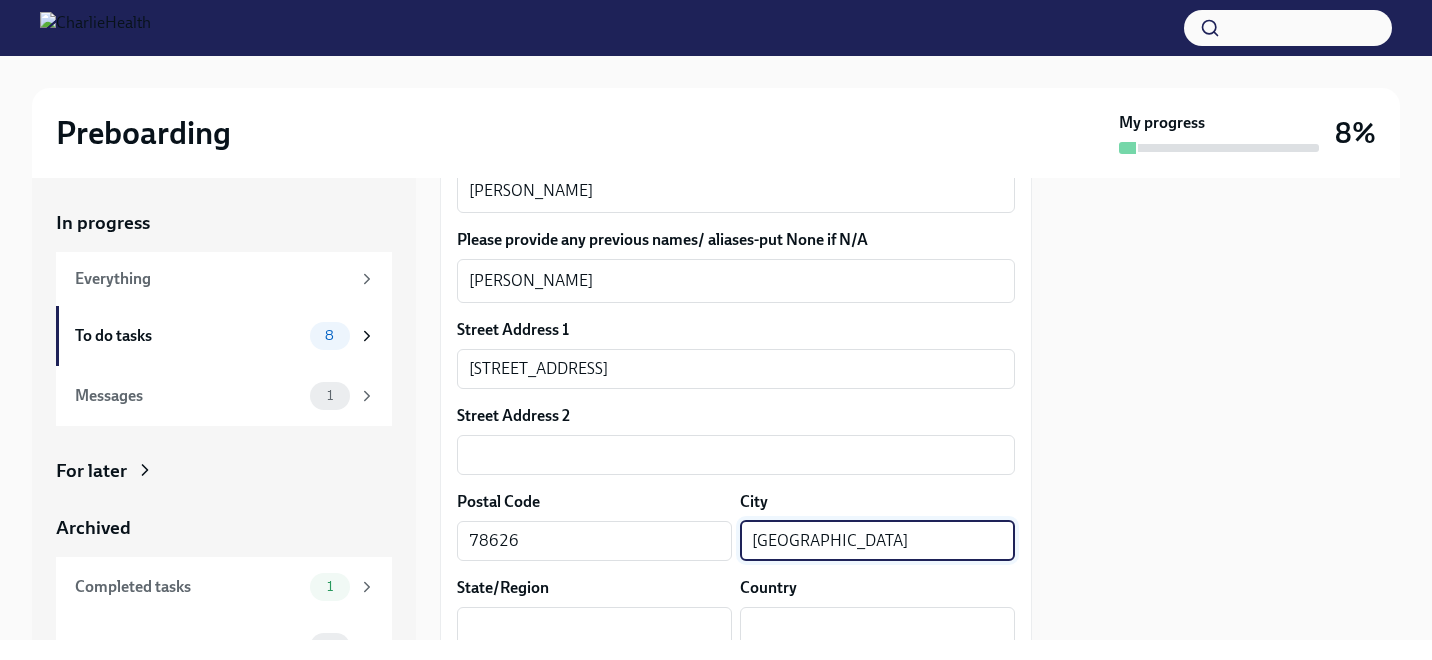 type on "[GEOGRAPHIC_DATA]" 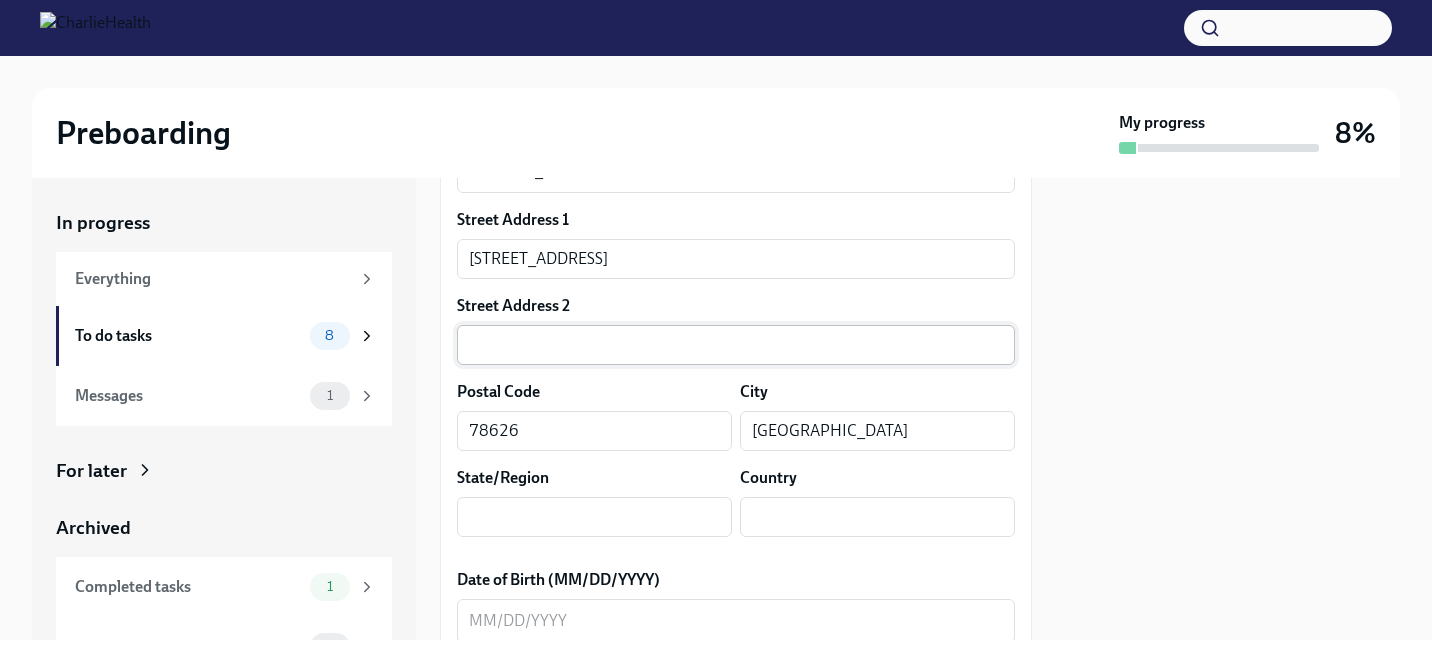 scroll, scrollTop: 647, scrollLeft: 0, axis: vertical 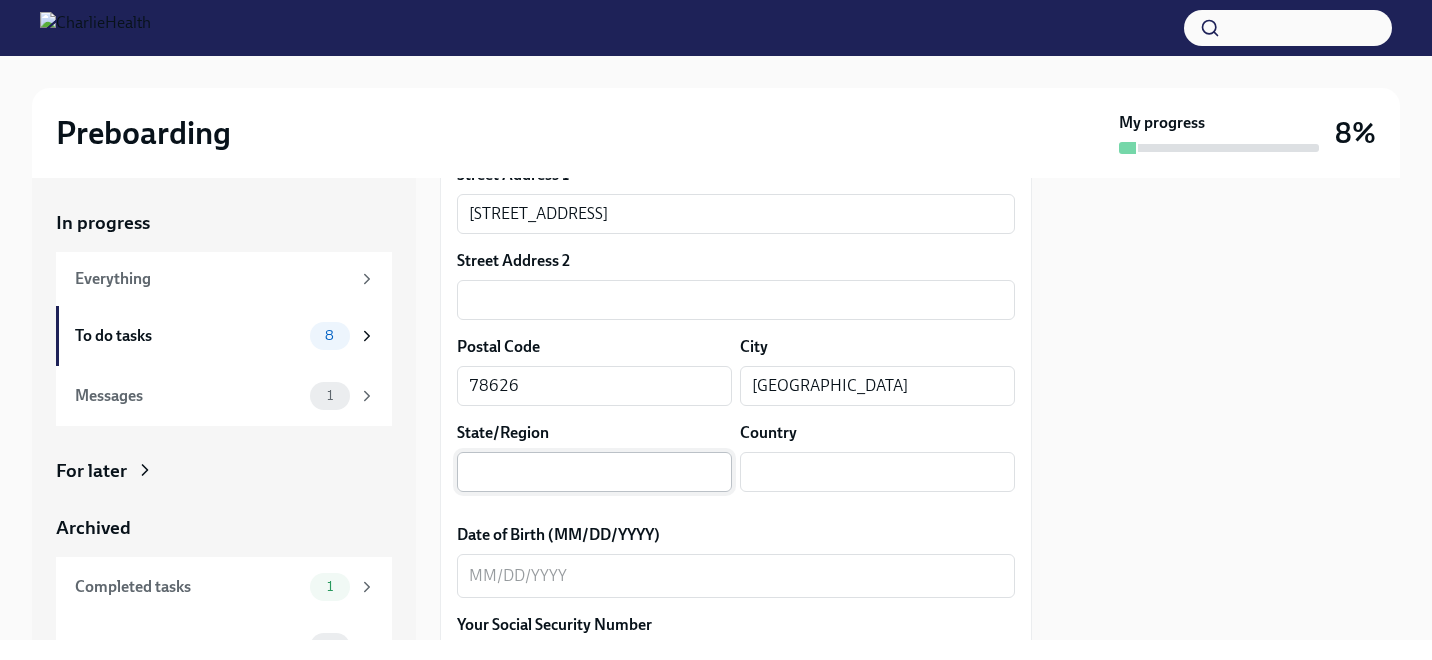 click at bounding box center [594, 472] 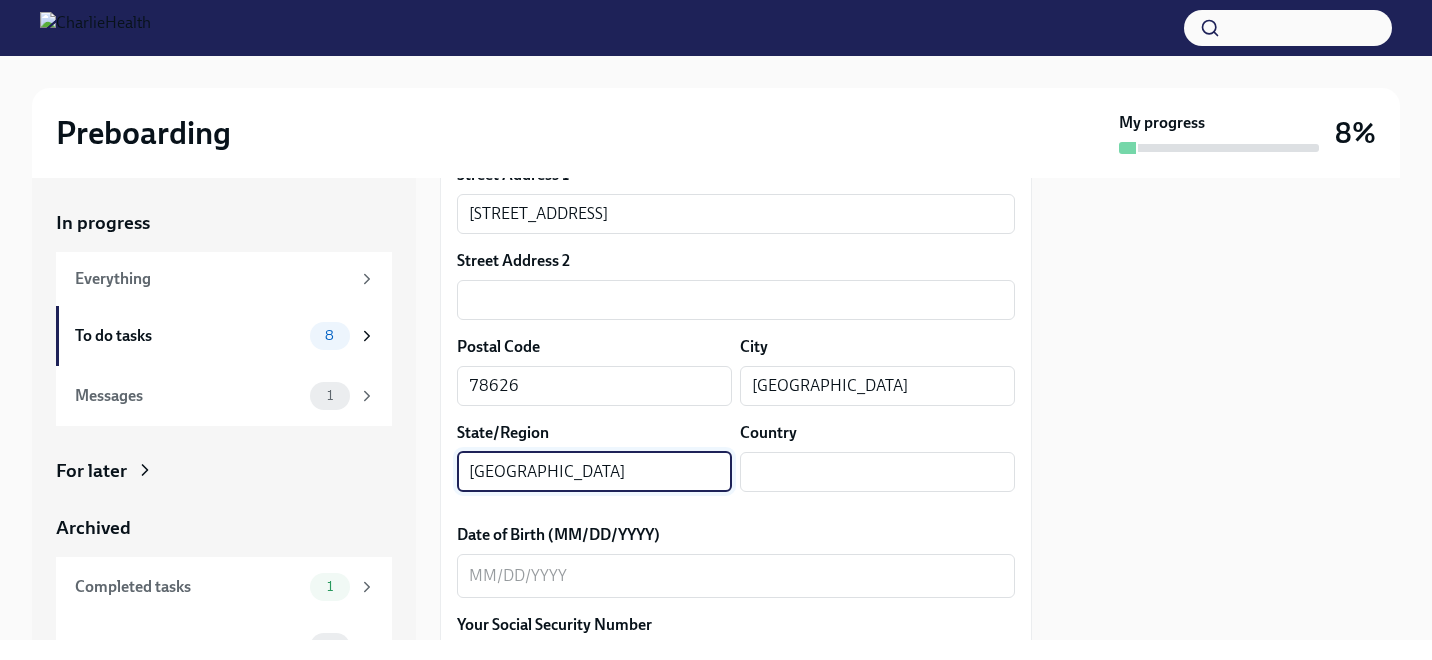 type on "[GEOGRAPHIC_DATA]" 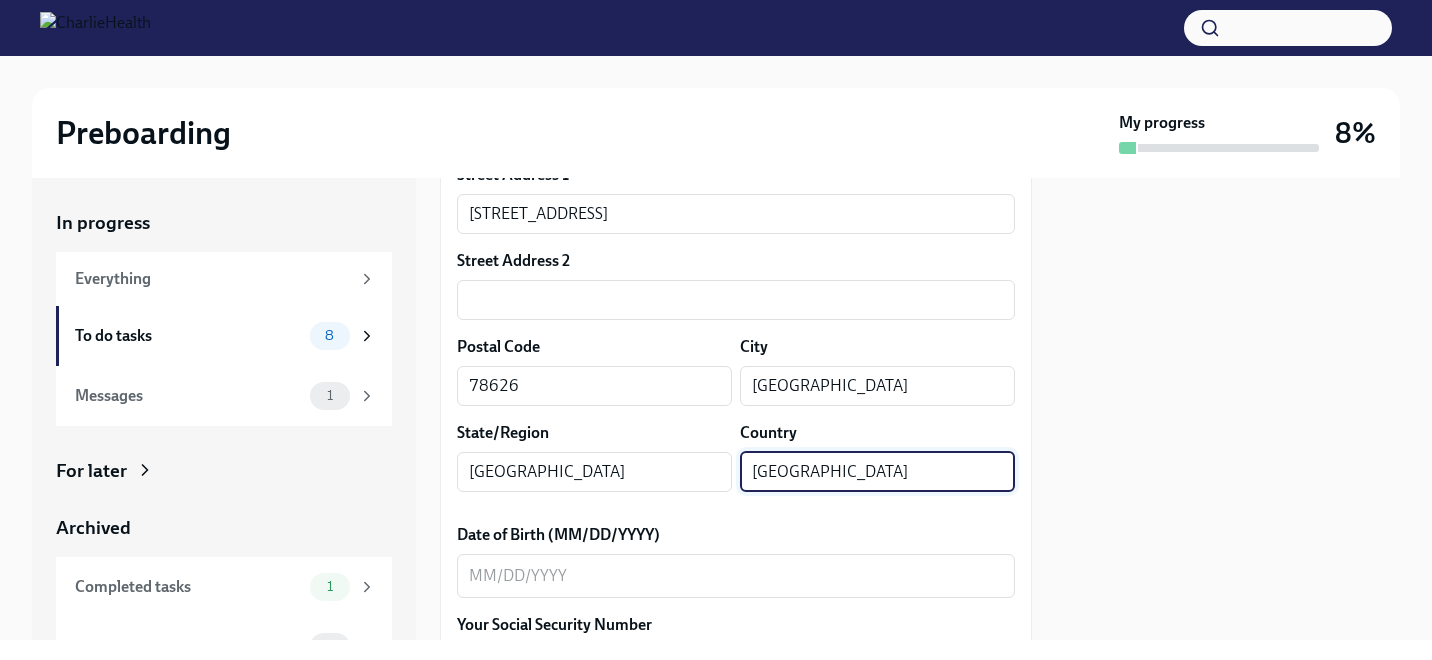 type on "[GEOGRAPHIC_DATA]" 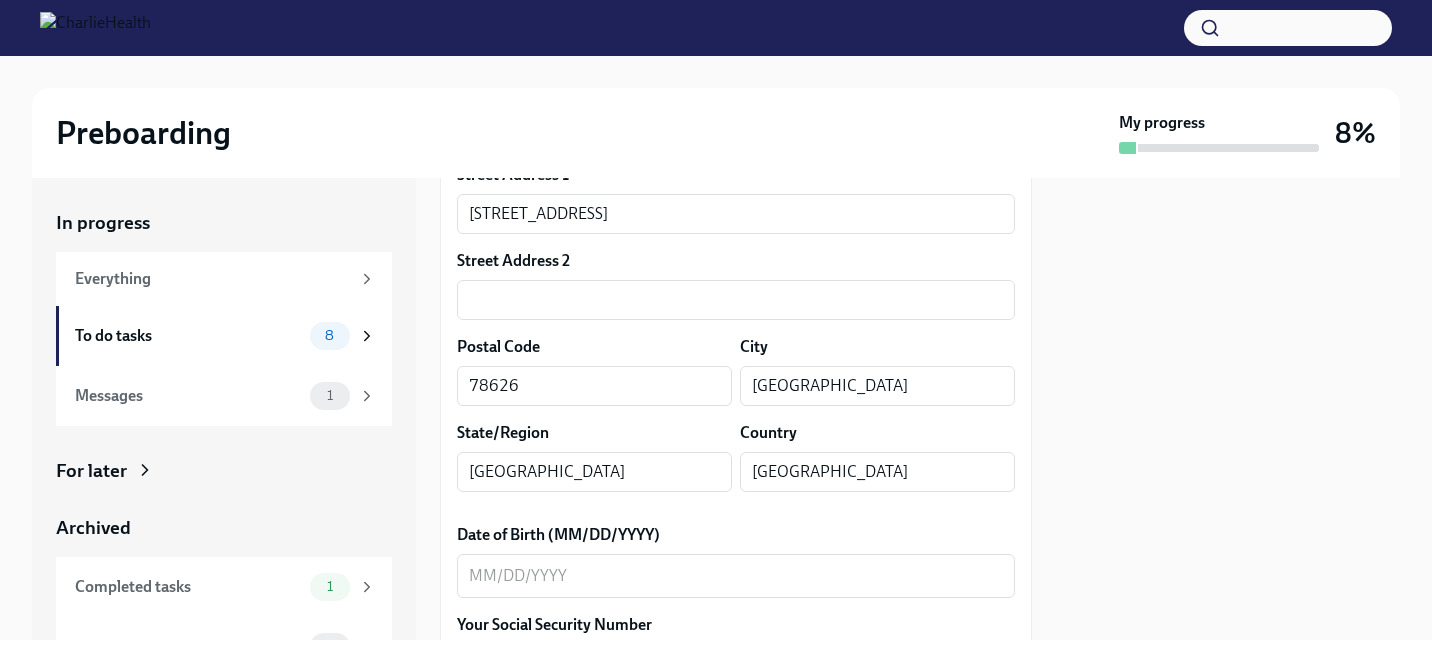 click at bounding box center (1228, 409) 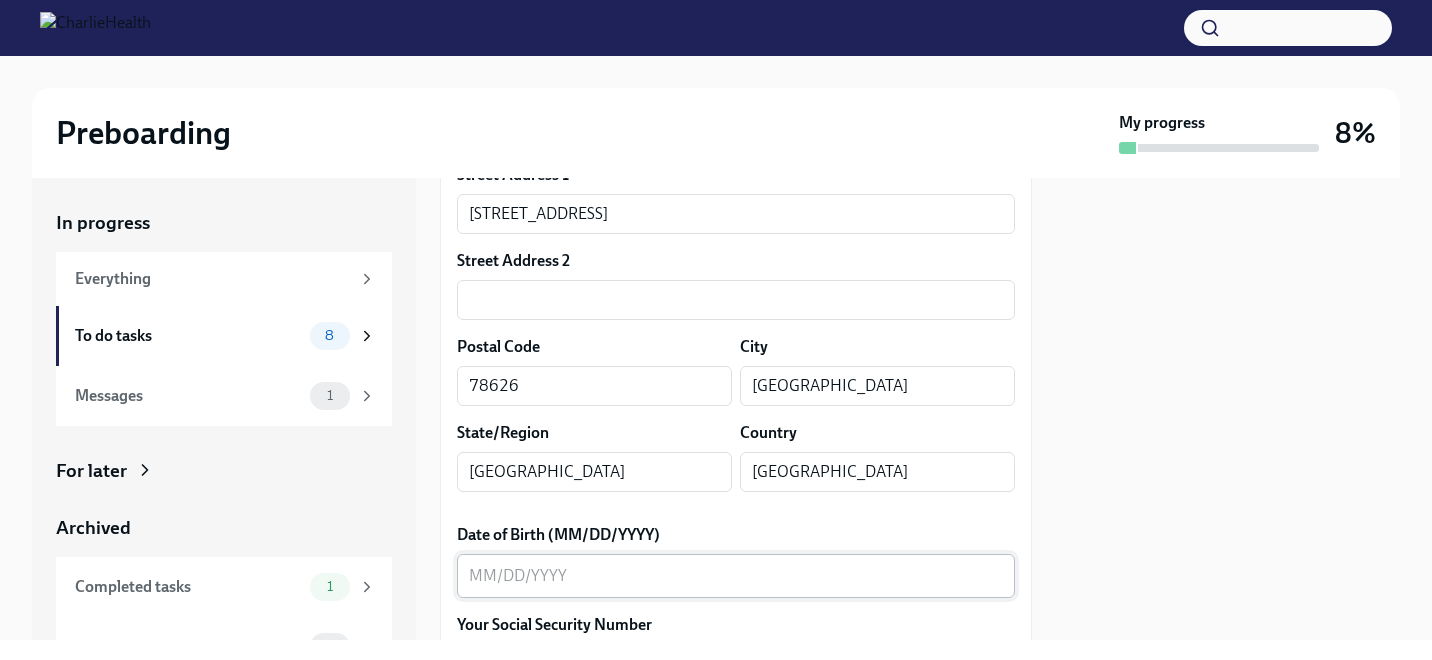 click on "x ​" at bounding box center (736, 576) 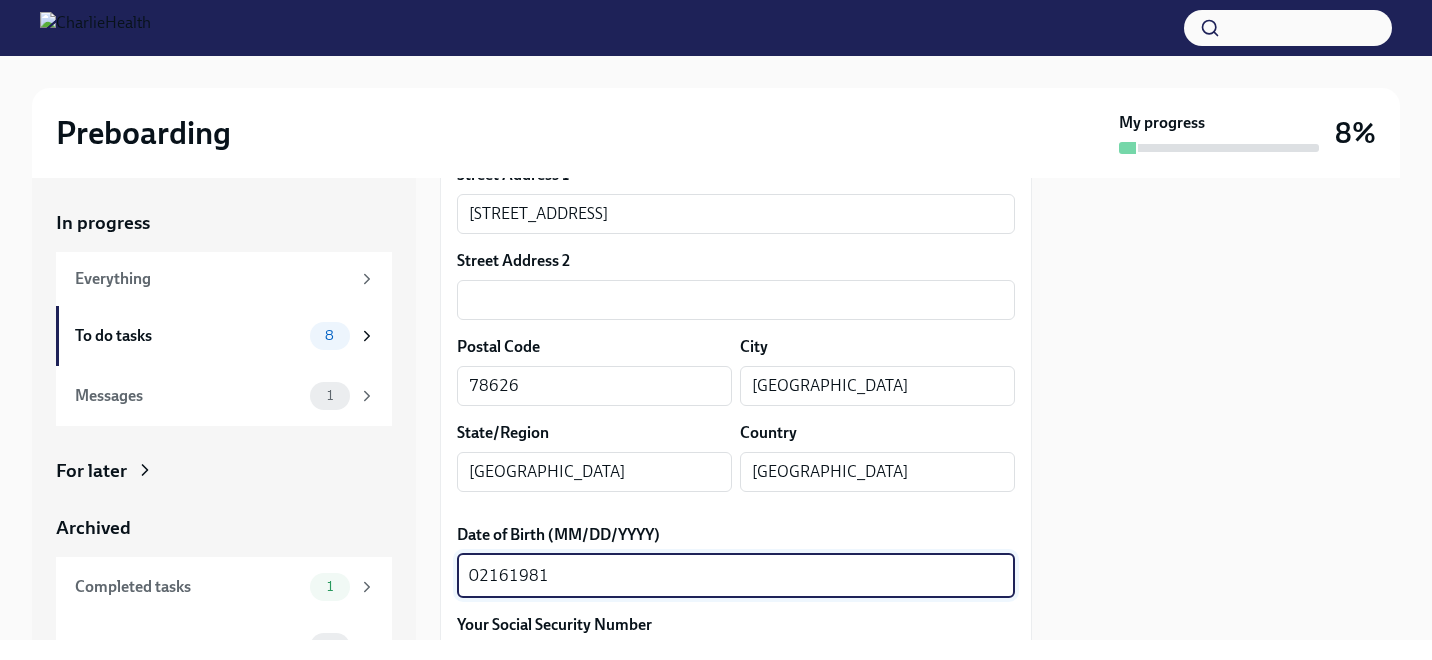 scroll, scrollTop: 904, scrollLeft: 0, axis: vertical 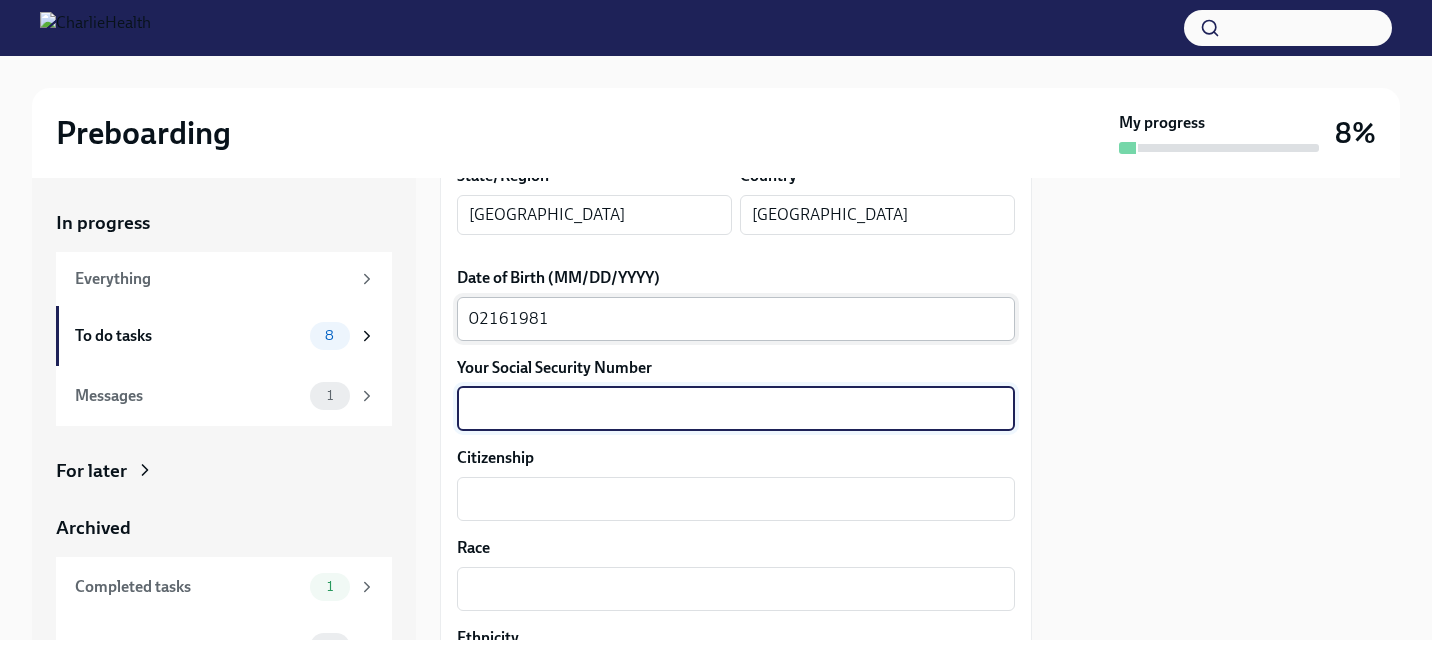 click on "02161981" at bounding box center [736, 319] 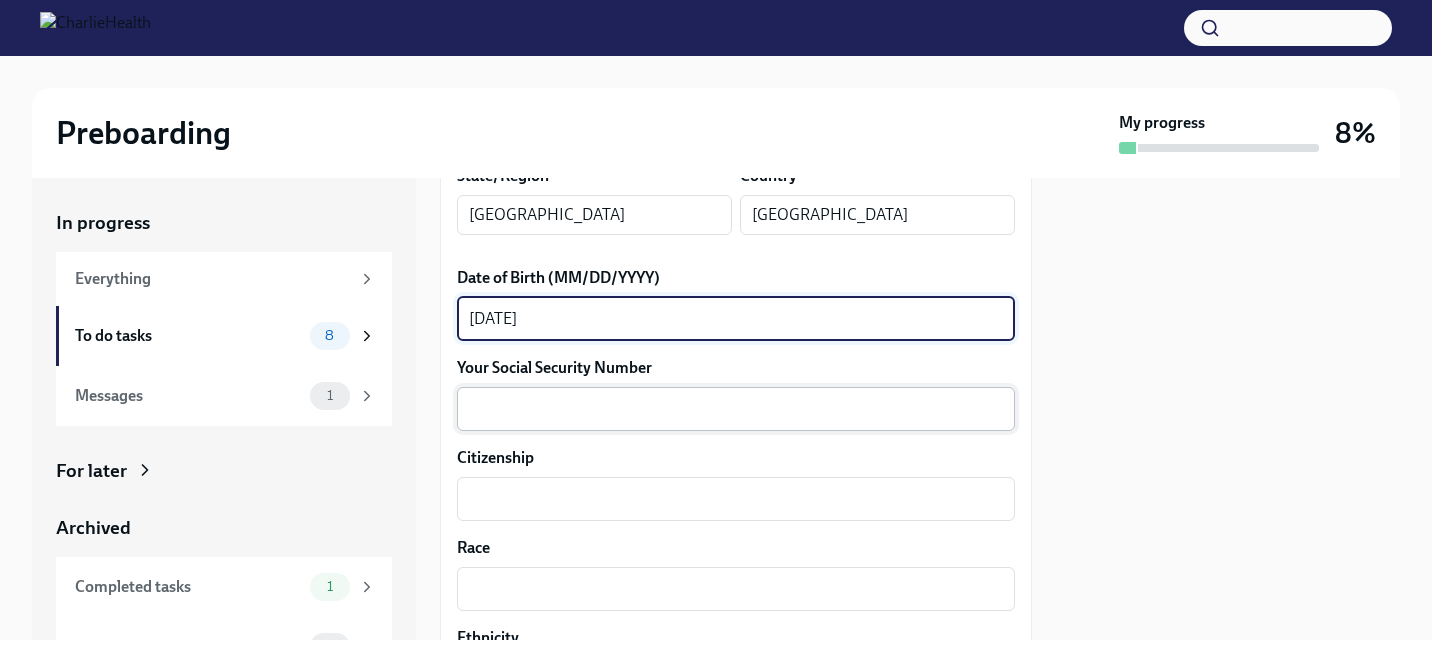 type on "[DATE]" 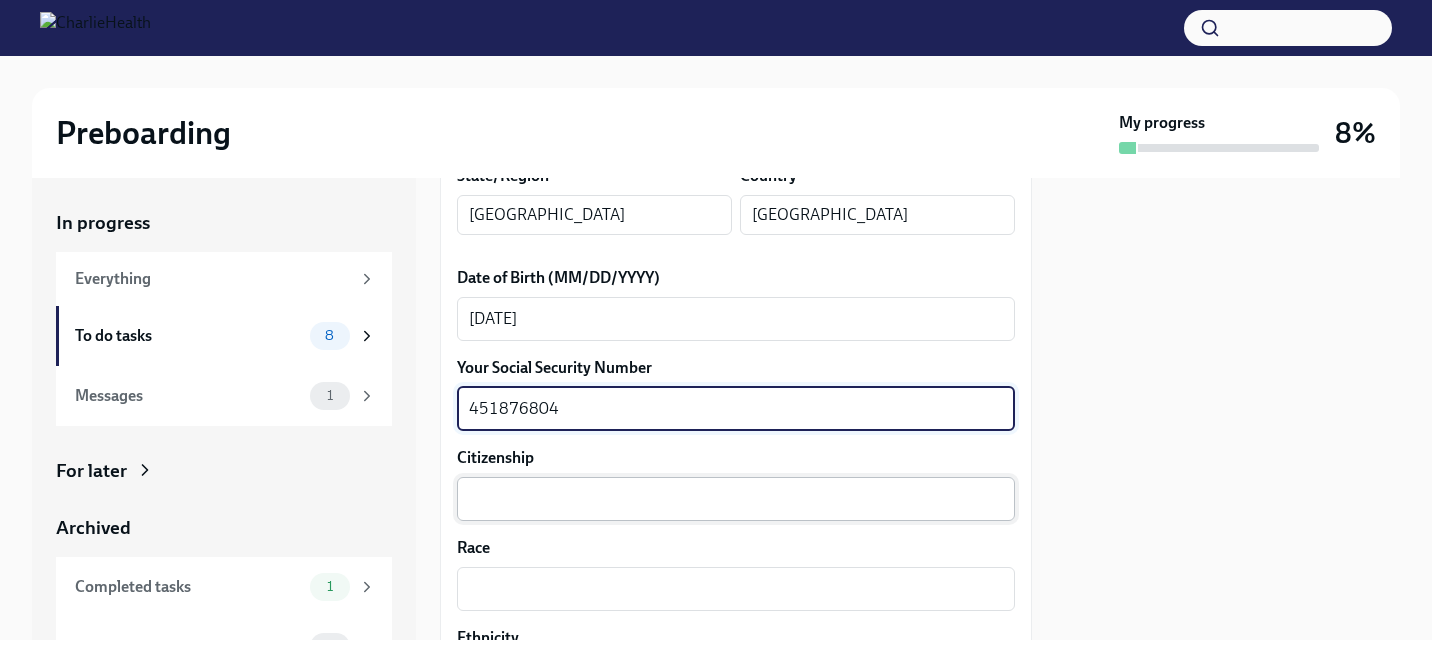 type on "451876804" 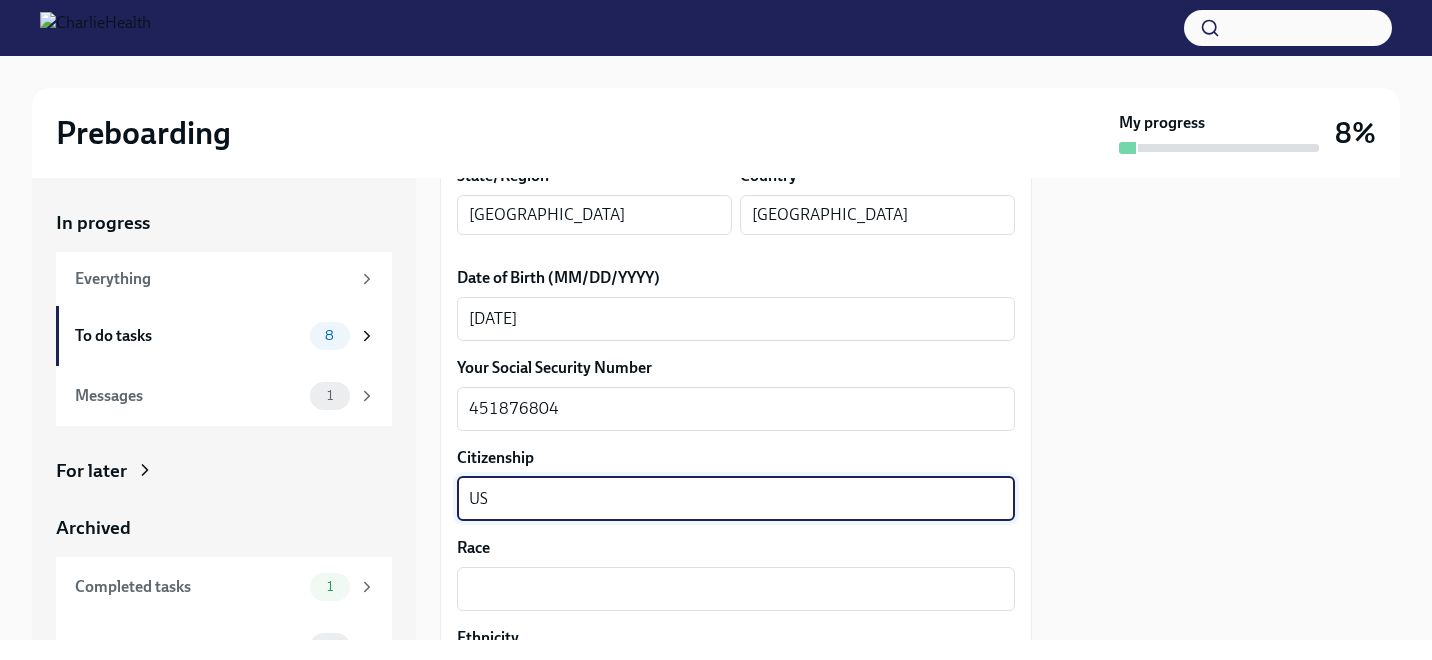 type on "US" 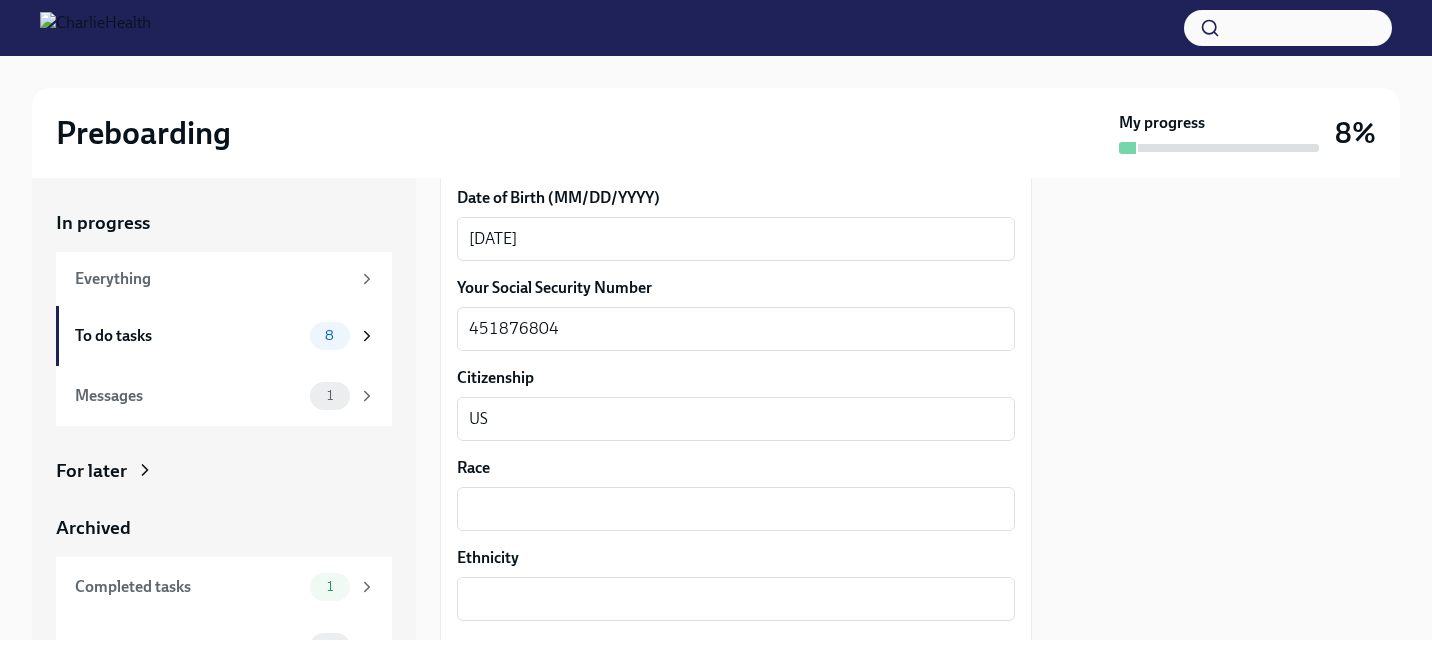 scroll, scrollTop: 1021, scrollLeft: 0, axis: vertical 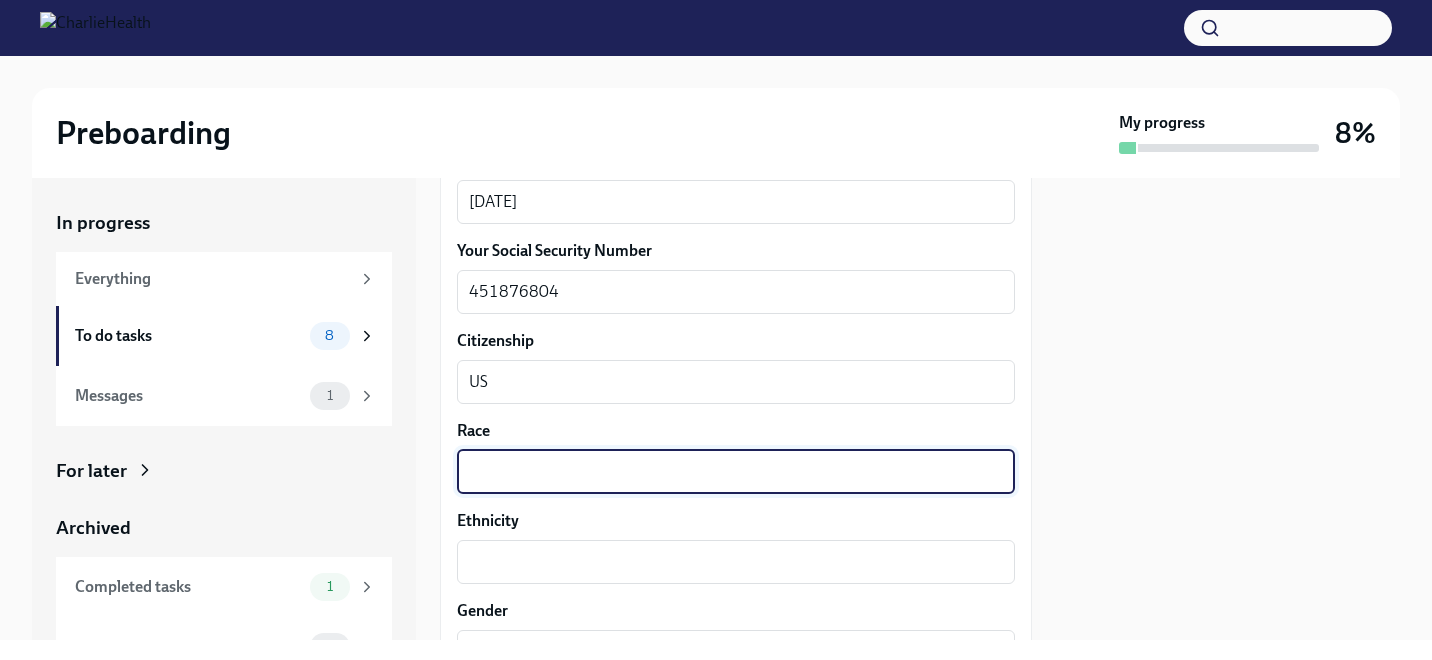 click on "Race" at bounding box center (736, 472) 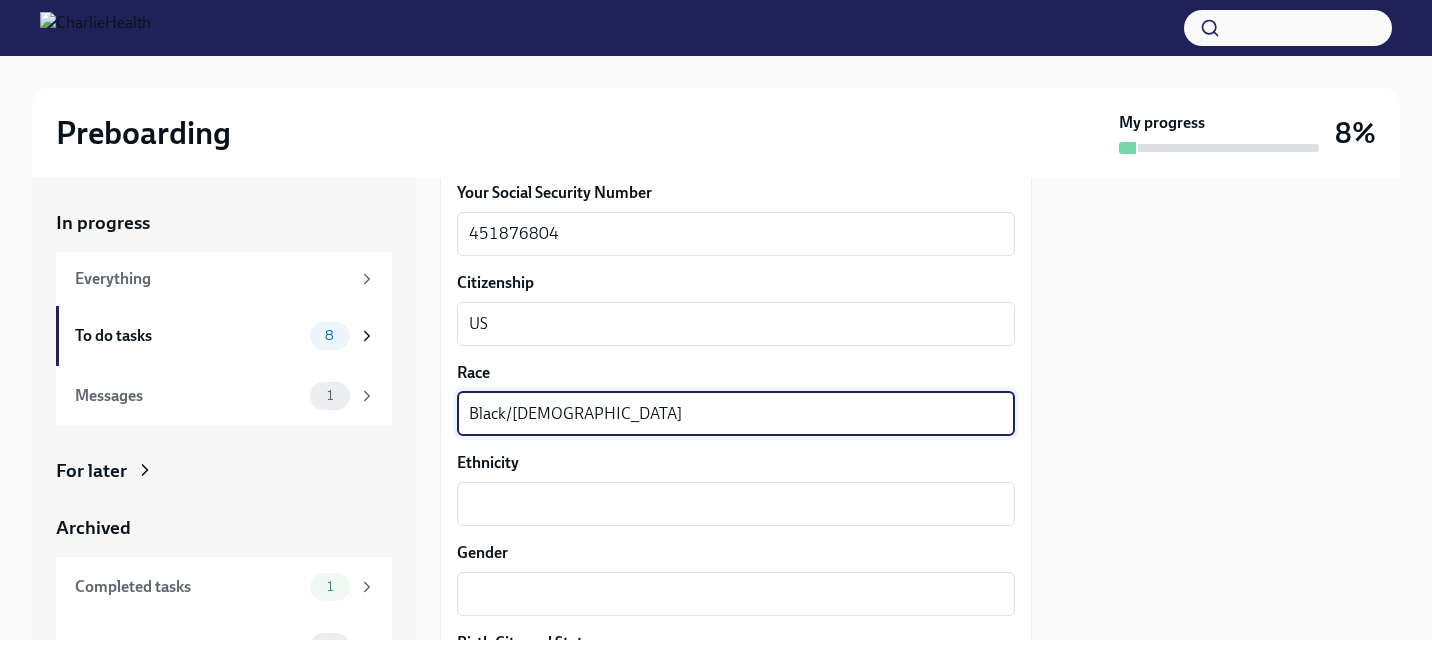 type on "Black/[DEMOGRAPHIC_DATA]" 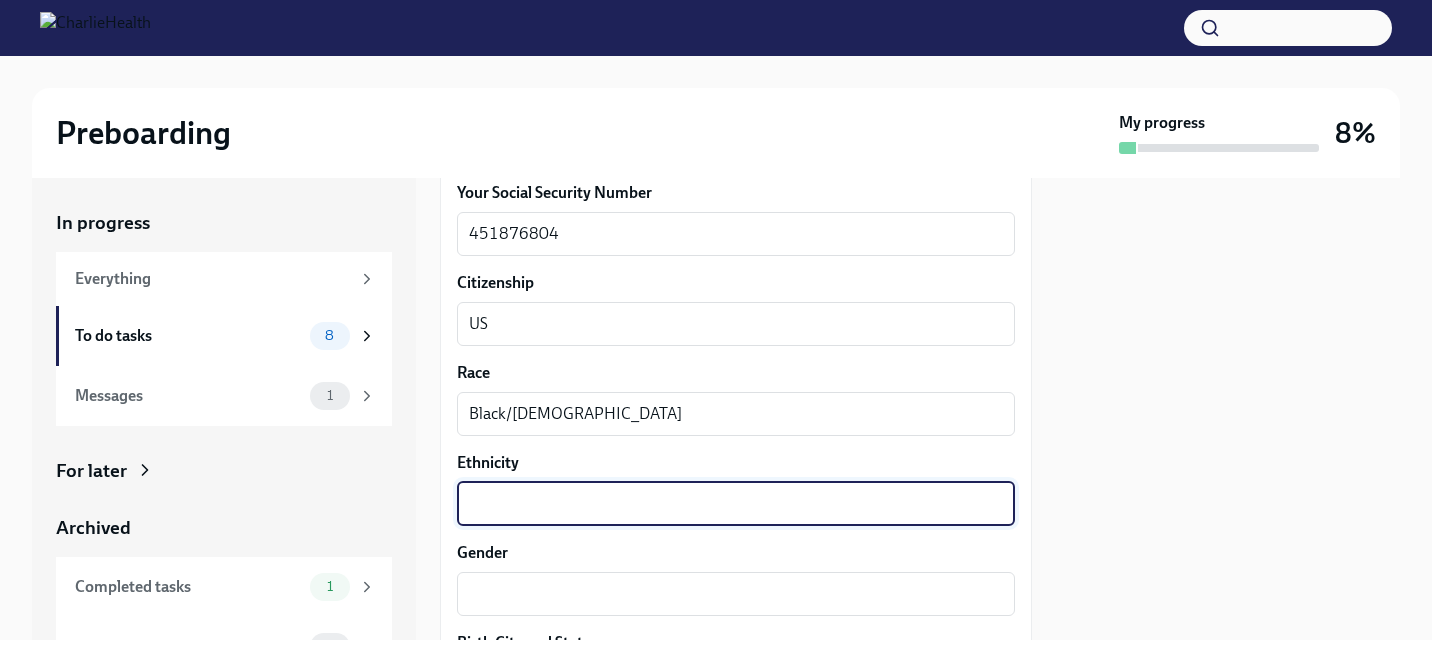 click on "Ethnicity" at bounding box center [736, 504] 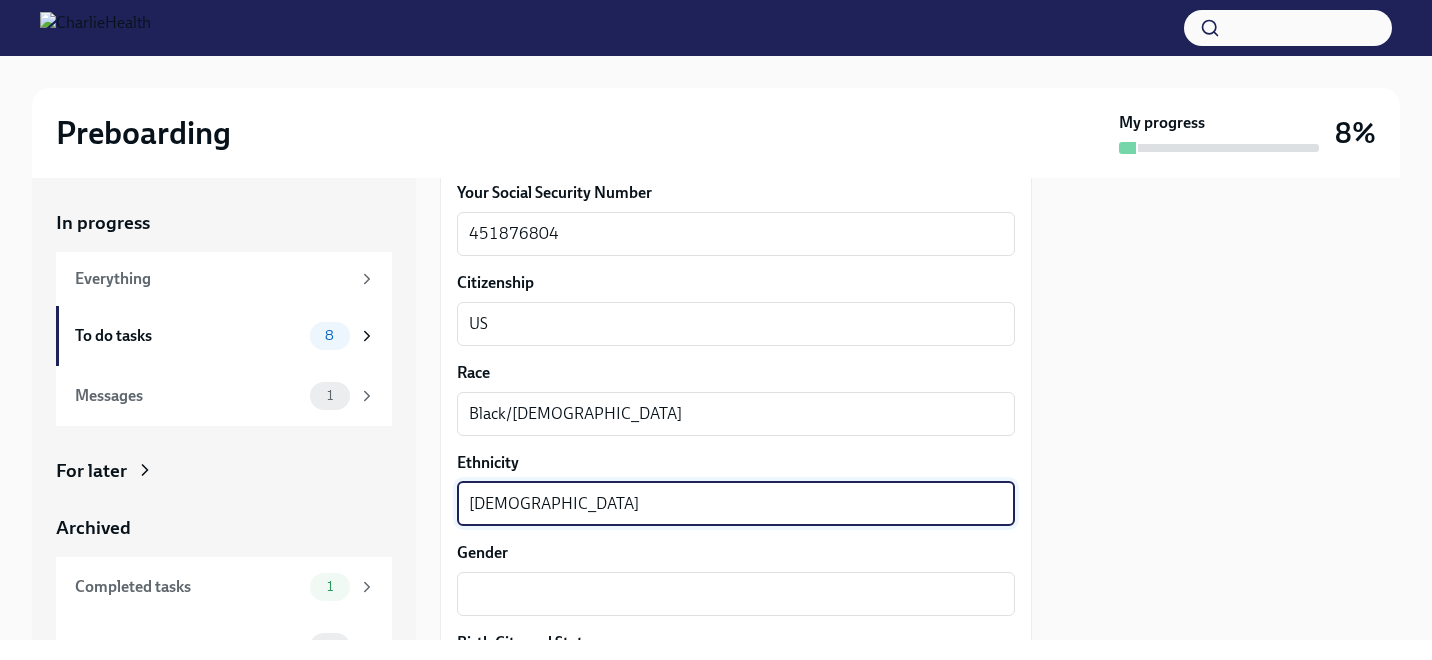 type on "[DEMOGRAPHIC_DATA]" 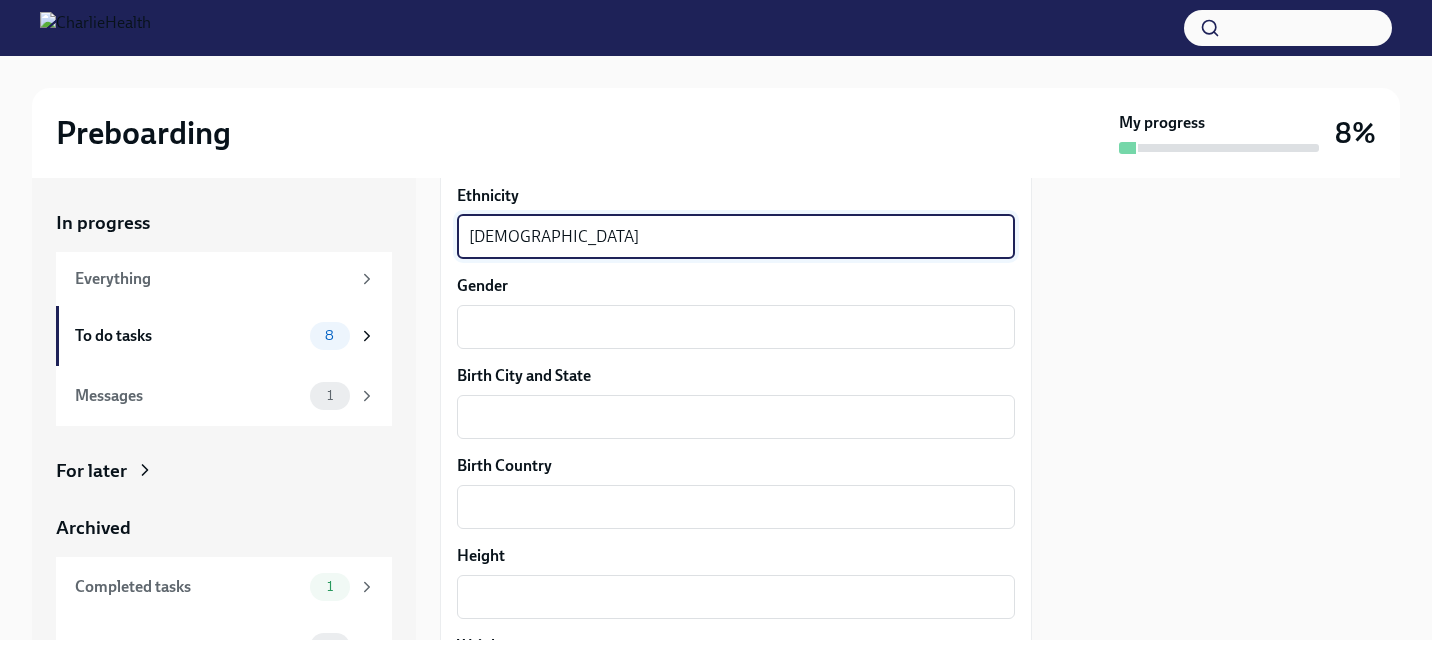 scroll, scrollTop: 1374, scrollLeft: 0, axis: vertical 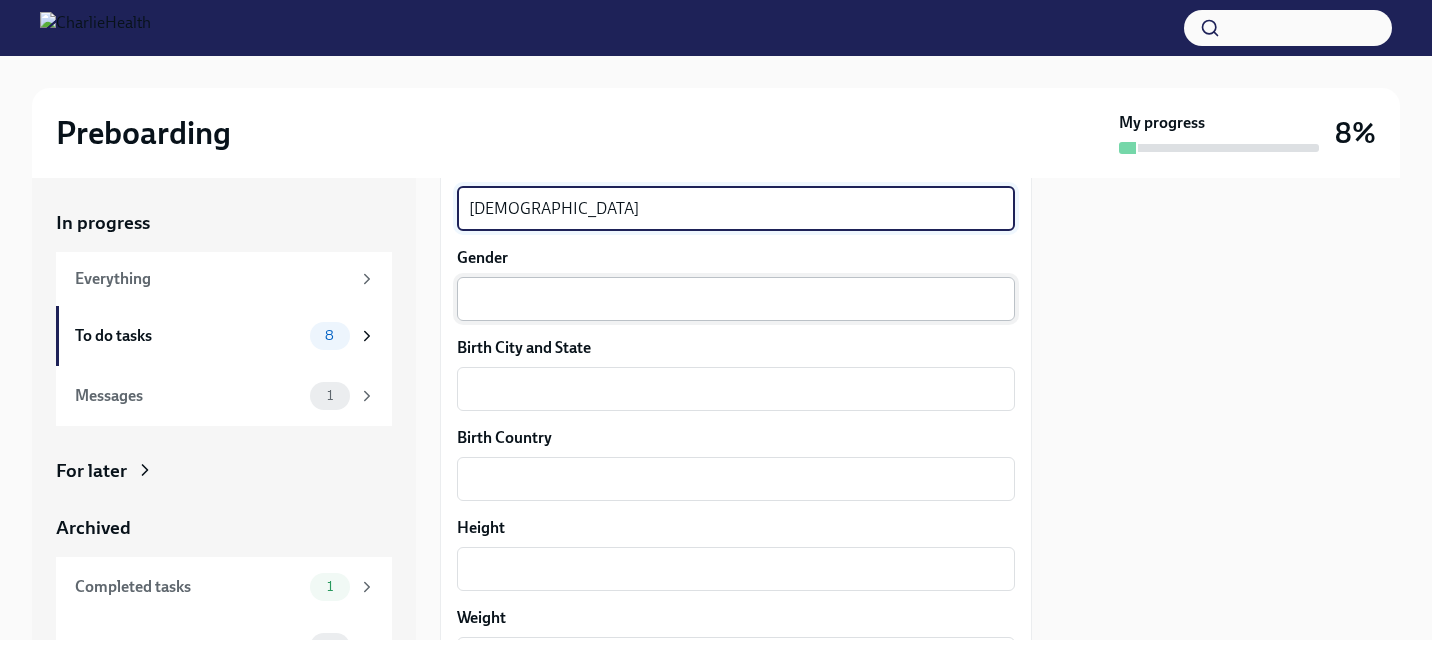 click on "Gender" at bounding box center [736, 299] 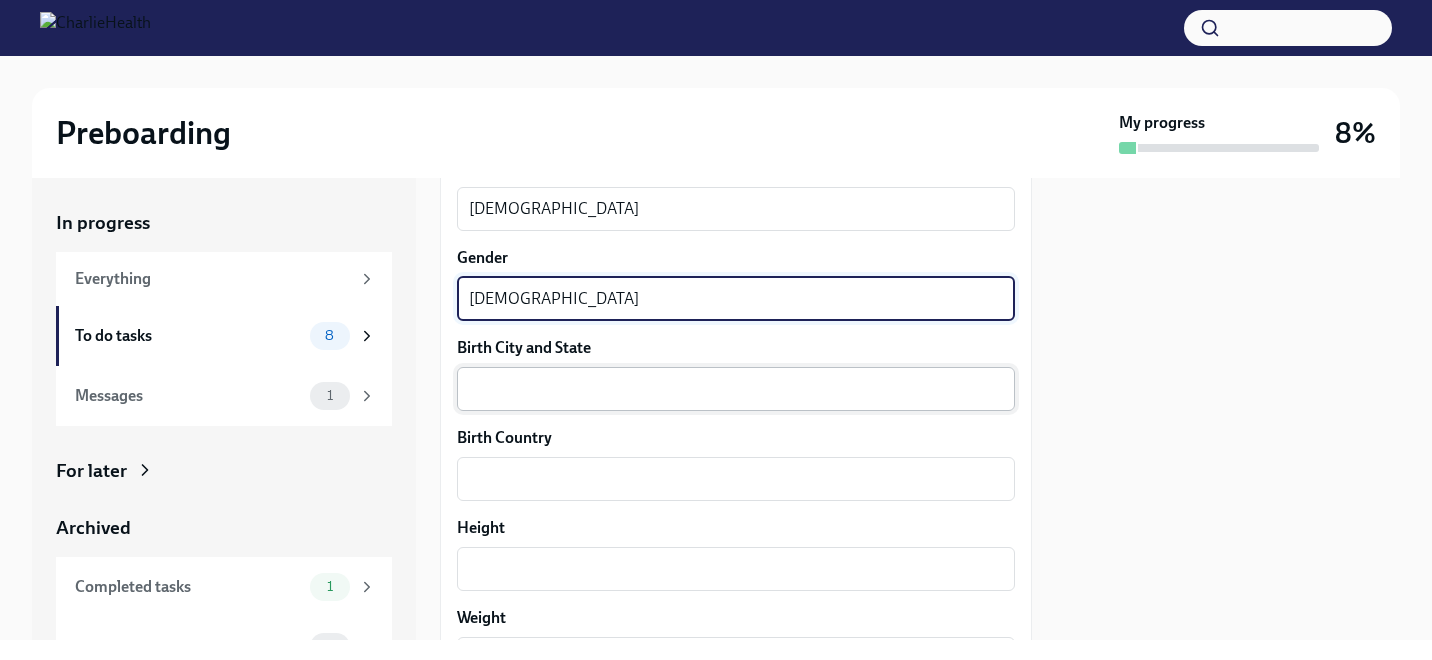 type on "[DEMOGRAPHIC_DATA]" 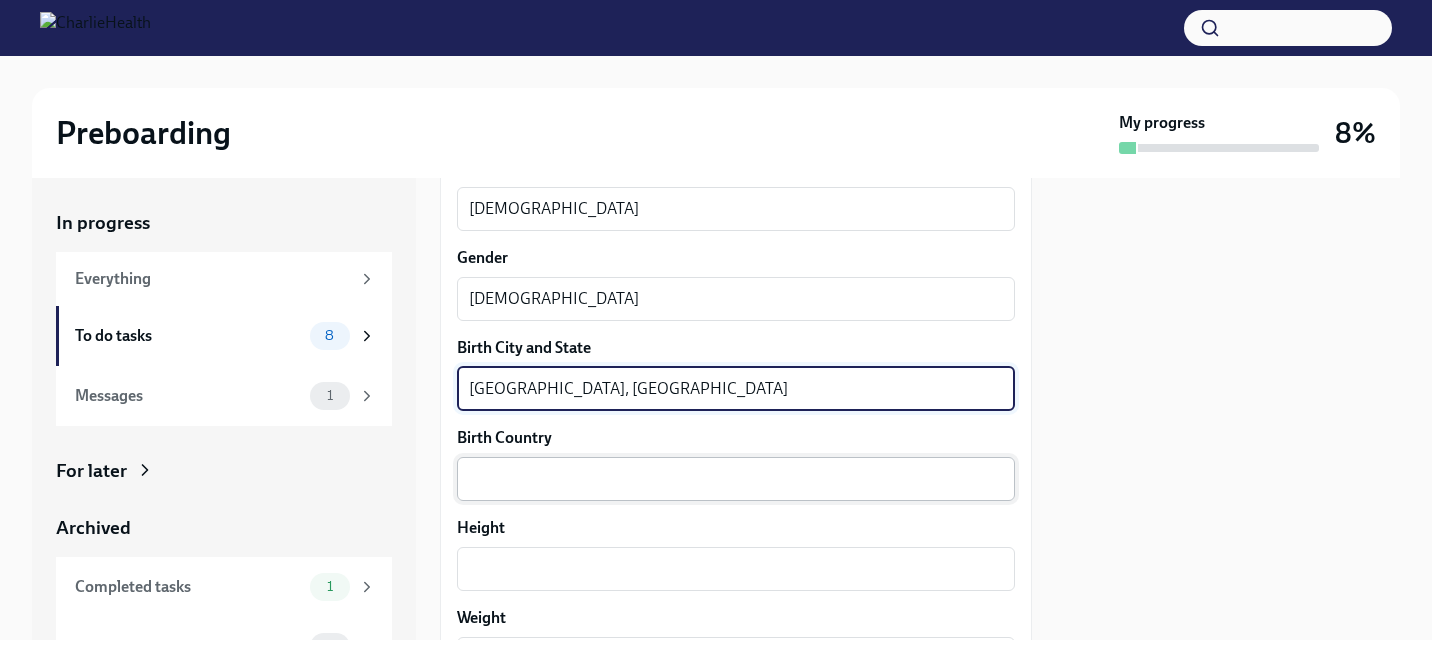 type on "[GEOGRAPHIC_DATA], [GEOGRAPHIC_DATA]" 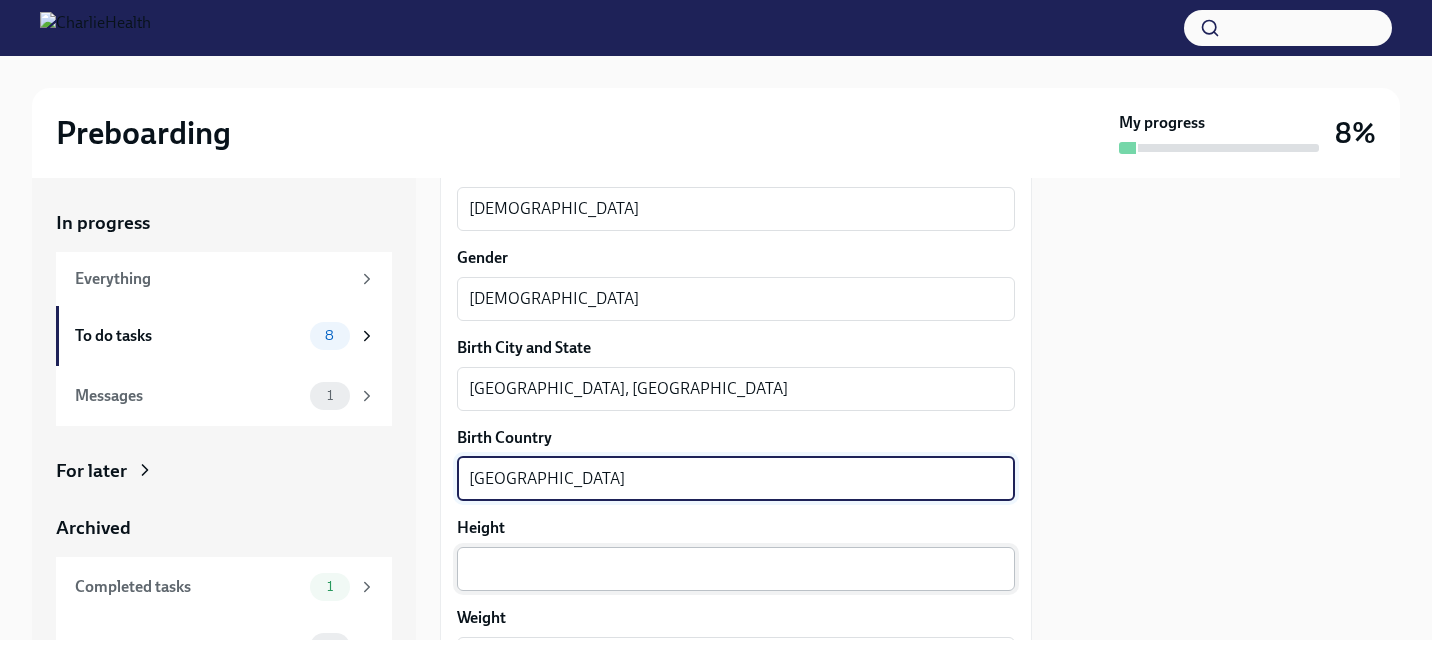 type on "[GEOGRAPHIC_DATA]" 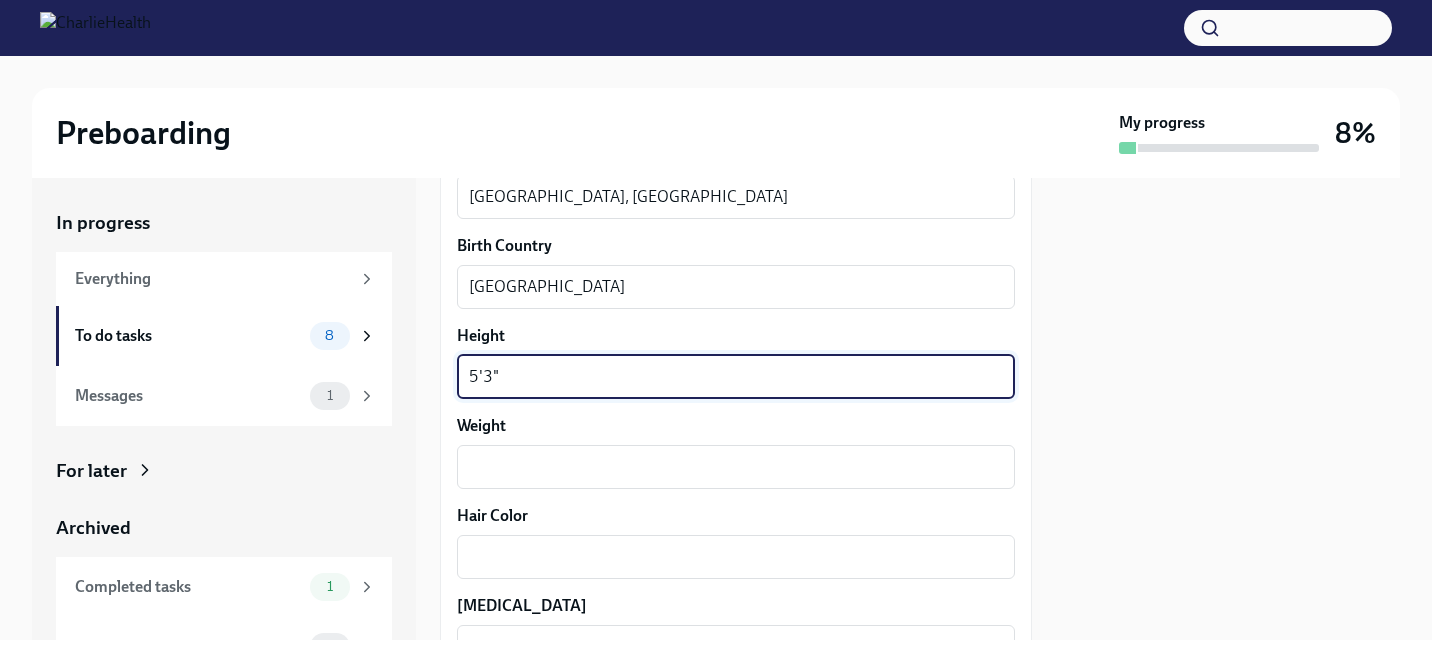 scroll, scrollTop: 1586, scrollLeft: 0, axis: vertical 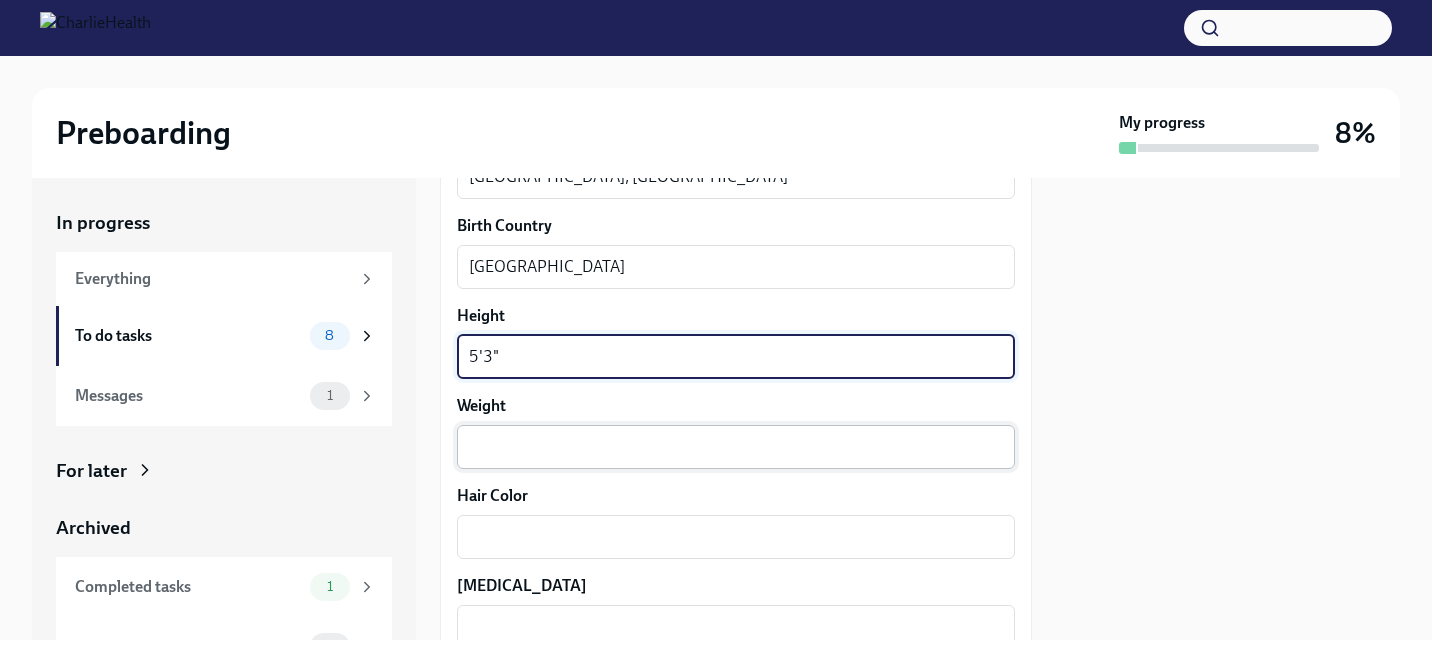 type on "5'3"" 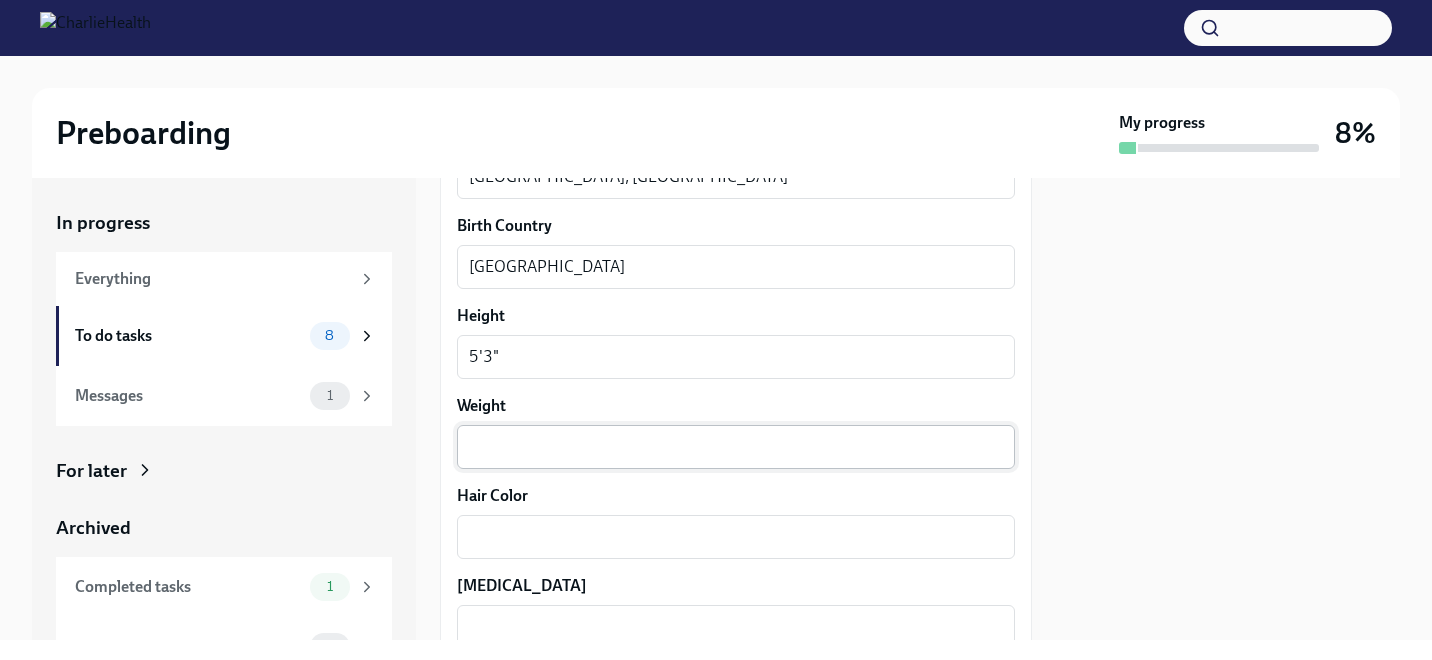 click on "x ​" at bounding box center (736, 447) 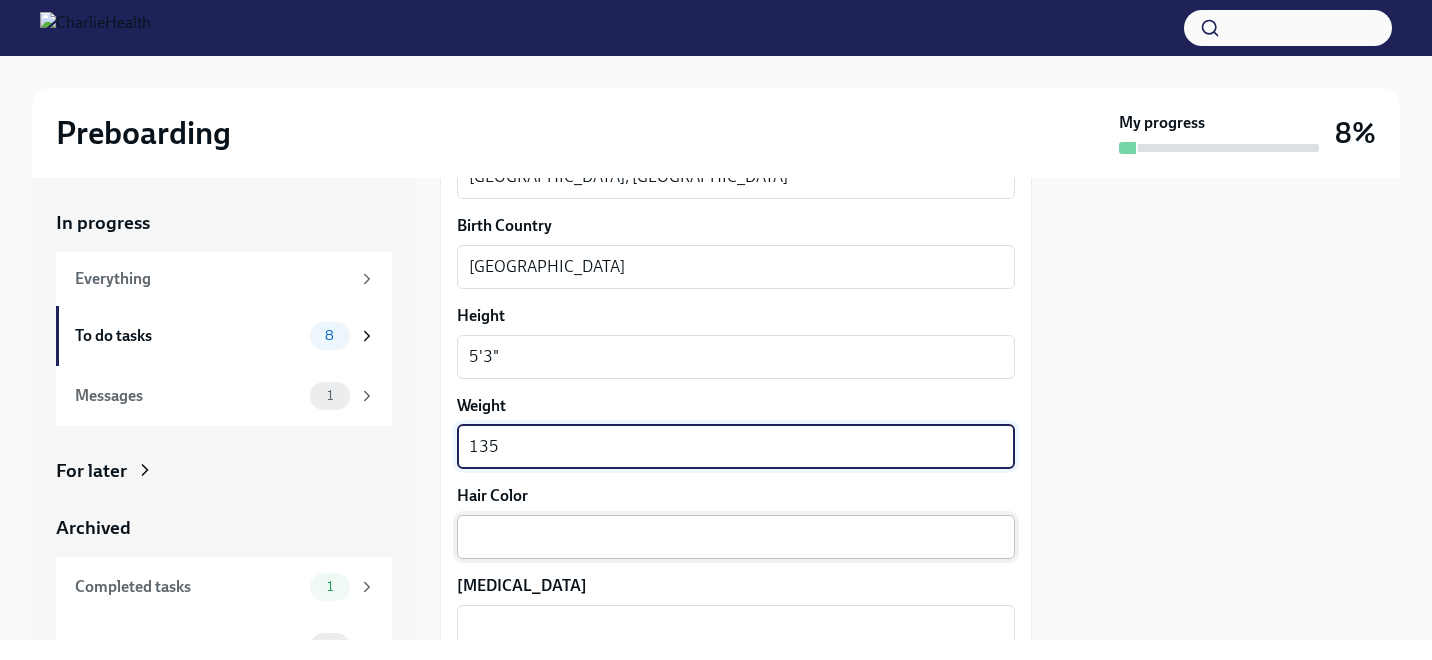 type on "135" 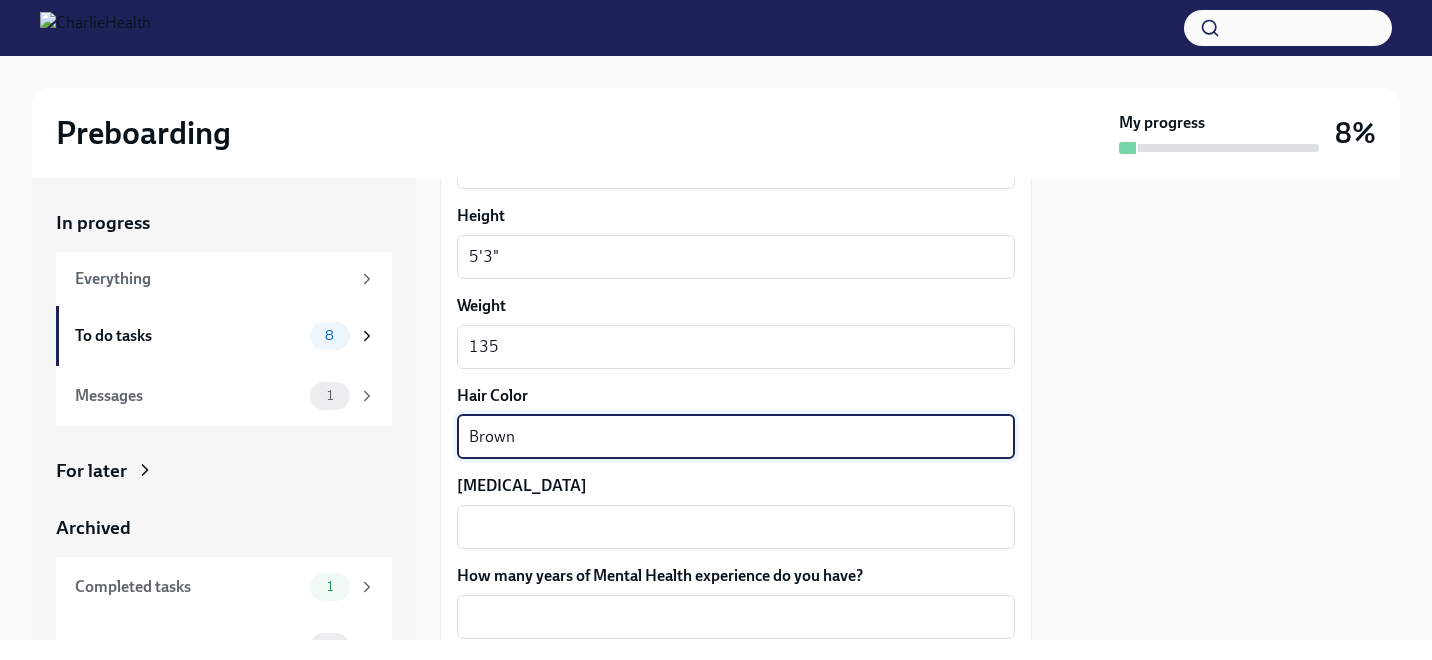 scroll, scrollTop: 1709, scrollLeft: 0, axis: vertical 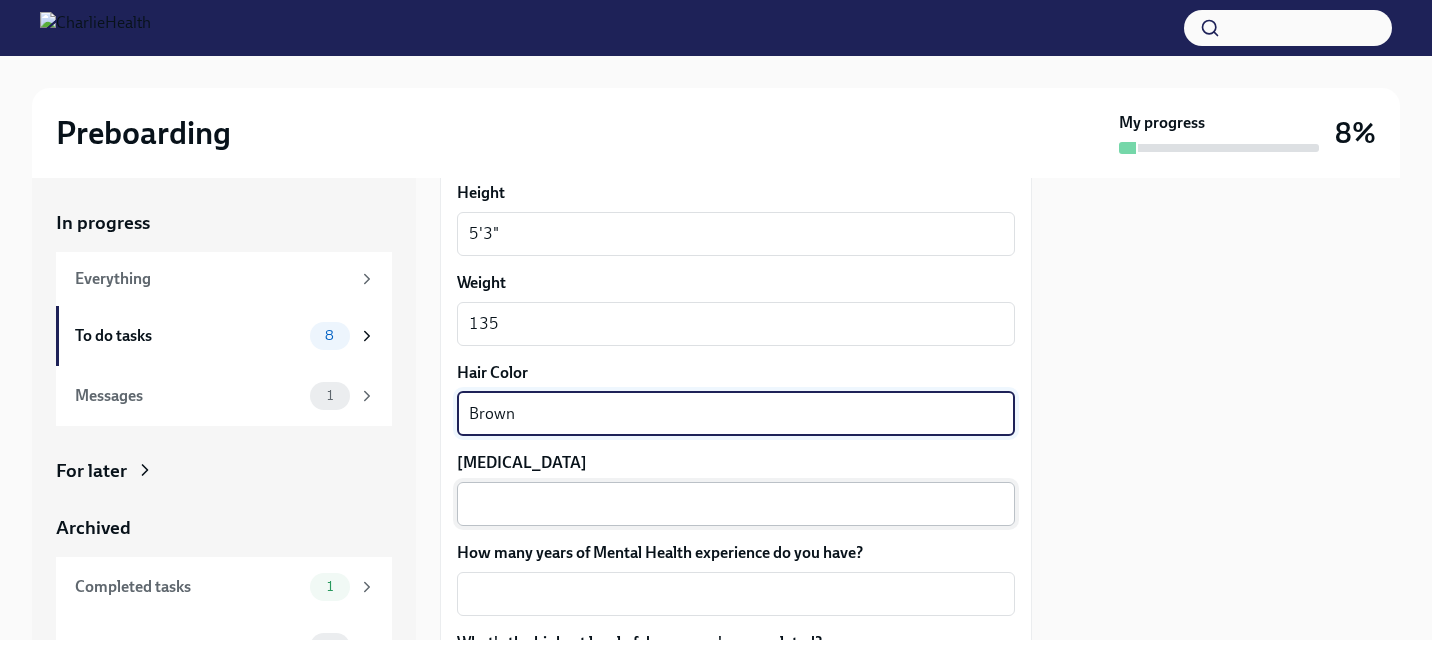 type on "Brown" 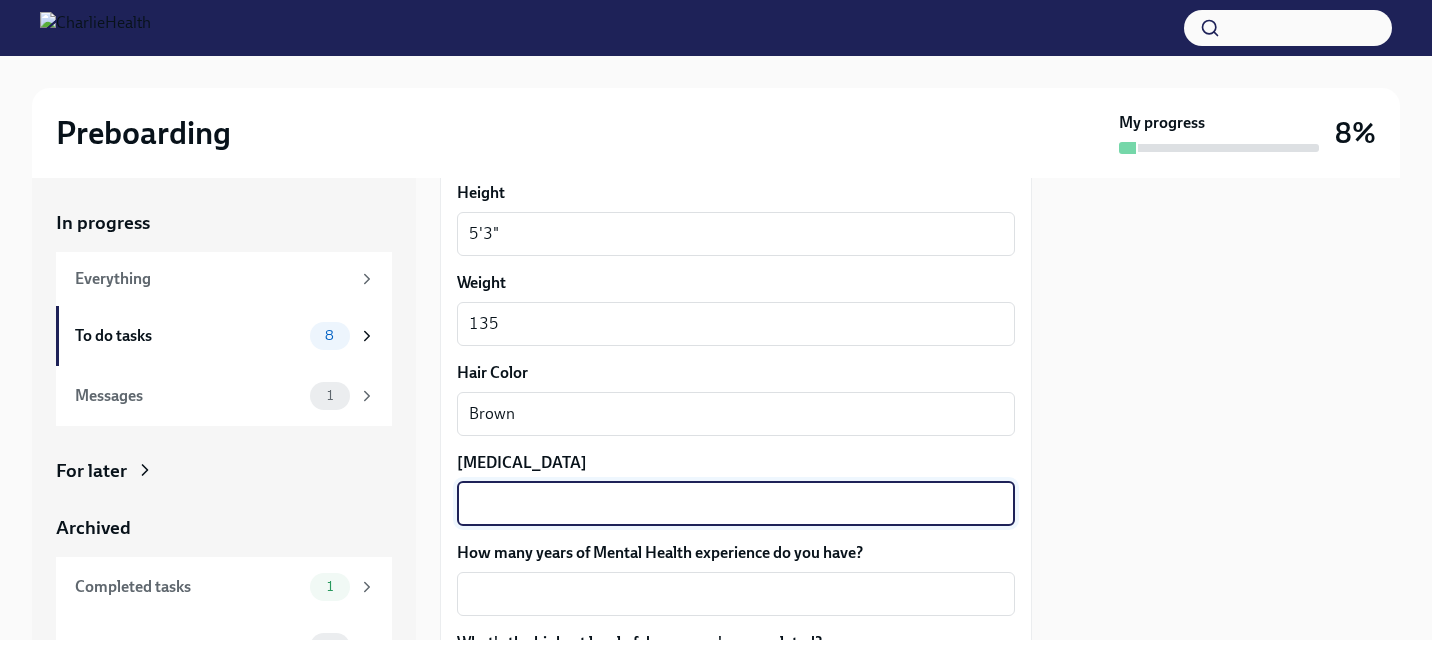 click on "[MEDICAL_DATA]" at bounding box center [736, 504] 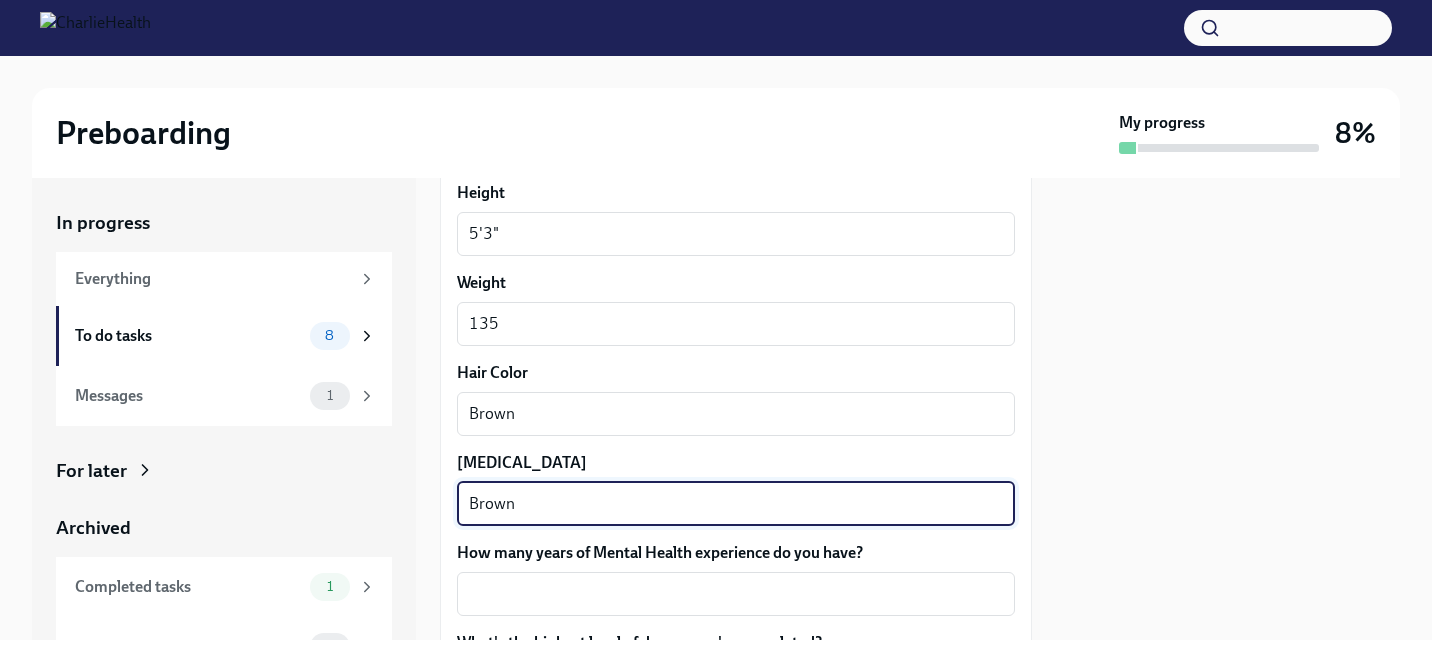 type on "Brown" 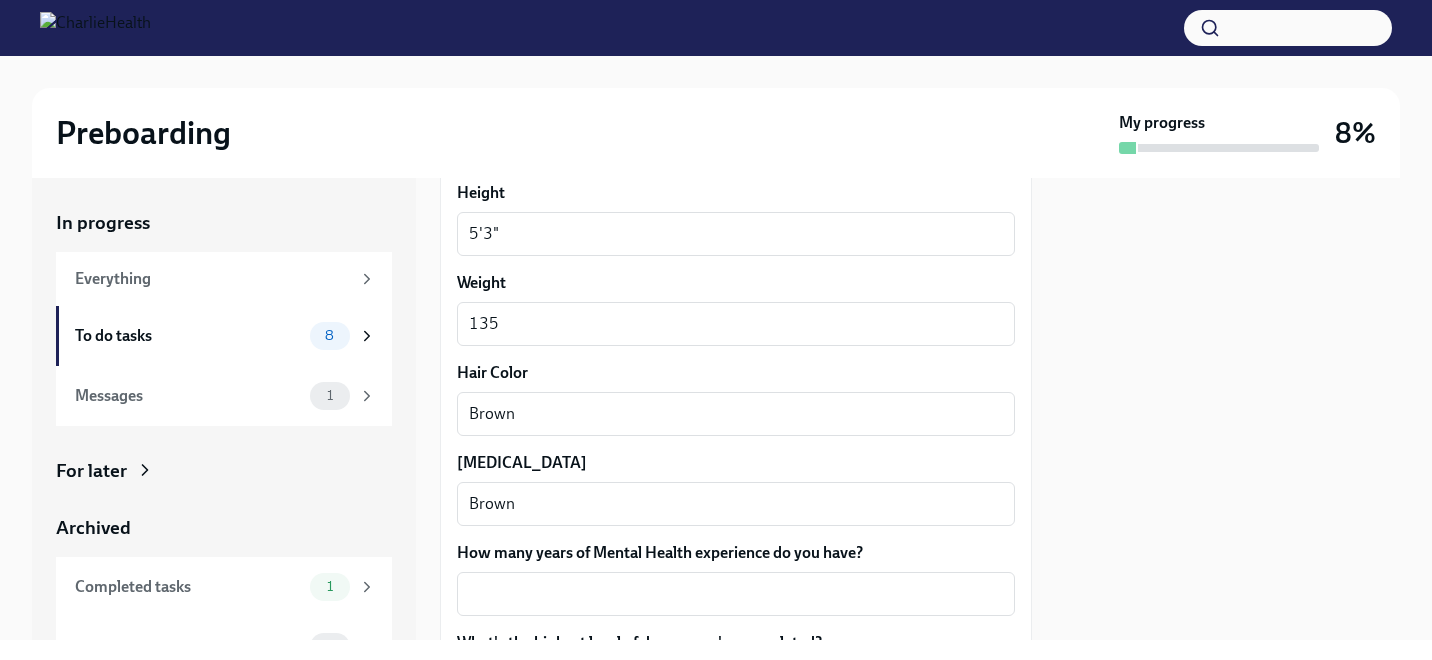 click on "Your preferred first name [PERSON_NAME] x ​ Your legal last name [PERSON_NAME] x ​ Please provide any previous names/ aliases-put None if N/A [PERSON_NAME] x ​ Street Address [STREET_ADDRESS][GEOGRAPHIC_DATA] Address 2 ​ Postal Code [GEOGRAPHIC_DATA] [GEOGRAPHIC_DATA] ​ State/Region [GEOGRAPHIC_DATA] ​ Country [DEMOGRAPHIC_DATA] ​ Date of Birth (MM/DD/YYYY) [DEMOGRAPHIC_DATA] x ​ Your Social Security Number 451876804 x ​ Citizenship US x ​ Race Black/[DEMOGRAPHIC_DATA] x ​ Ethnicity [DEMOGRAPHIC_DATA] x ​ Gender [DEMOGRAPHIC_DATA] x ​ Birth City and [GEOGRAPHIC_DATA], [GEOGRAPHIC_DATA] x ​ Birth Country [DEMOGRAPHIC_DATA] x ​ Height 5'3" x ​ Weight 135 x ​ Hair Color Brown x ​ [MEDICAL_DATA] Brown x ​ How many years of Mental Health experience do you have? x ​ What's the highest level of degree you've completed? ​ ​ Submit answers" at bounding box center [736, -204] 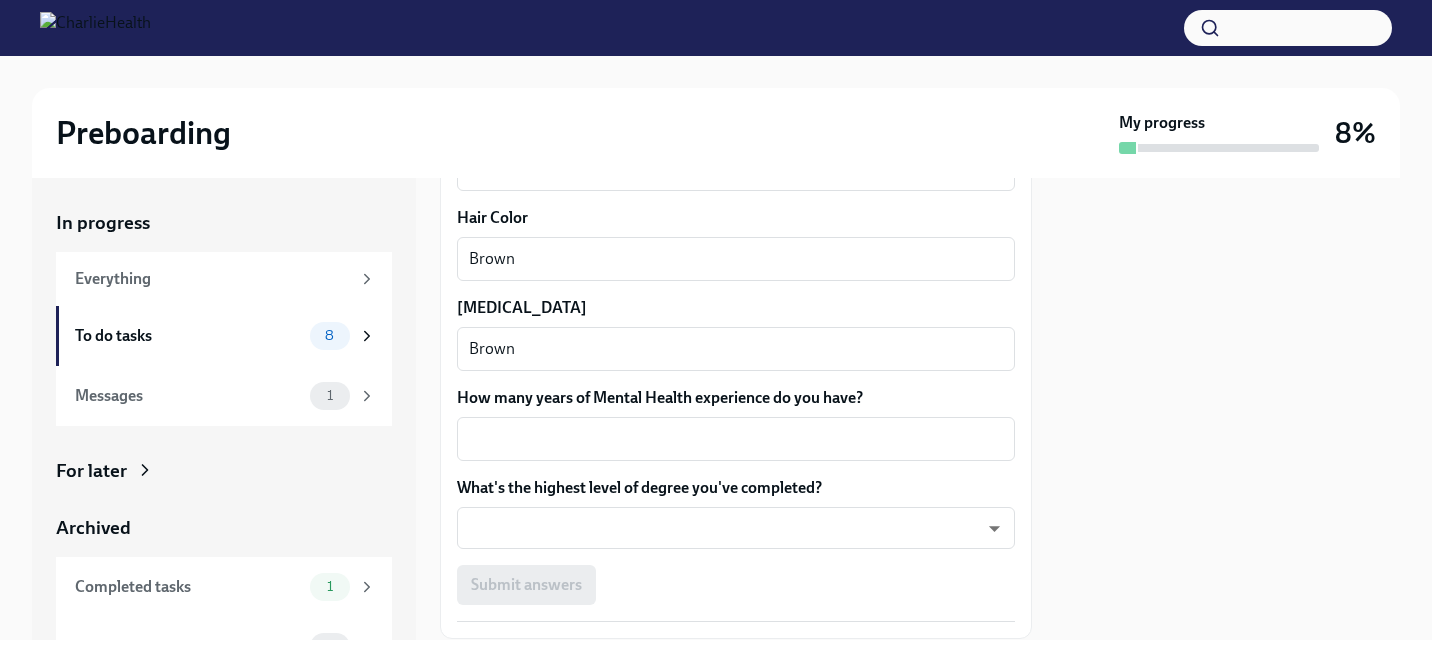 scroll, scrollTop: 1879, scrollLeft: 0, axis: vertical 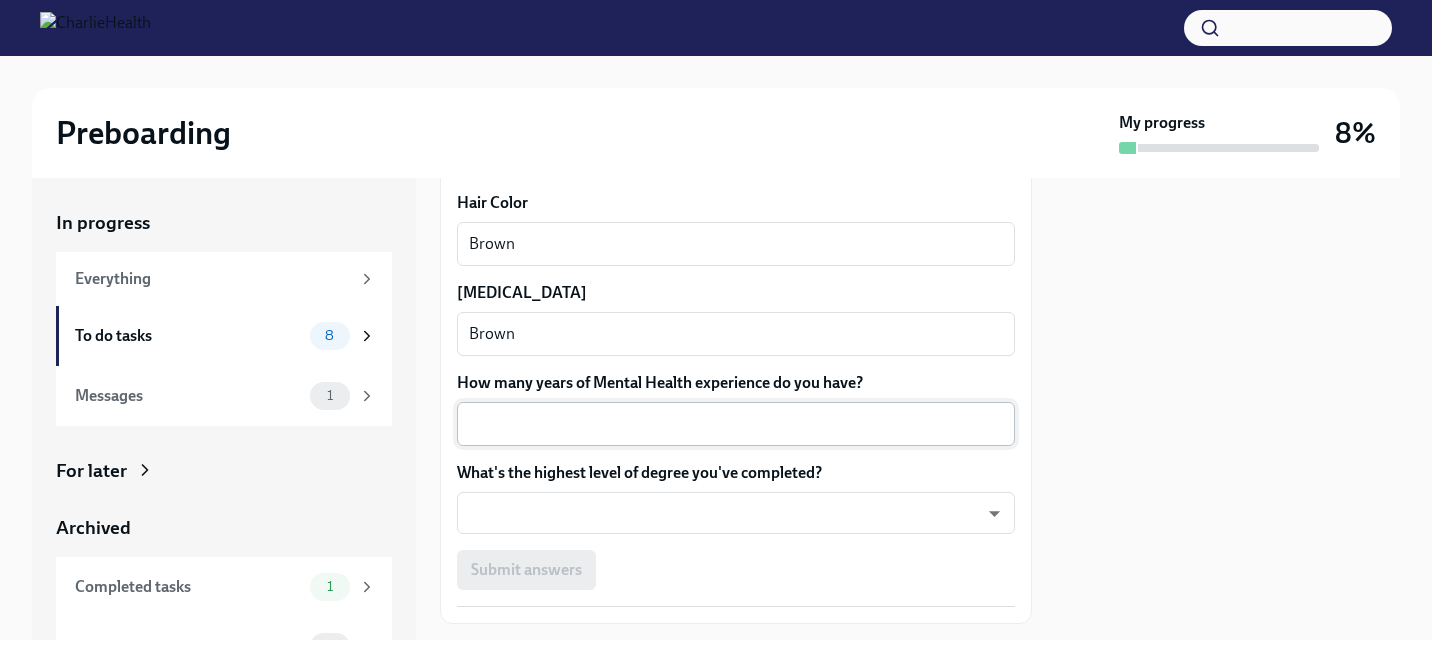 click on "How many years of Mental Health experience do you have?" at bounding box center (736, 424) 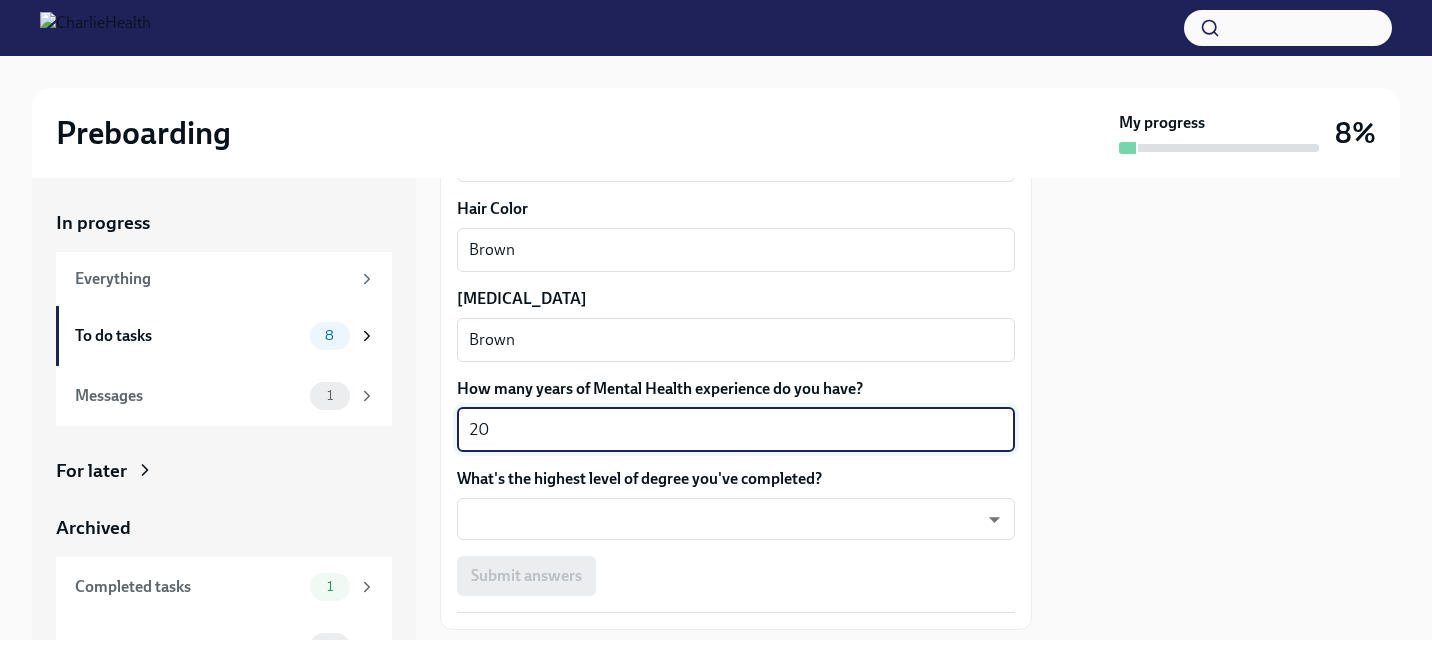 scroll, scrollTop: 1871, scrollLeft: 0, axis: vertical 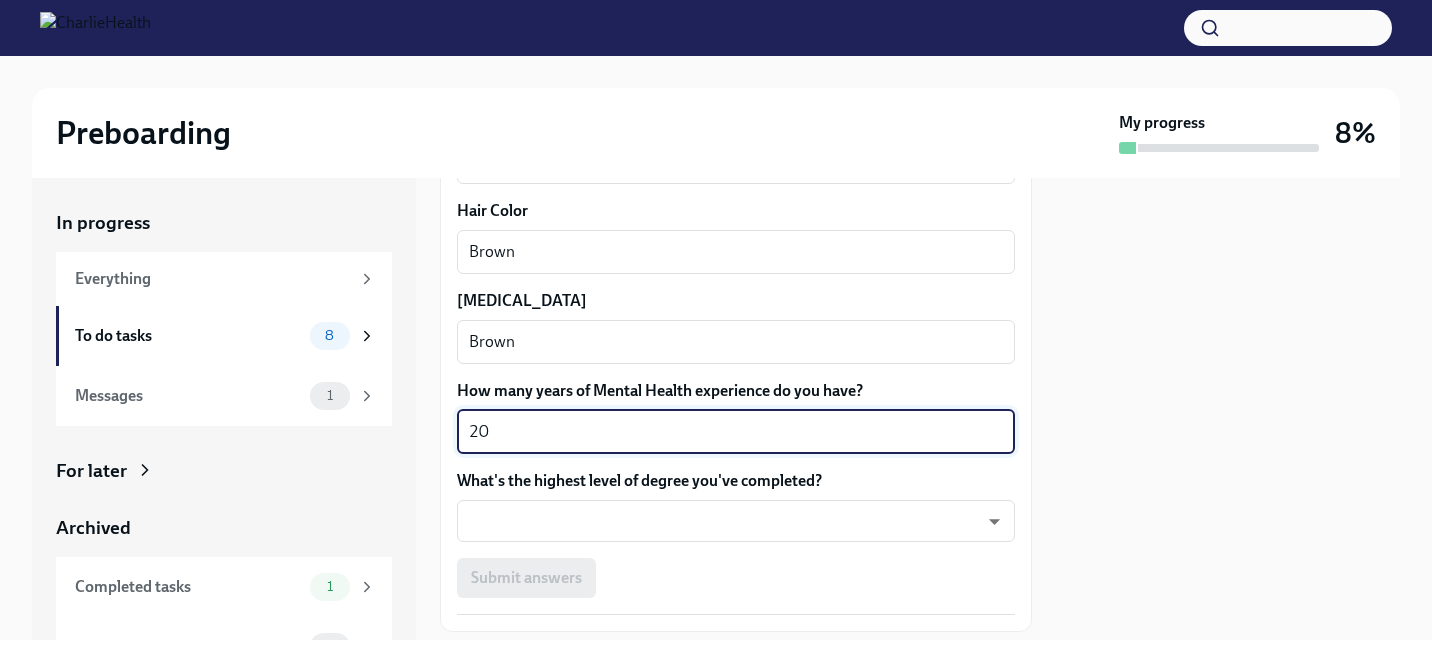 click on "20" at bounding box center (736, 432) 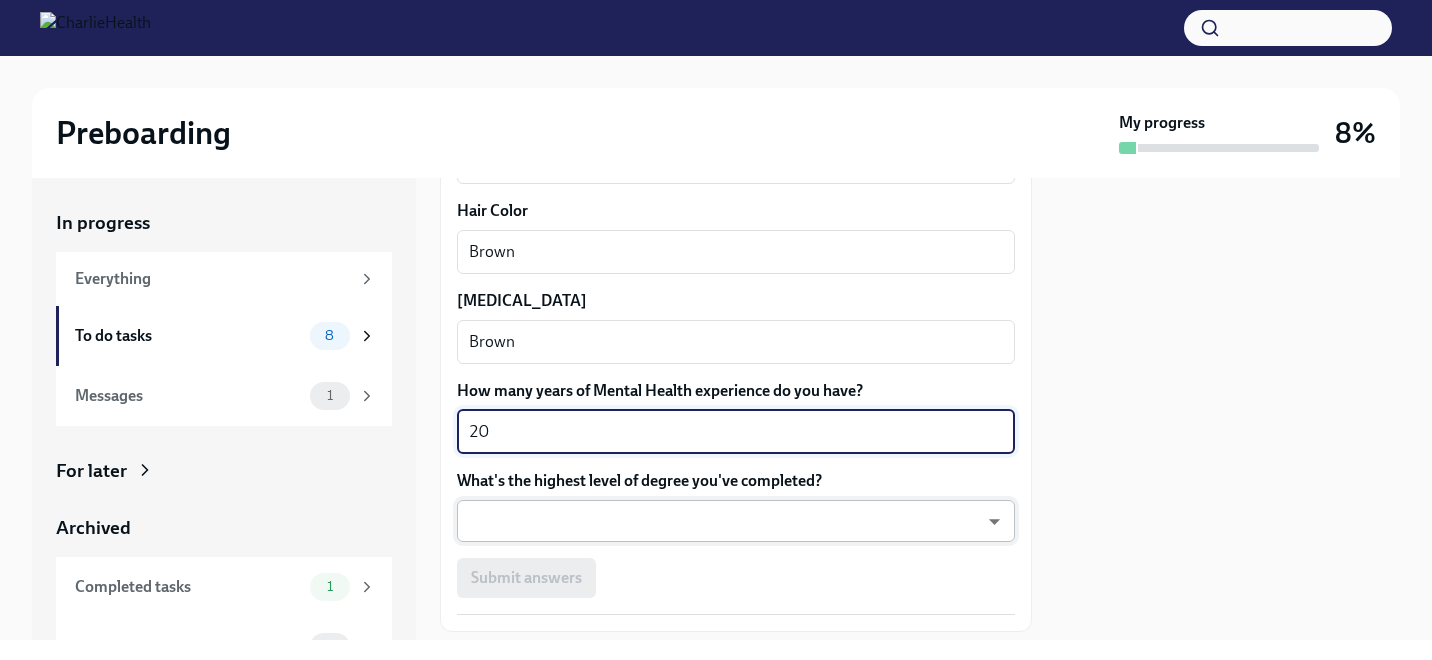 type on "20" 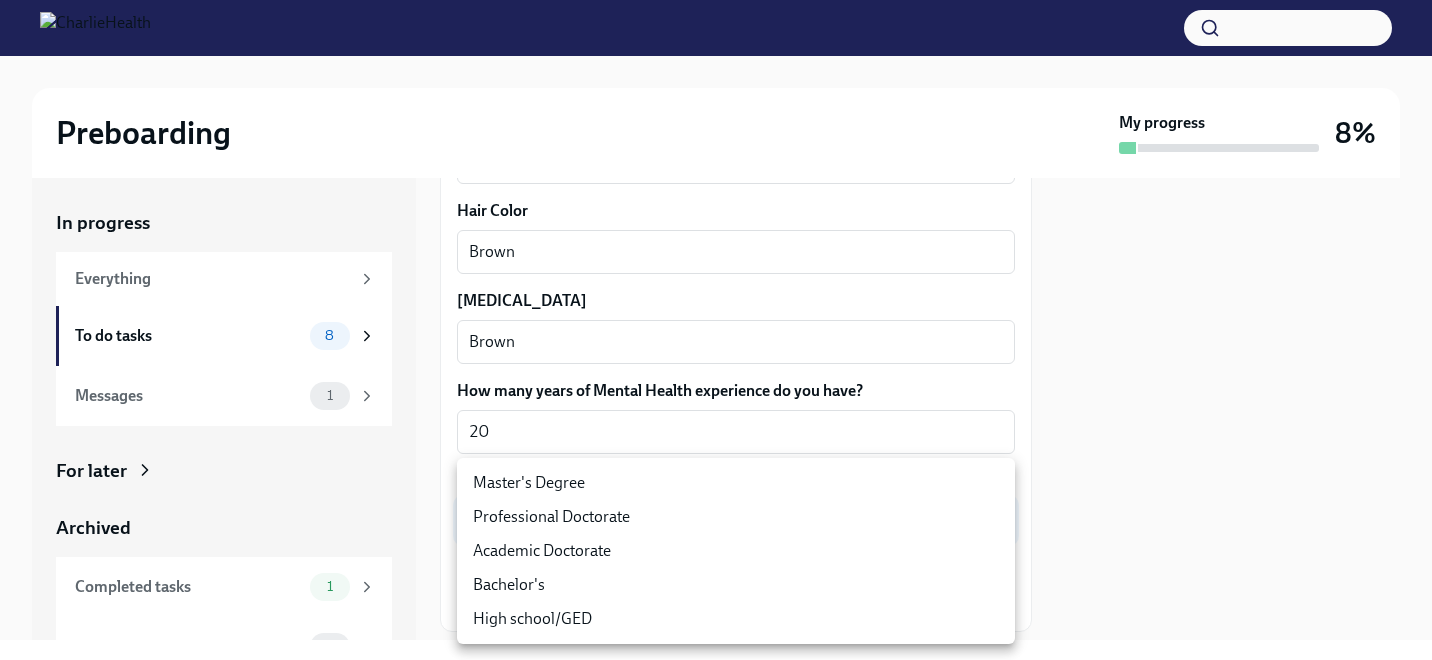 click on "Master's Degree" at bounding box center [736, 483] 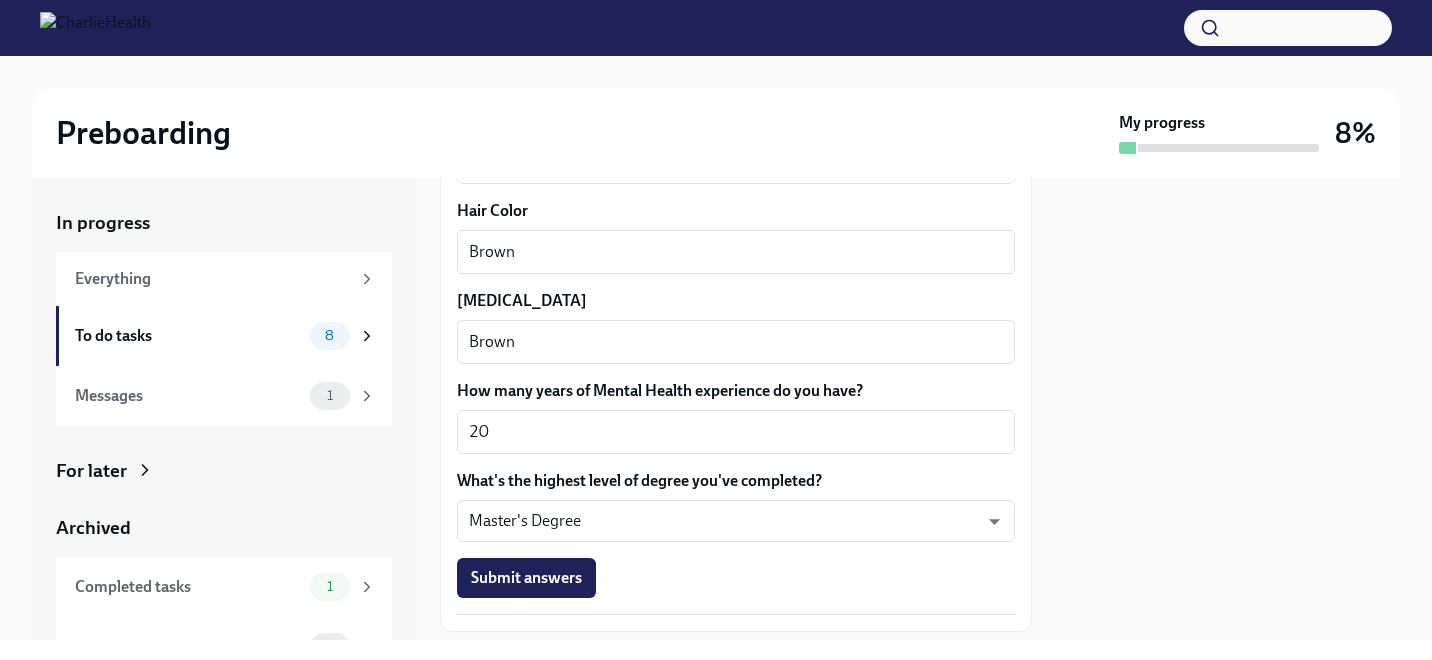 click at bounding box center (1228, 409) 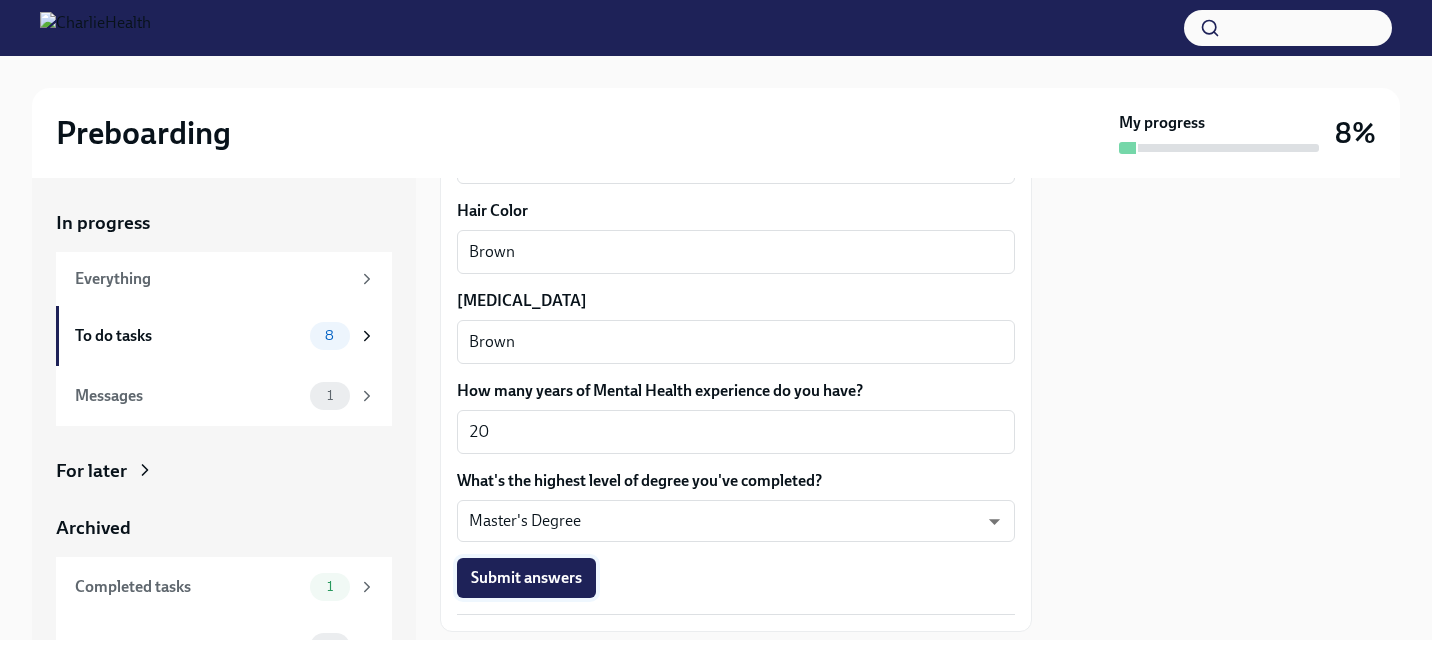 click on "Submit answers" at bounding box center (526, 578) 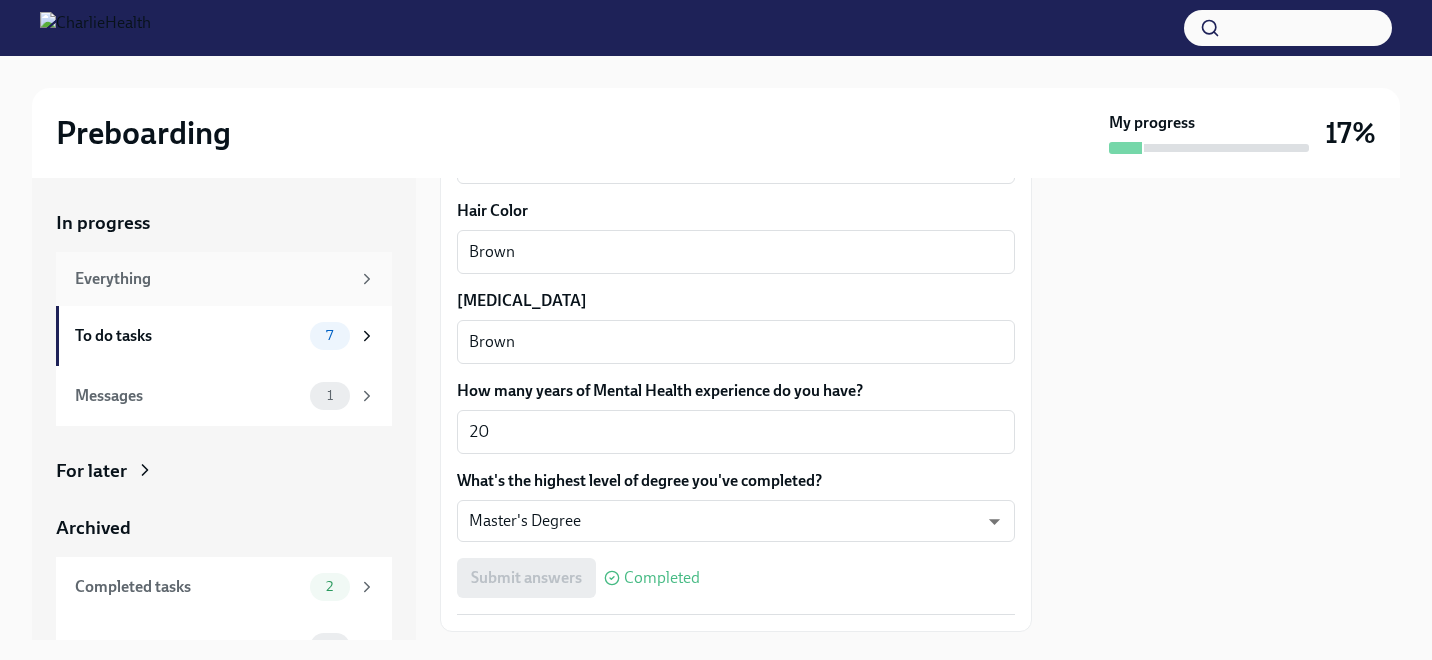 click on "Everything" at bounding box center [212, 279] 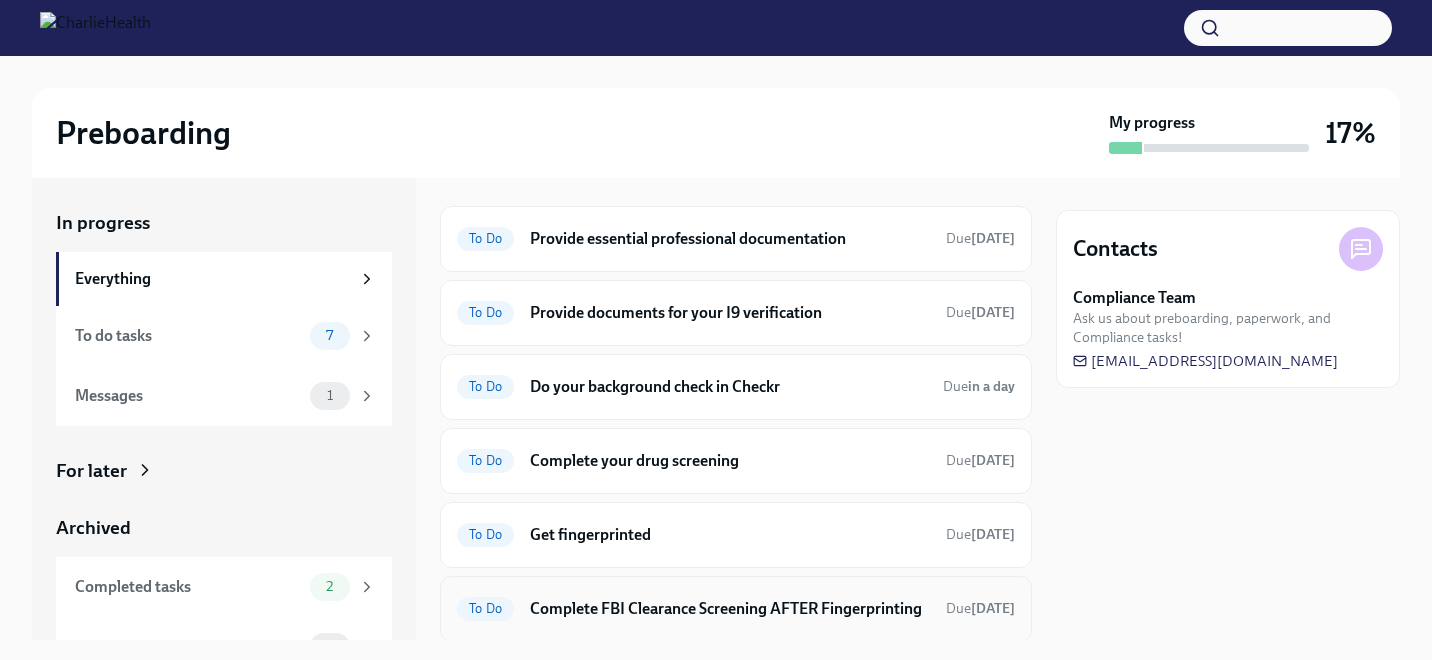 scroll, scrollTop: 0, scrollLeft: 0, axis: both 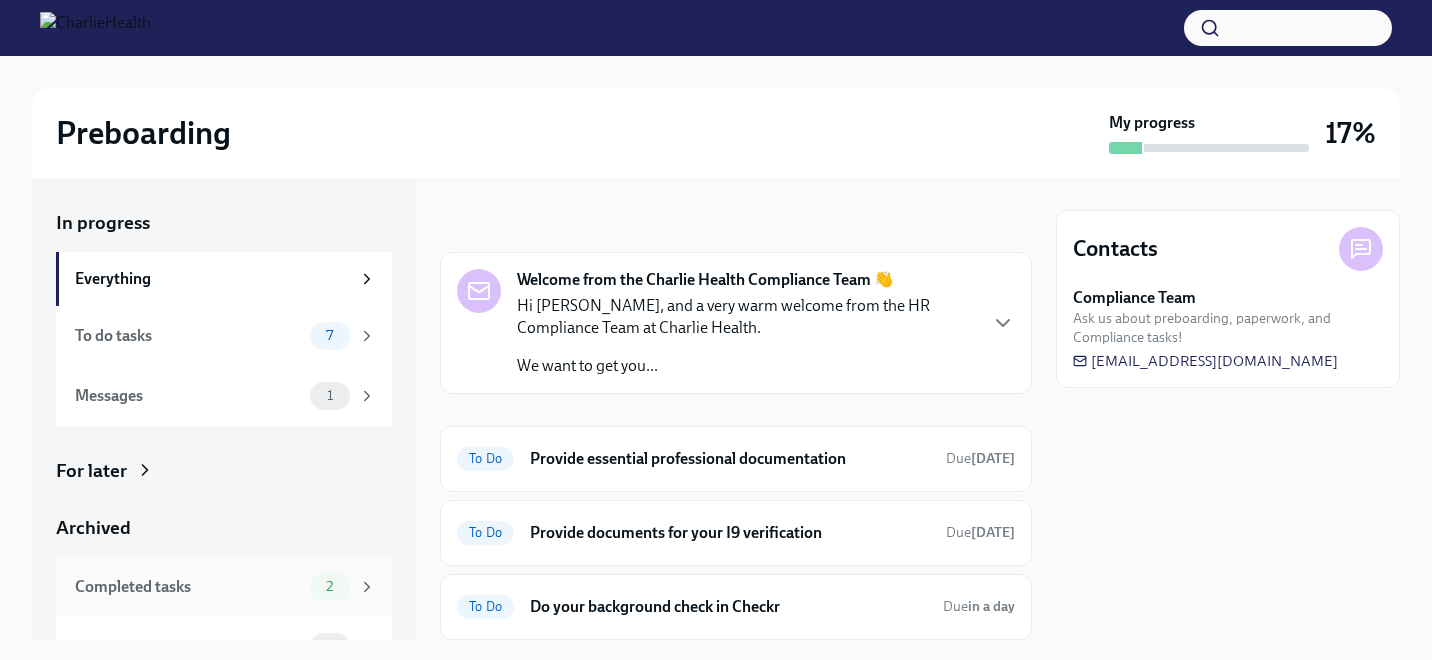 click on "Completed tasks" at bounding box center [188, 587] 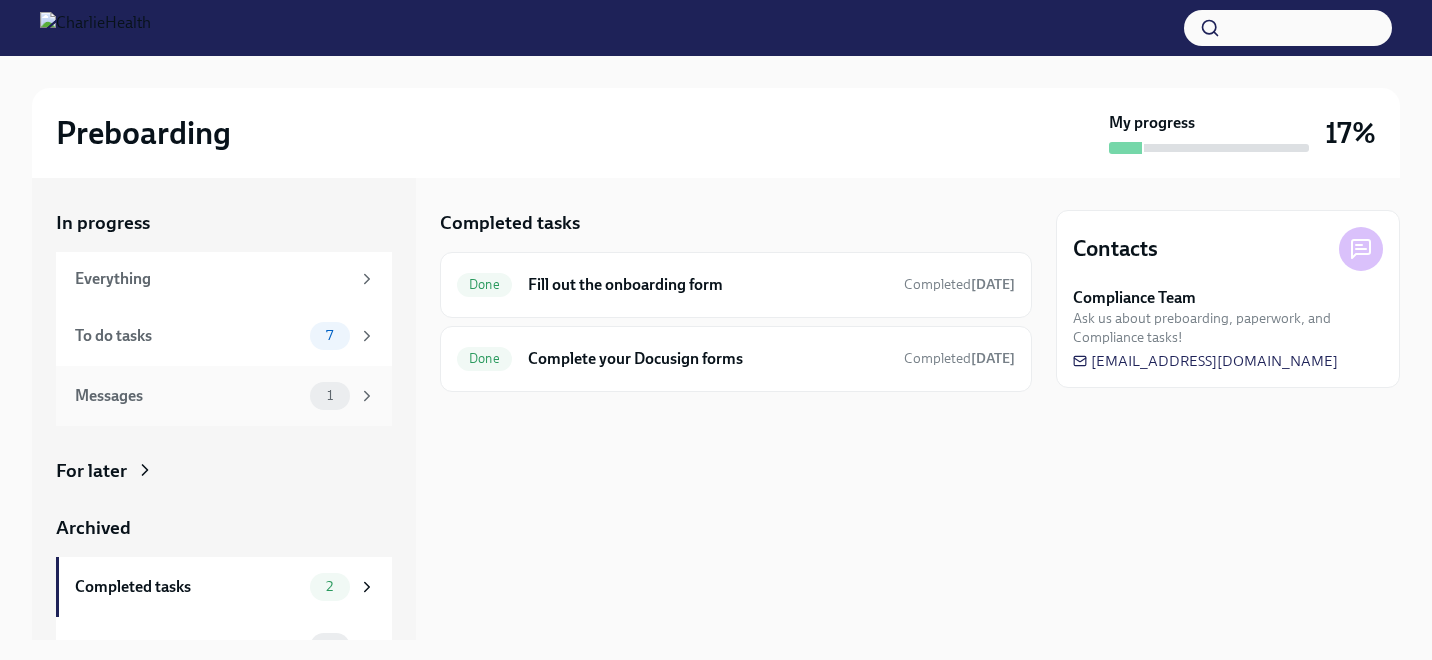 click on "Messages" at bounding box center [188, 396] 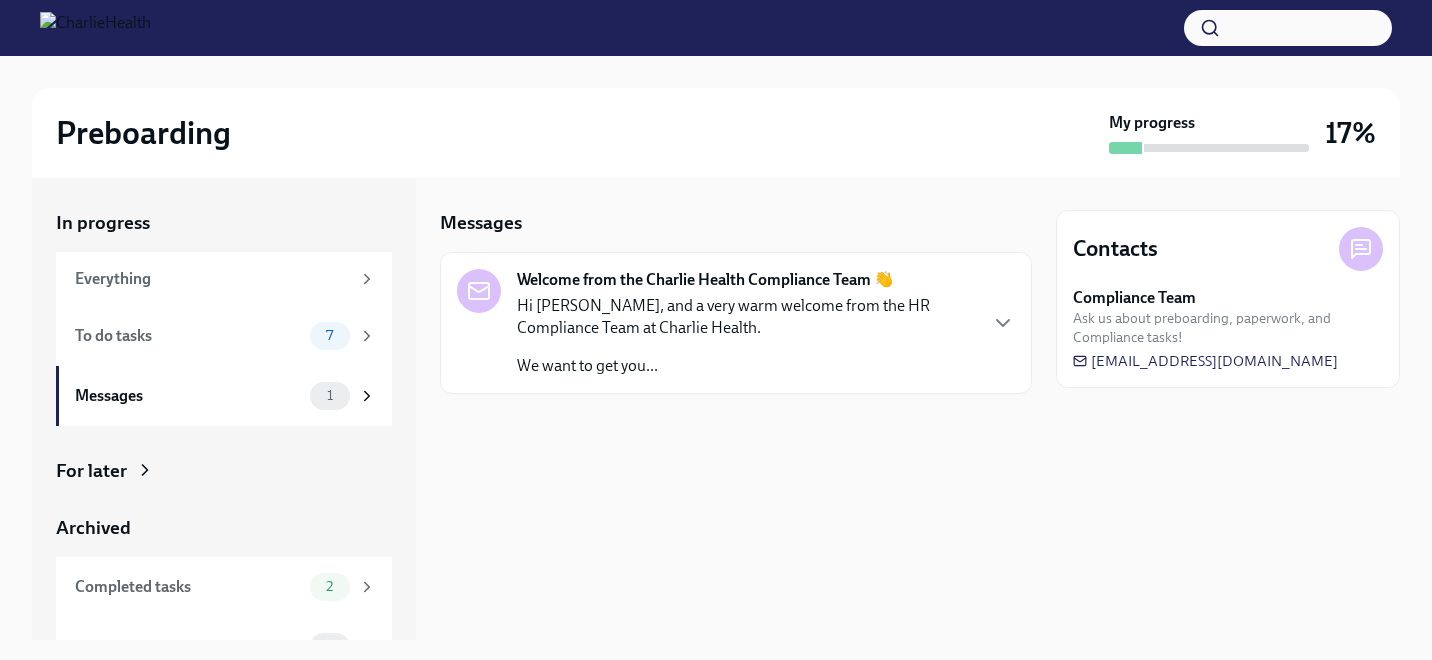 click on "We want to get you..." at bounding box center (746, 366) 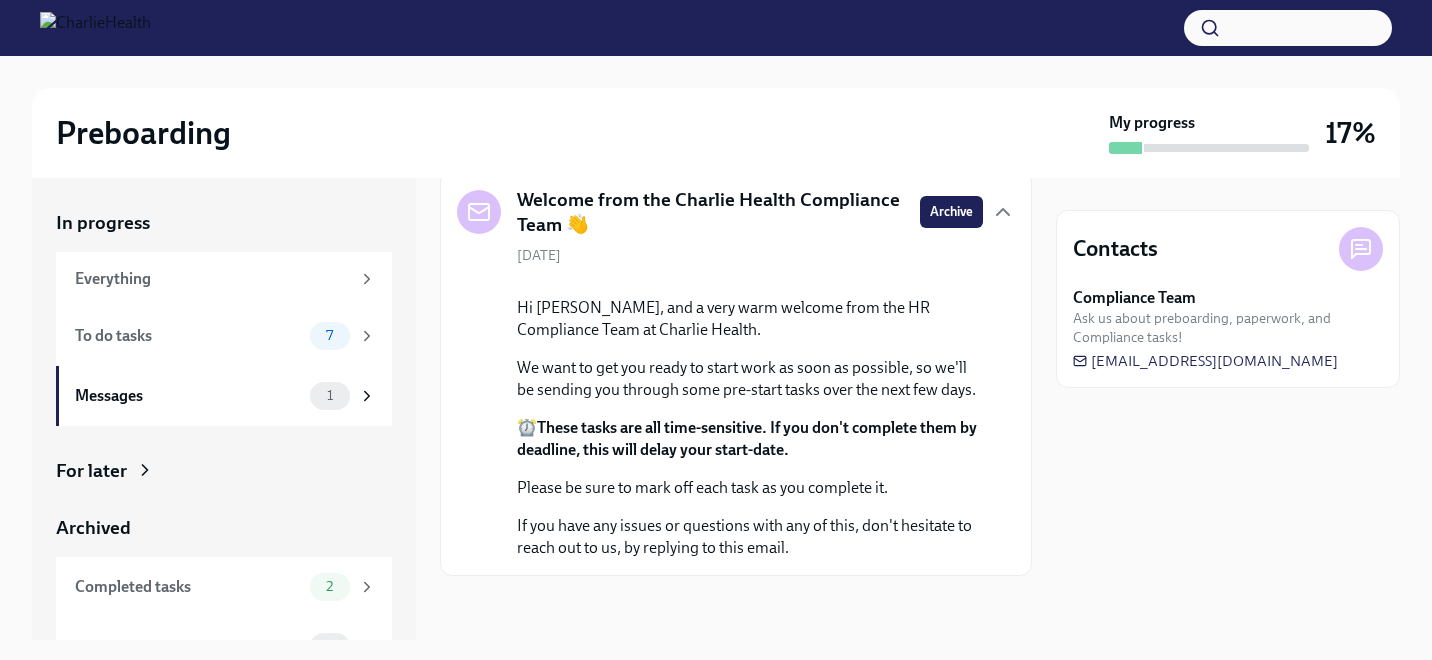 scroll, scrollTop: 0, scrollLeft: 0, axis: both 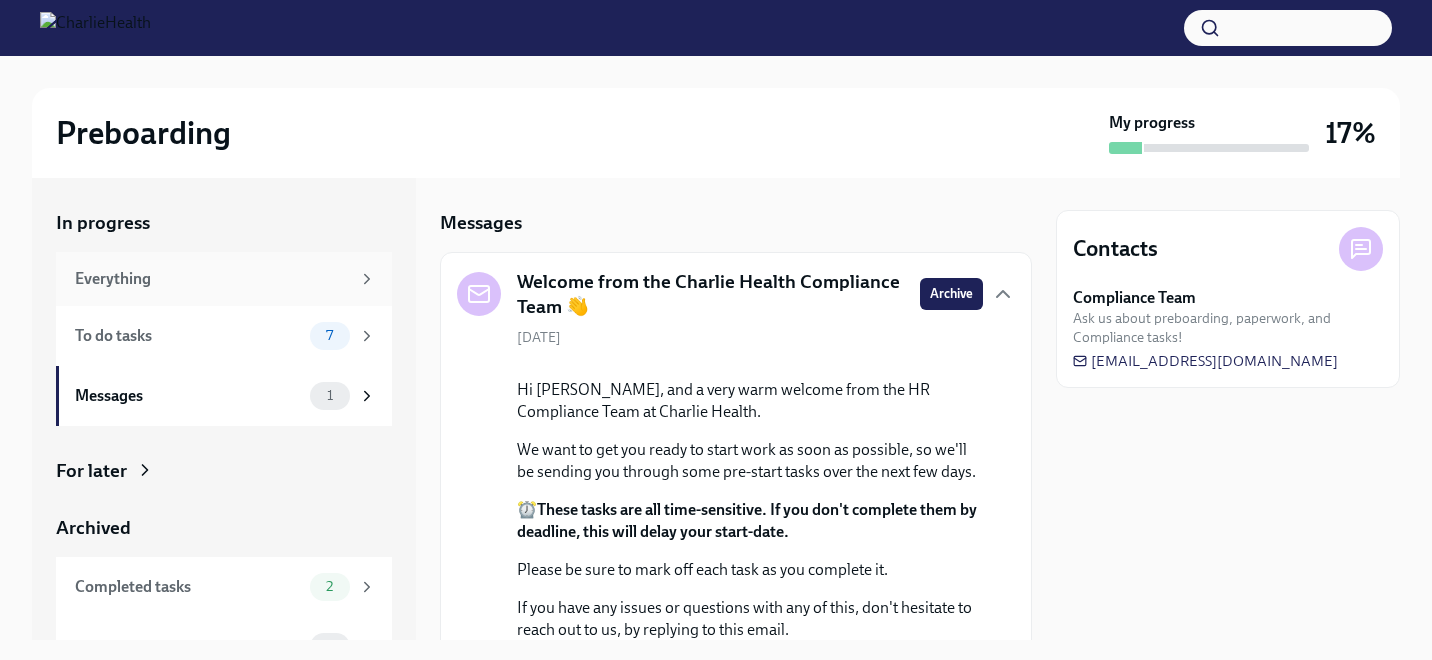 click on "Everything" at bounding box center [212, 279] 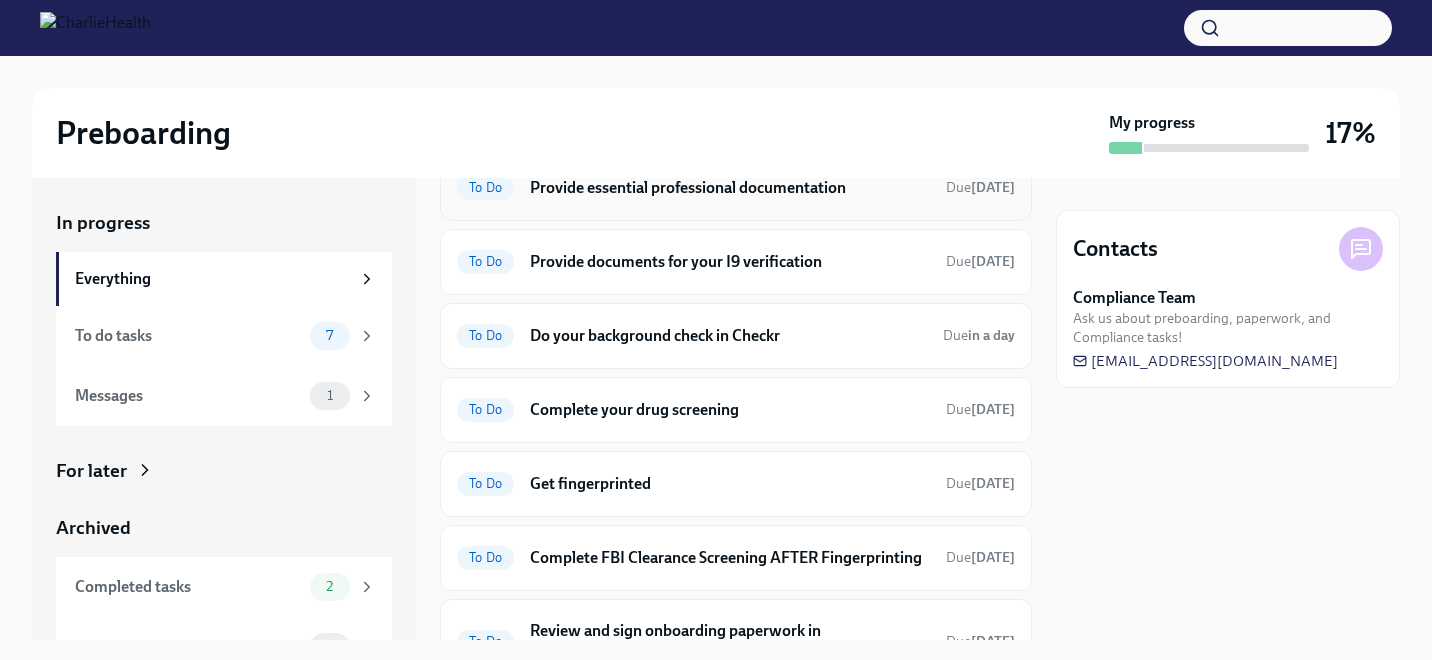 scroll, scrollTop: 0, scrollLeft: 0, axis: both 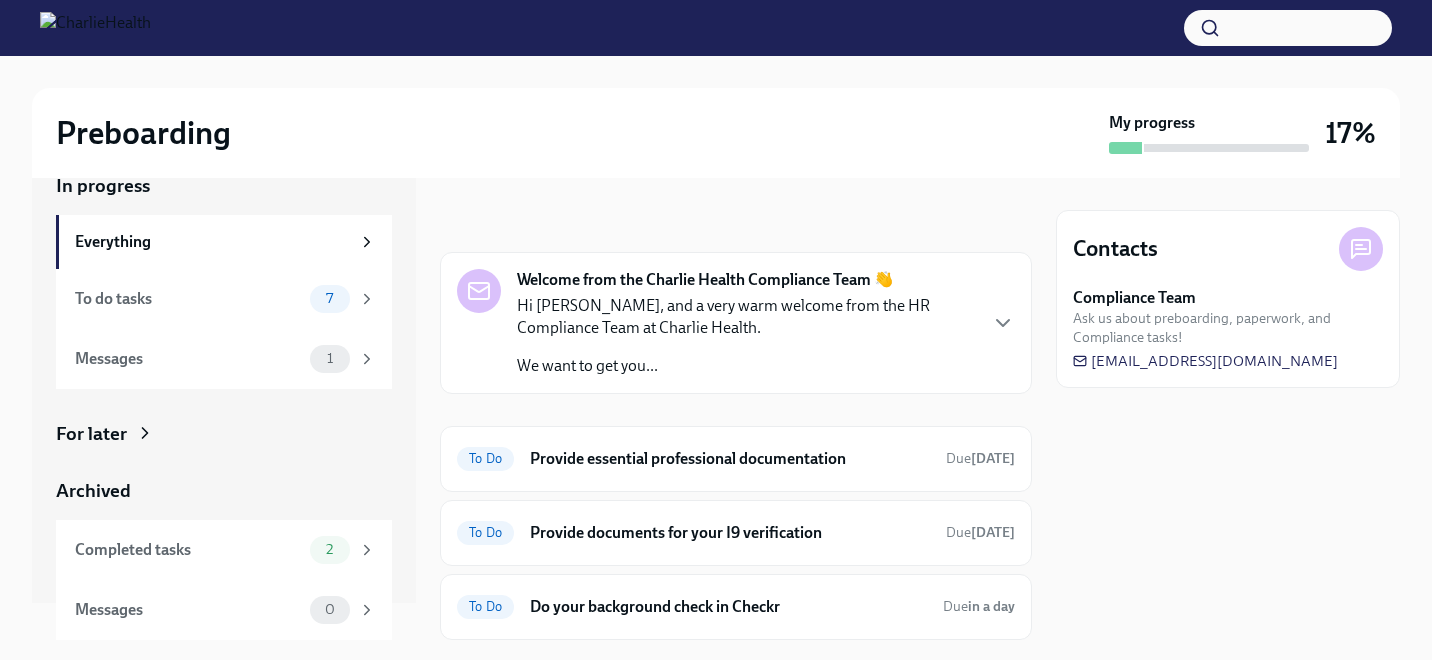 click on "For later" at bounding box center [91, 434] 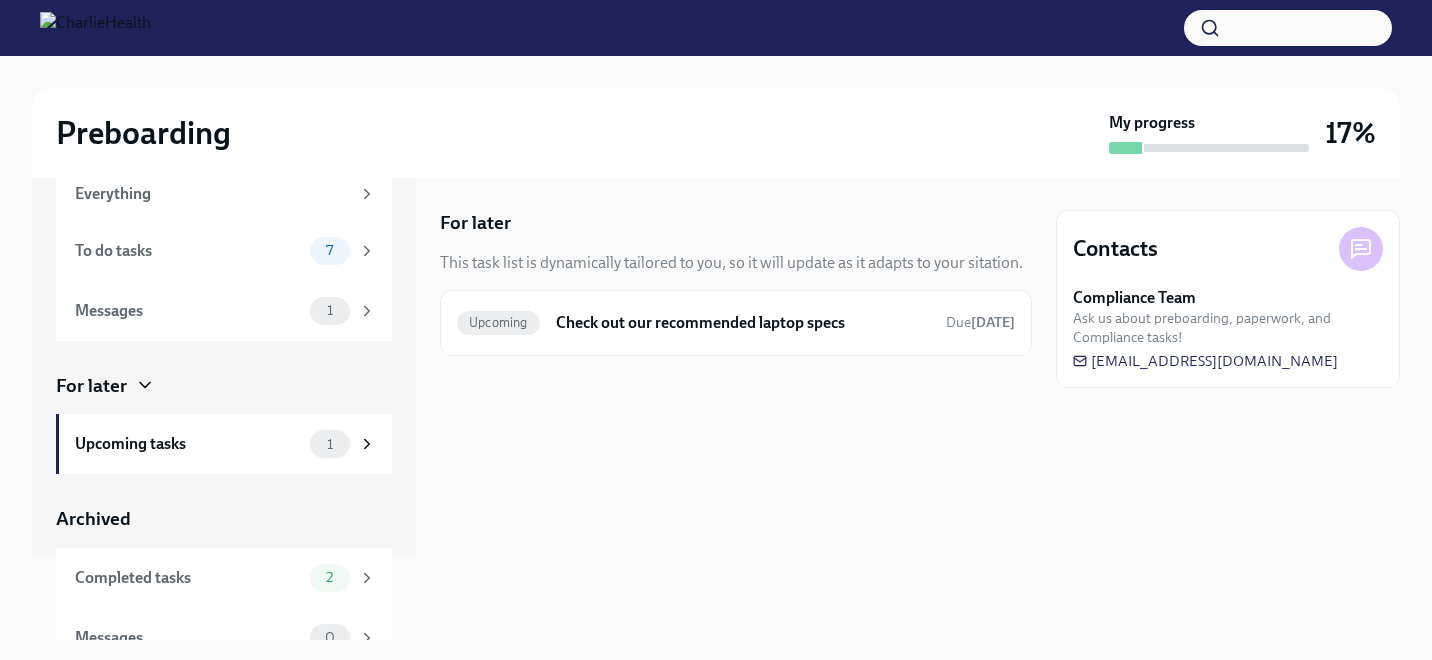 scroll, scrollTop: 113, scrollLeft: 0, axis: vertical 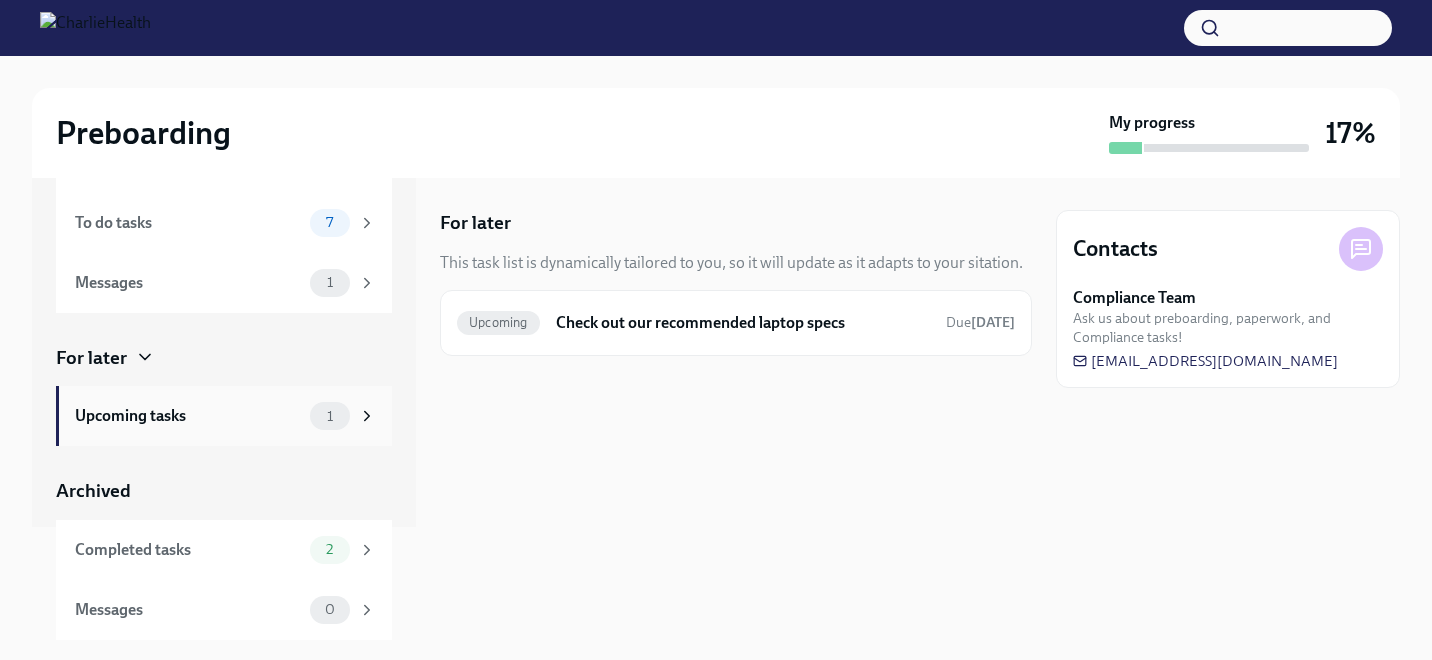 click on "Upcoming tasks 1" at bounding box center (225, 416) 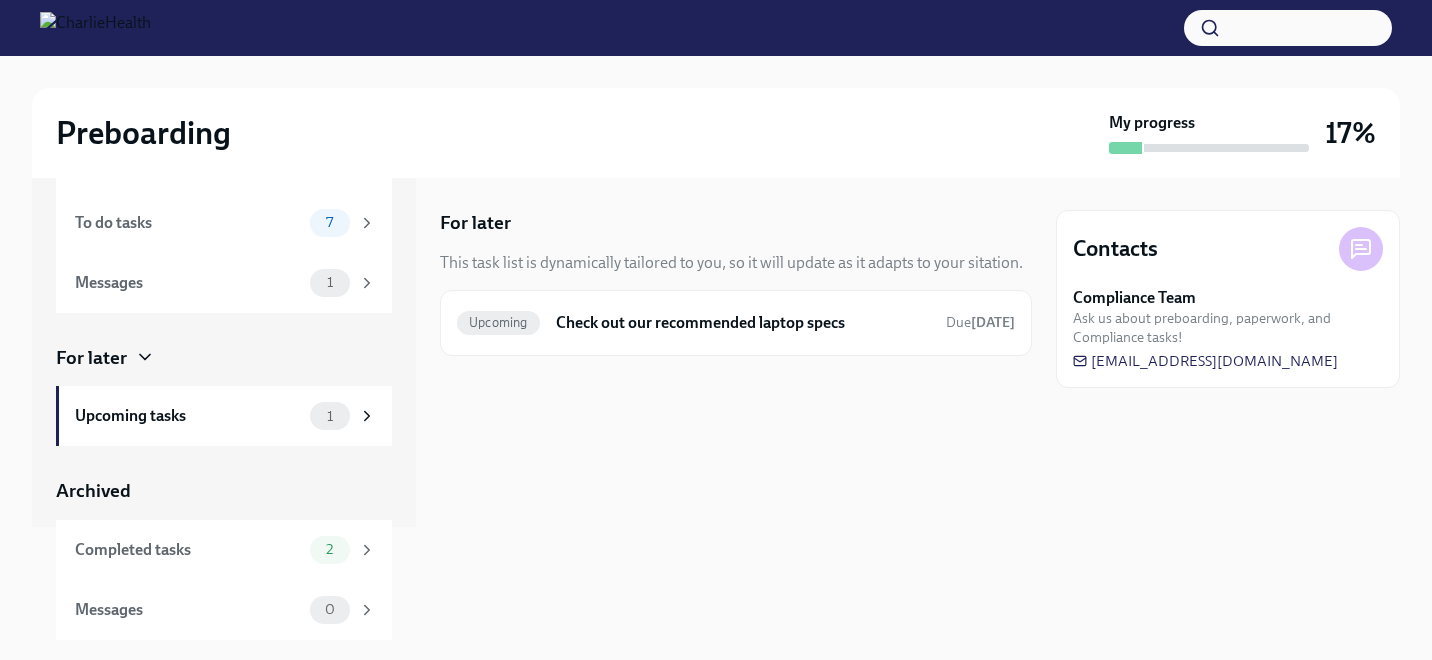scroll, scrollTop: 0, scrollLeft: 0, axis: both 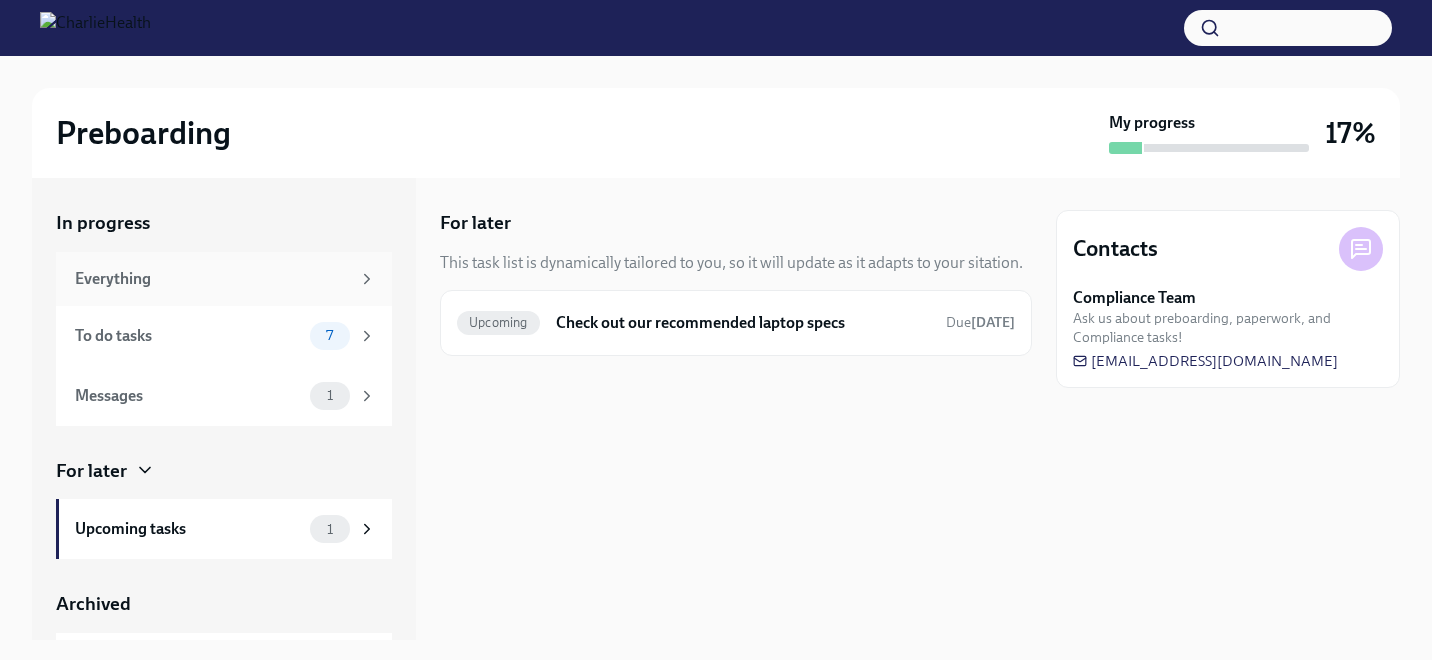 click on "Everything" at bounding box center (212, 279) 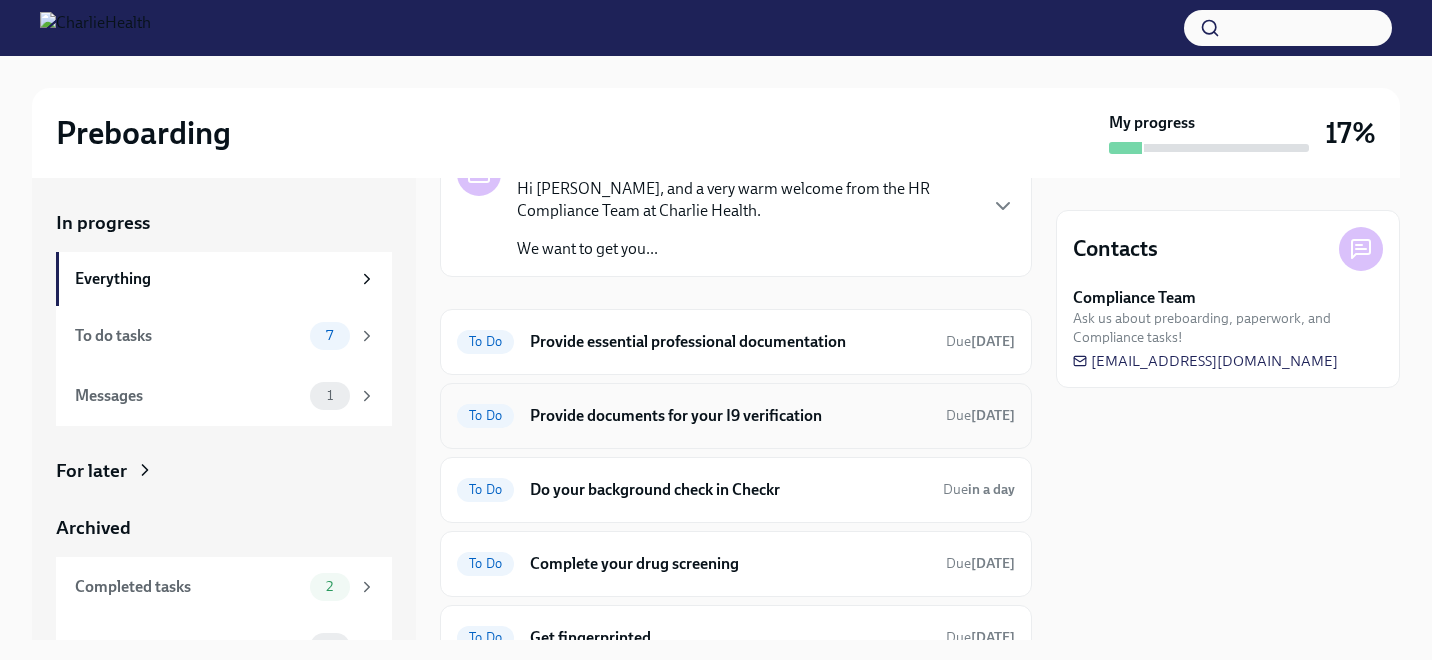 scroll, scrollTop: 119, scrollLeft: 0, axis: vertical 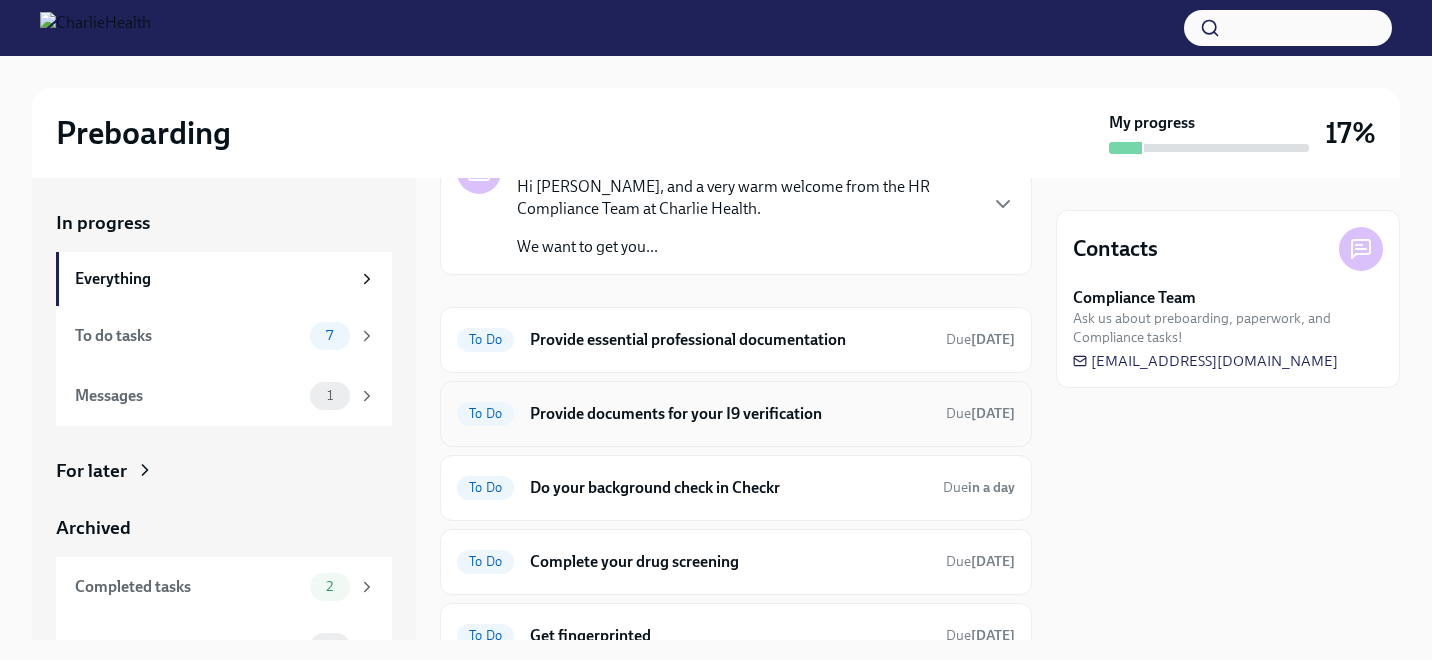 click on "Provide documents for your I9 verification" at bounding box center [730, 414] 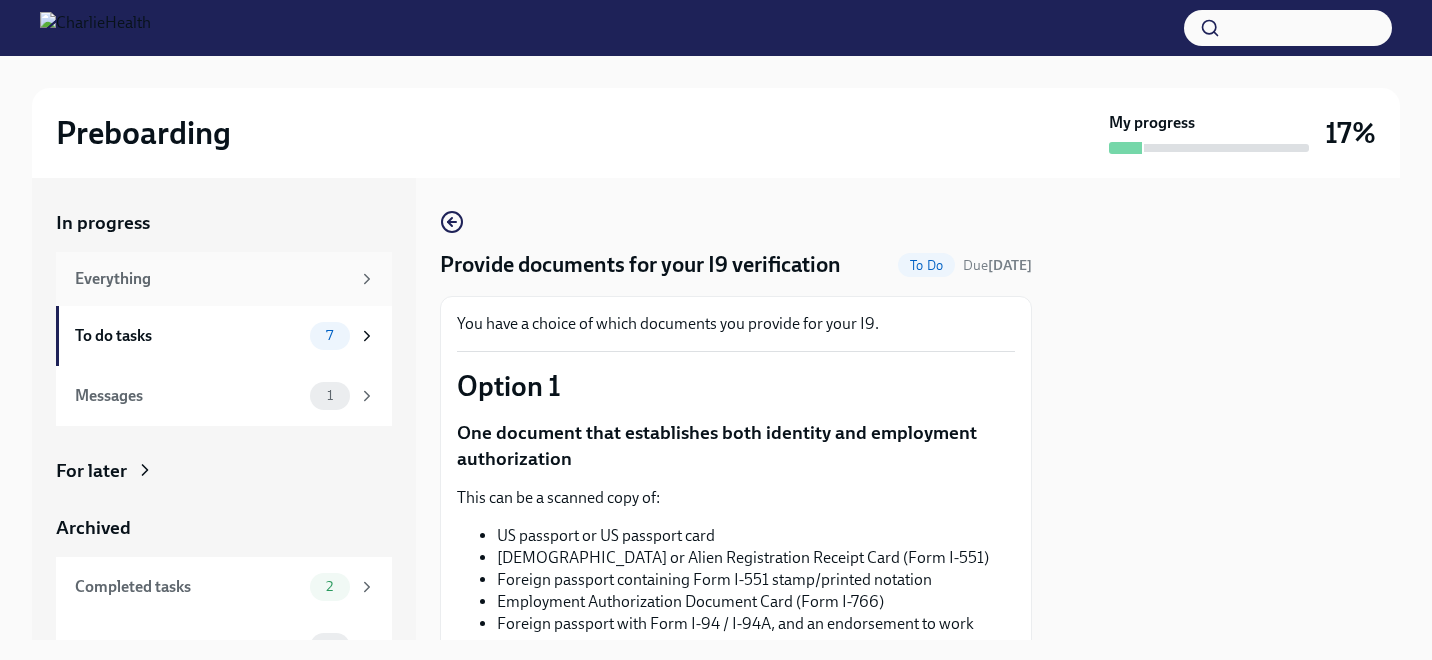click on "Everything" at bounding box center [212, 279] 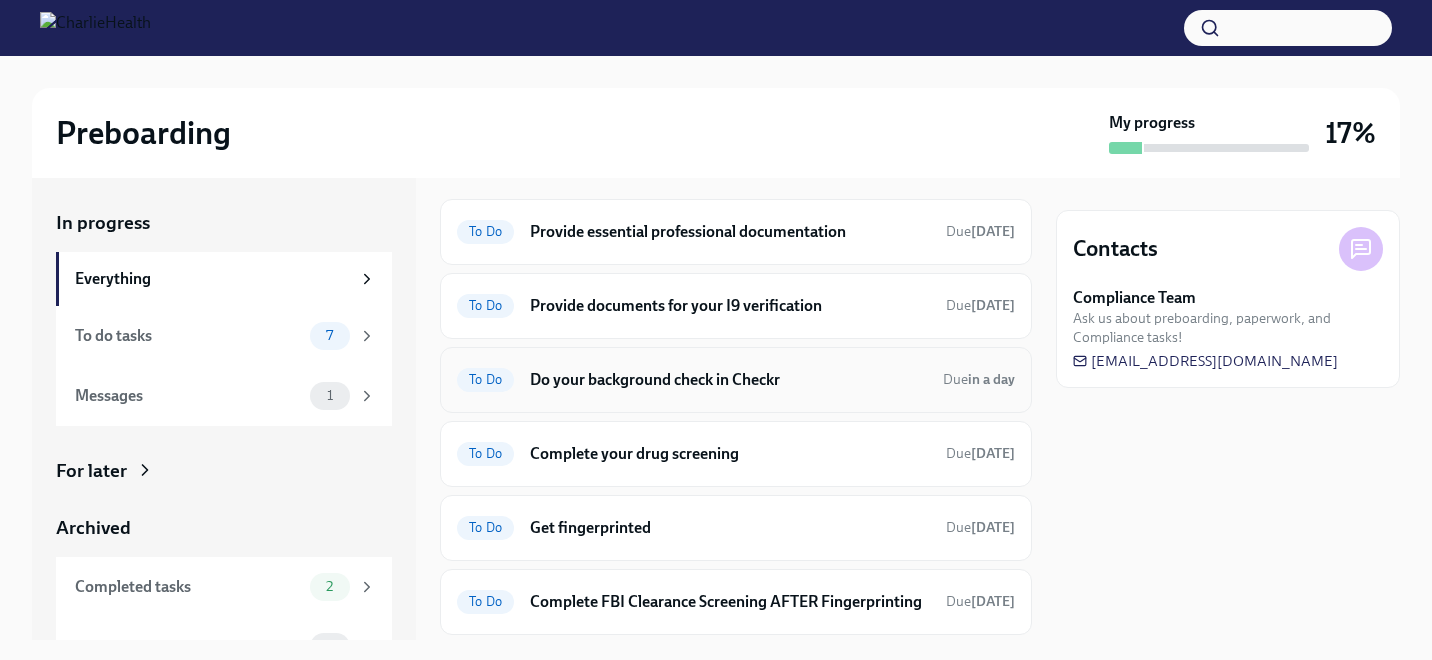 scroll, scrollTop: 106, scrollLeft: 0, axis: vertical 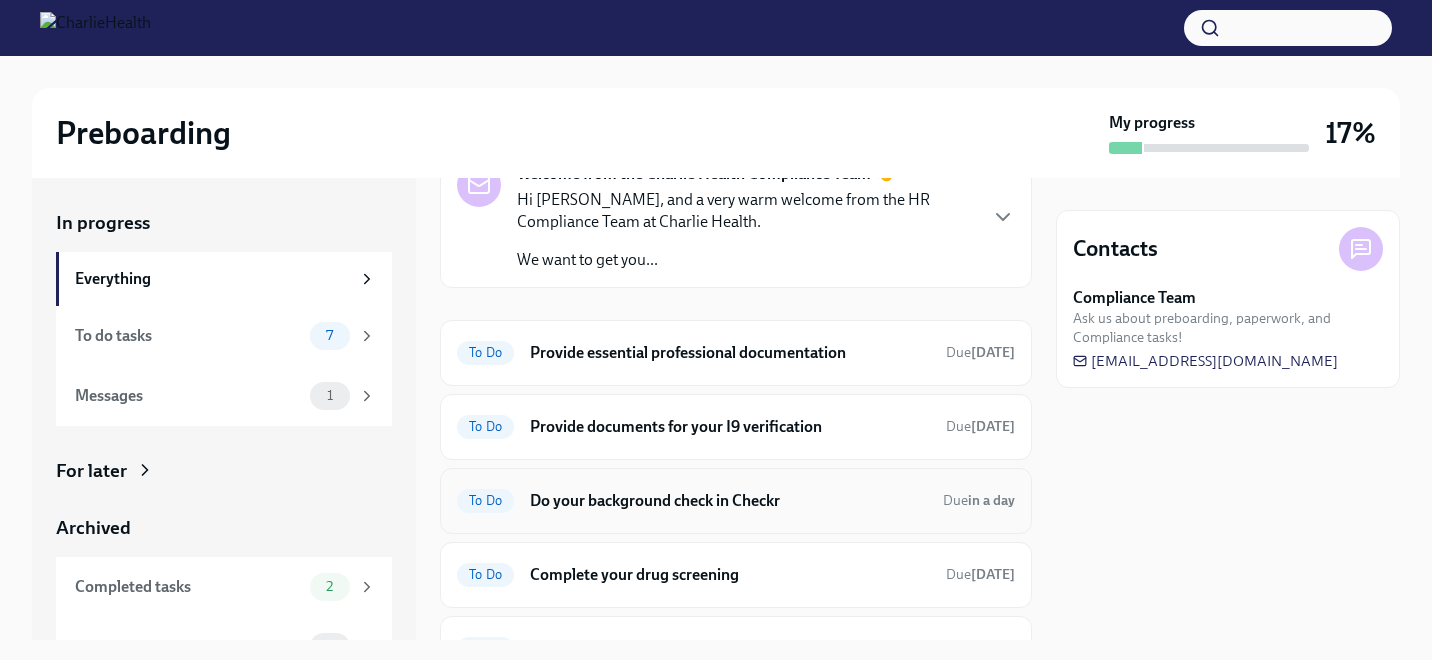 click on "Do your background check in Checkr" at bounding box center (728, 501) 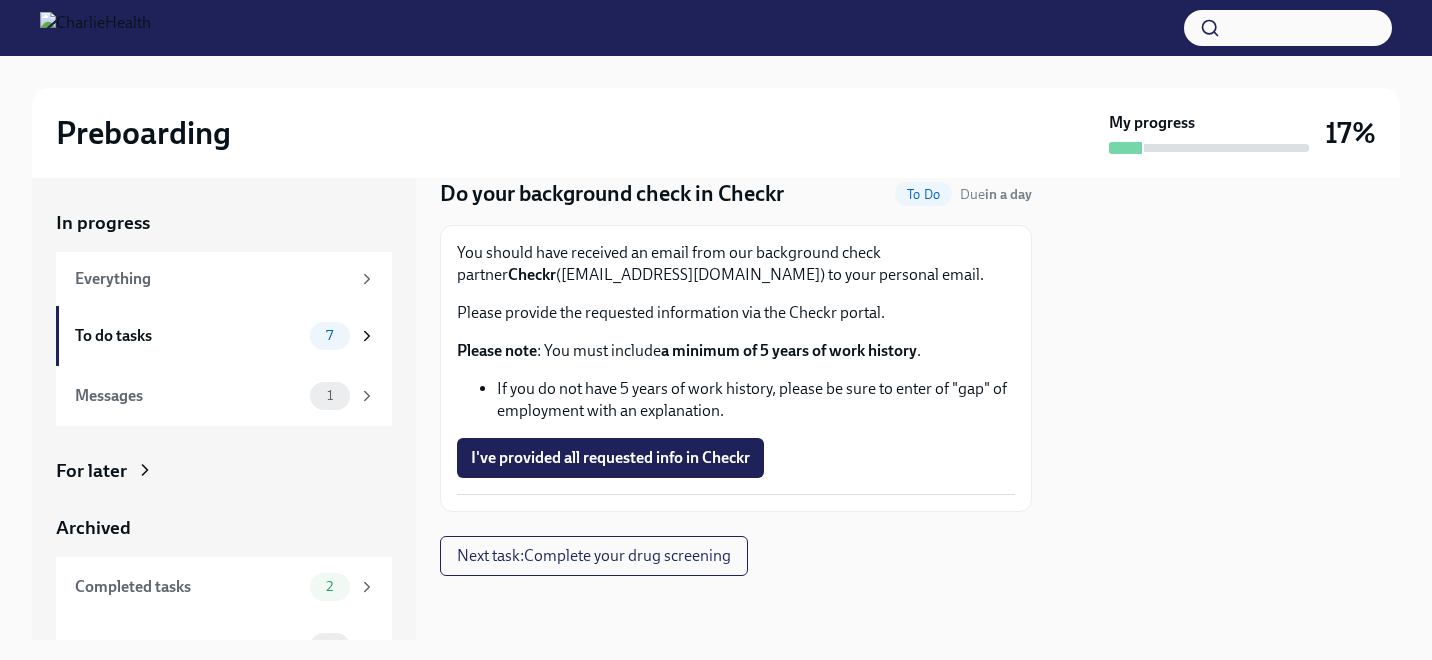 scroll, scrollTop: 15, scrollLeft: 0, axis: vertical 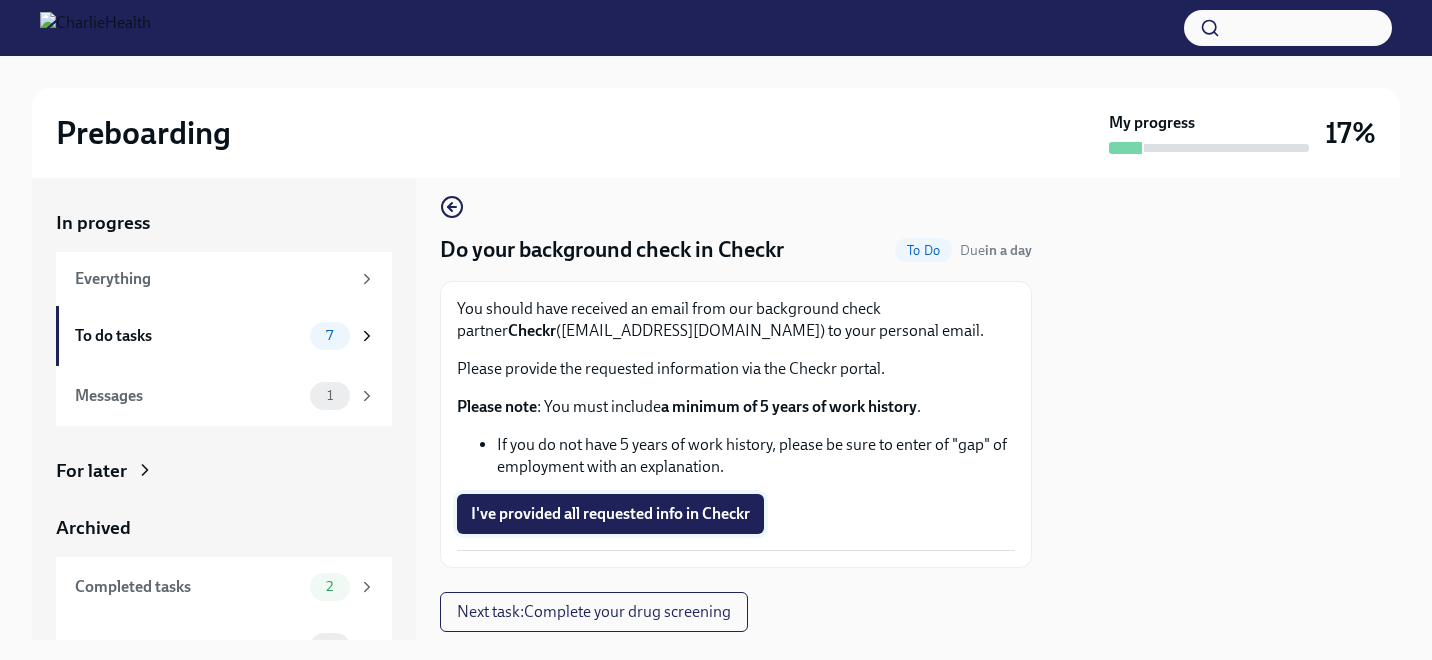 click on "I've provided all requested info in Checkr" at bounding box center [610, 514] 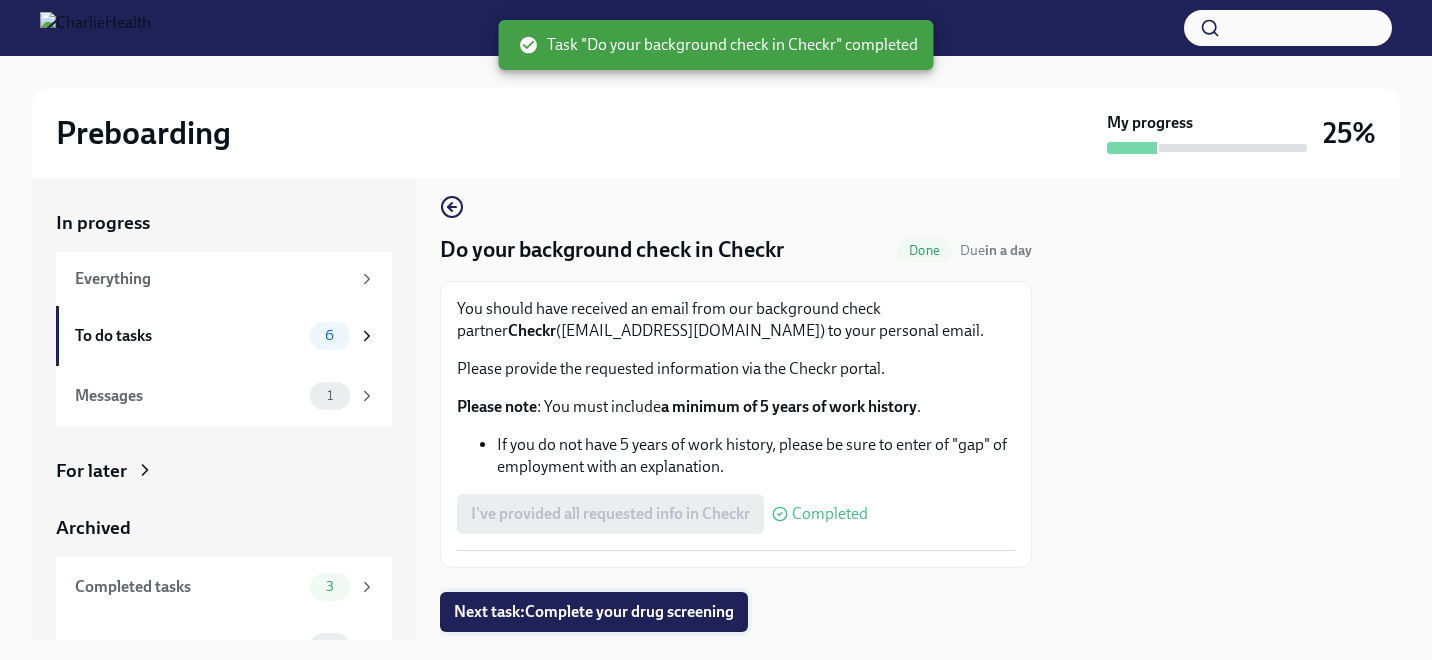 click on "Next task :  Complete your drug screening" at bounding box center (594, 612) 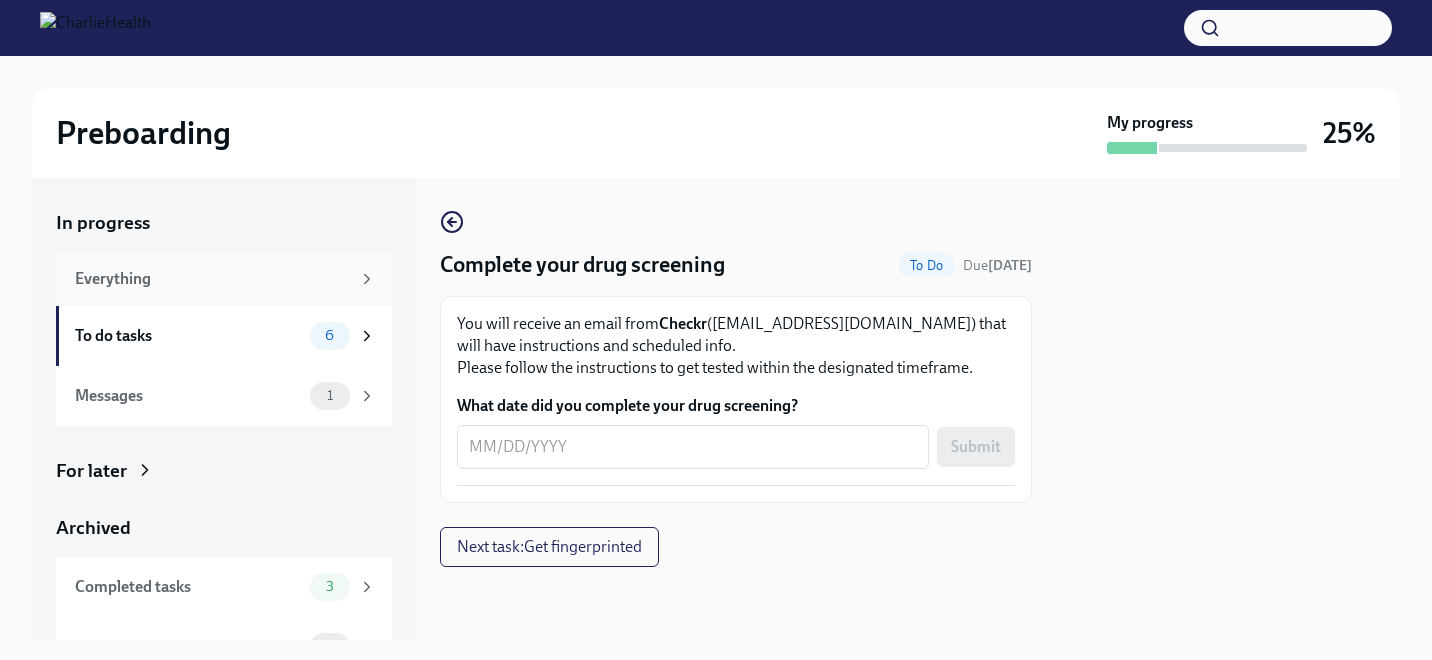click on "Everything" at bounding box center [212, 279] 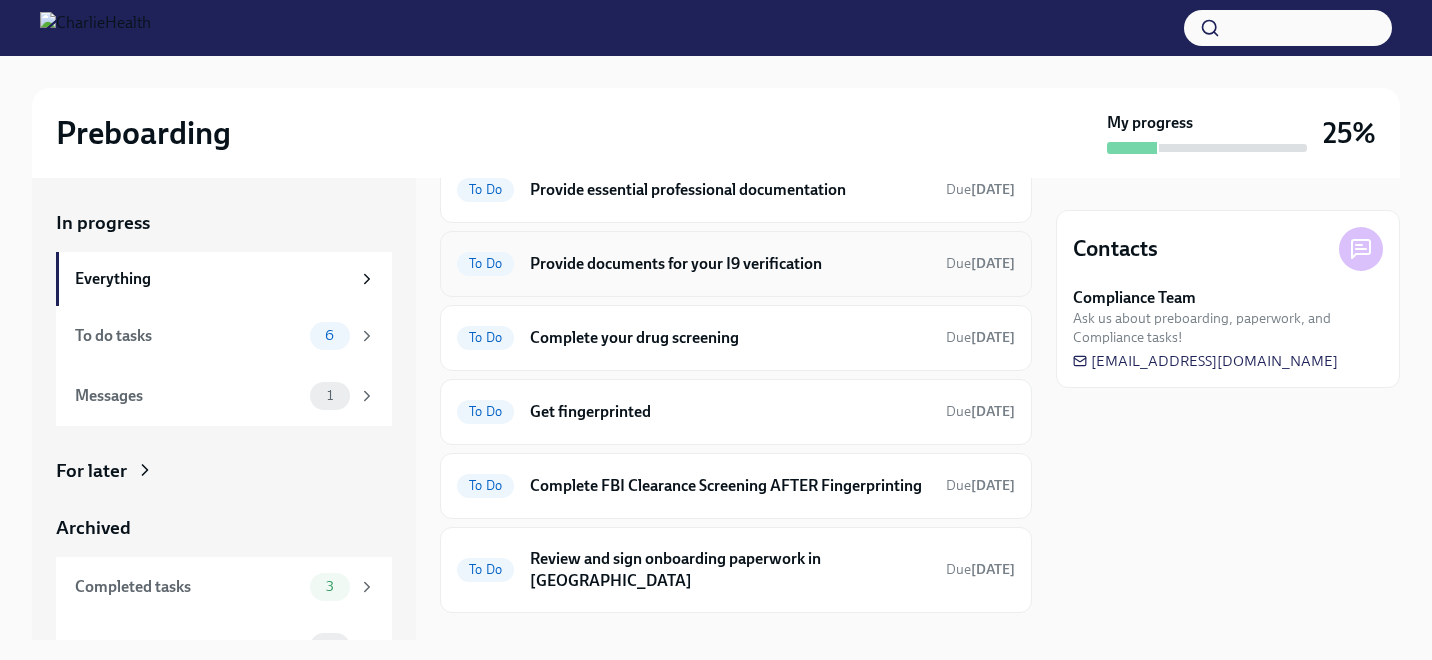 scroll, scrollTop: 305, scrollLeft: 0, axis: vertical 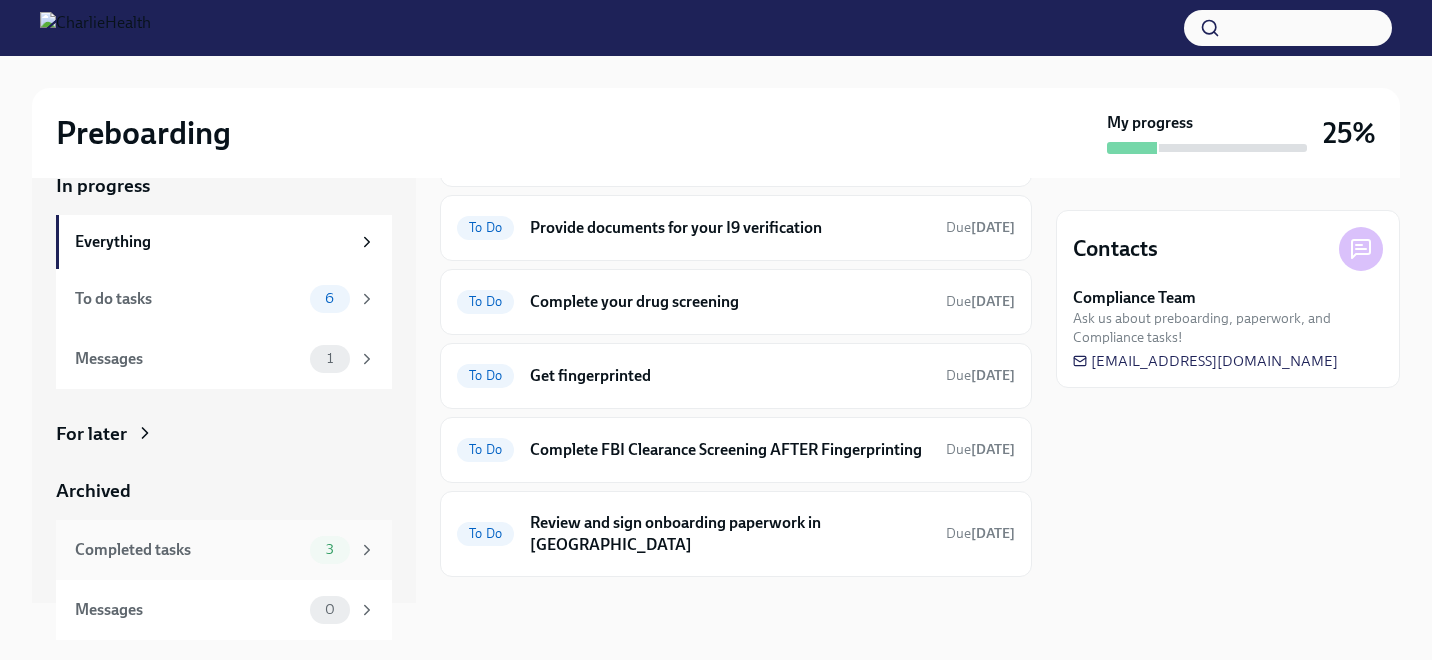 click on "Completed tasks" at bounding box center (188, 550) 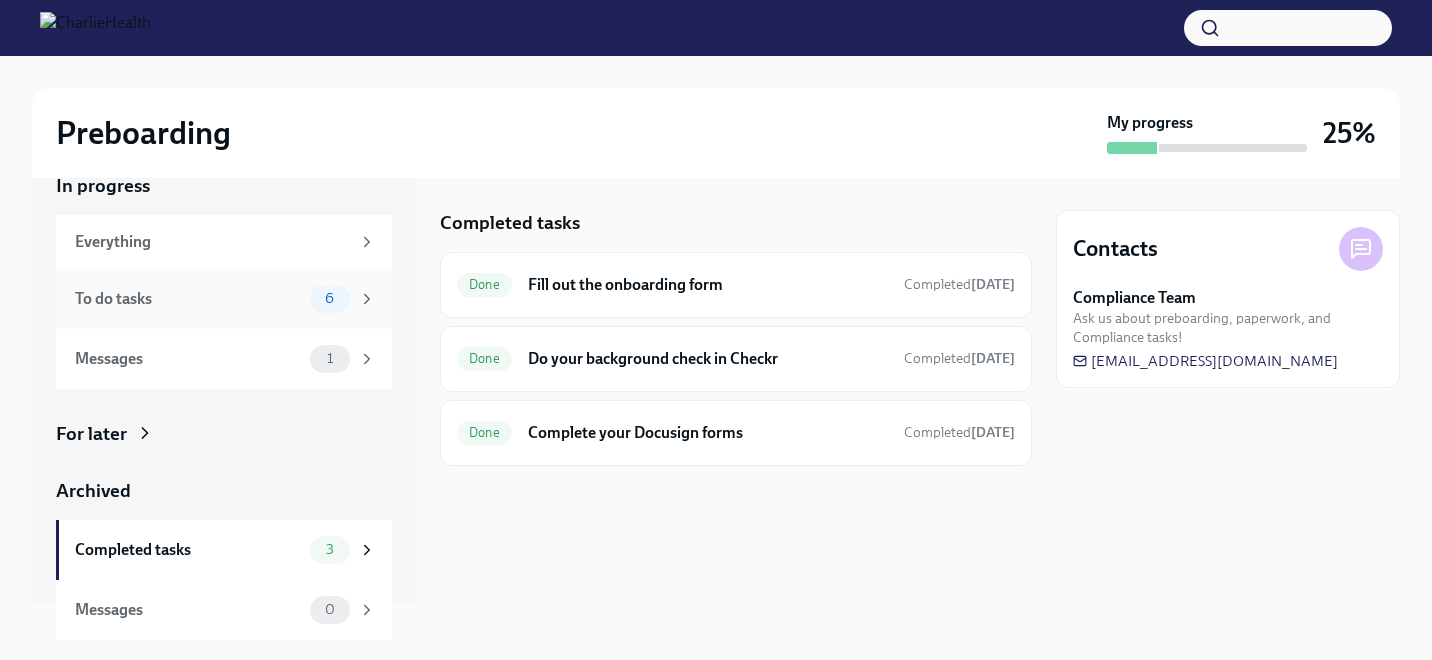 click on "To do tasks" at bounding box center (188, 299) 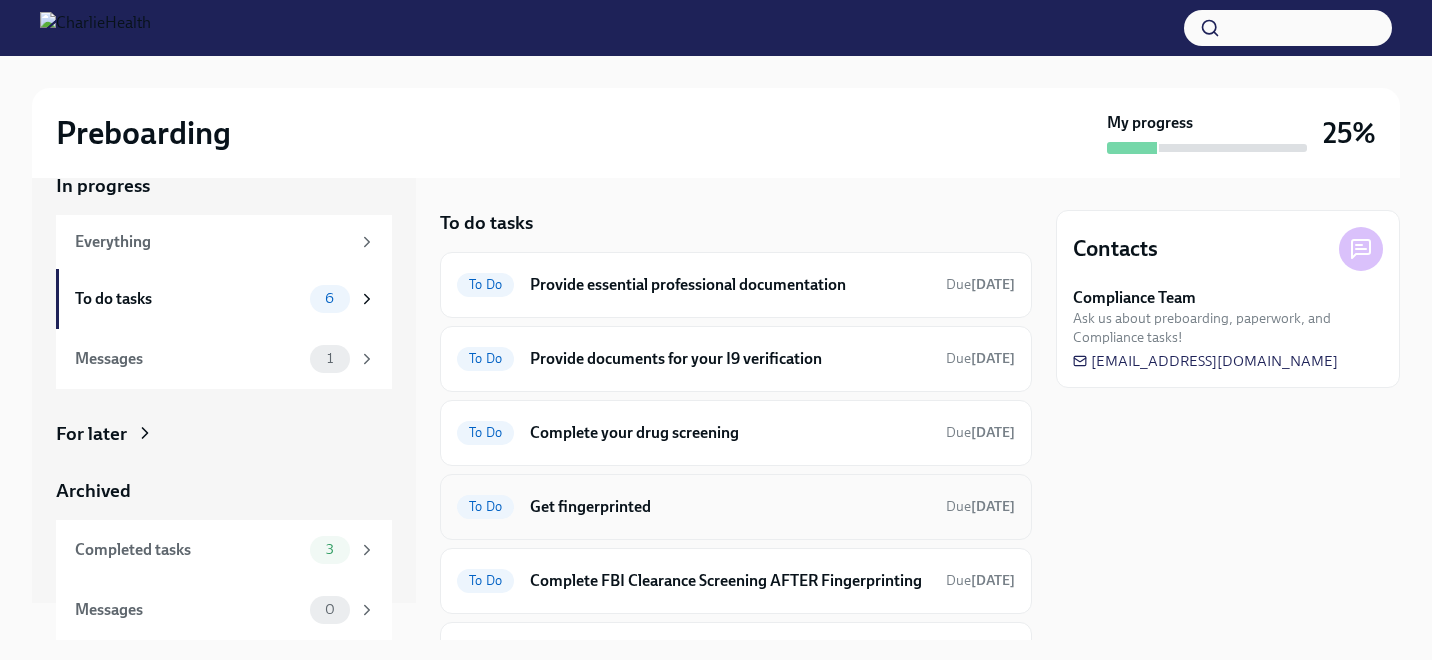 click on "To Do Get fingerprinted Due  [DATE]" at bounding box center (736, 507) 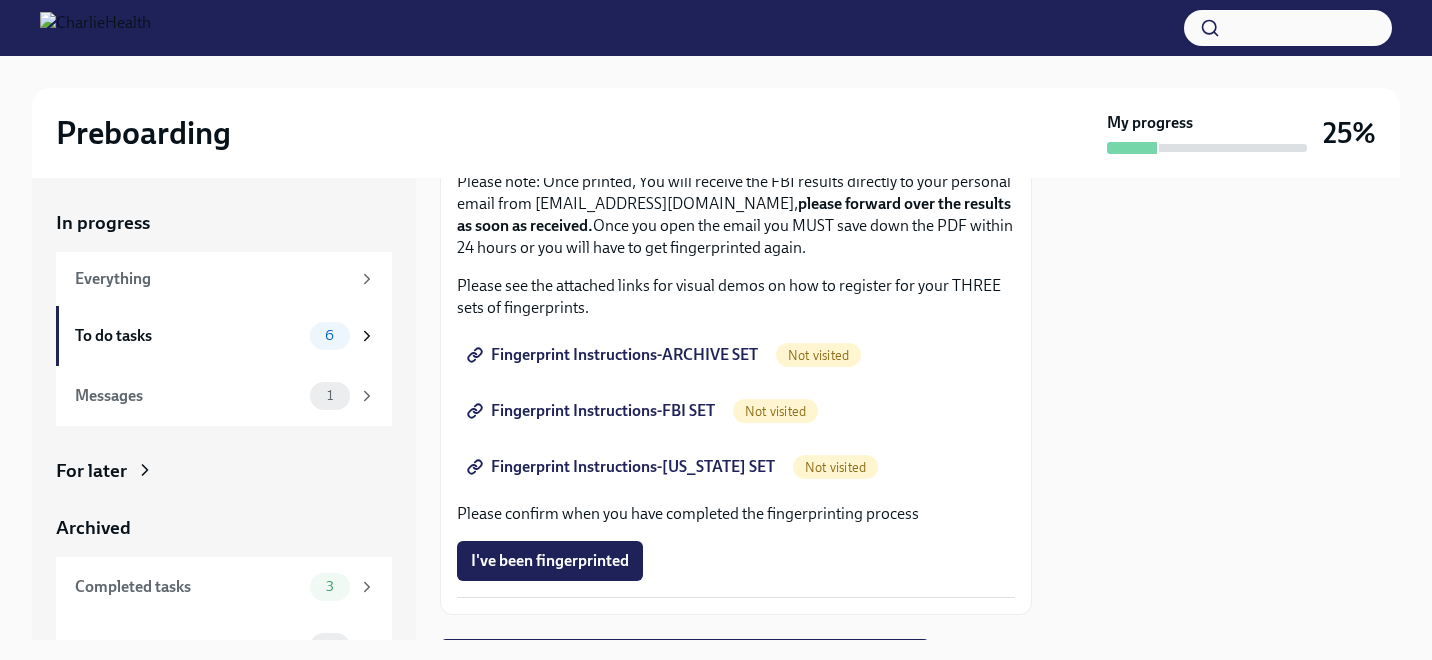 scroll, scrollTop: 0, scrollLeft: 0, axis: both 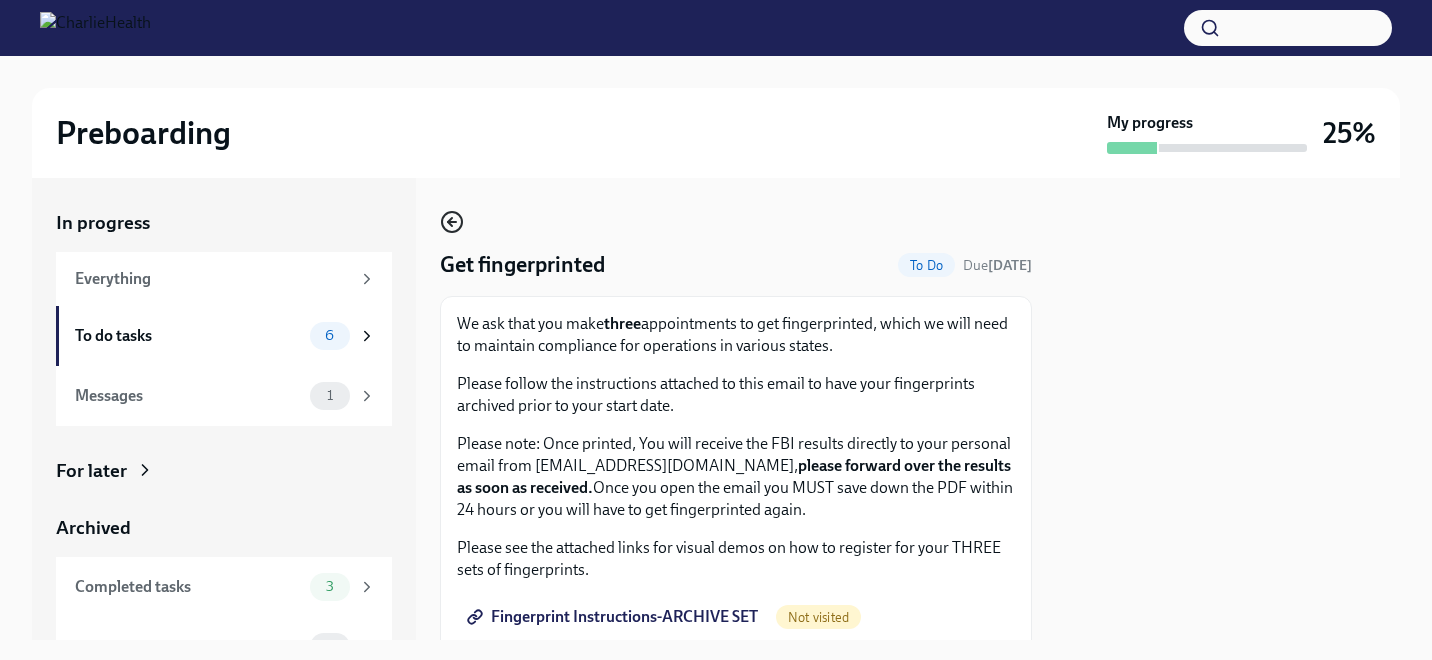 click 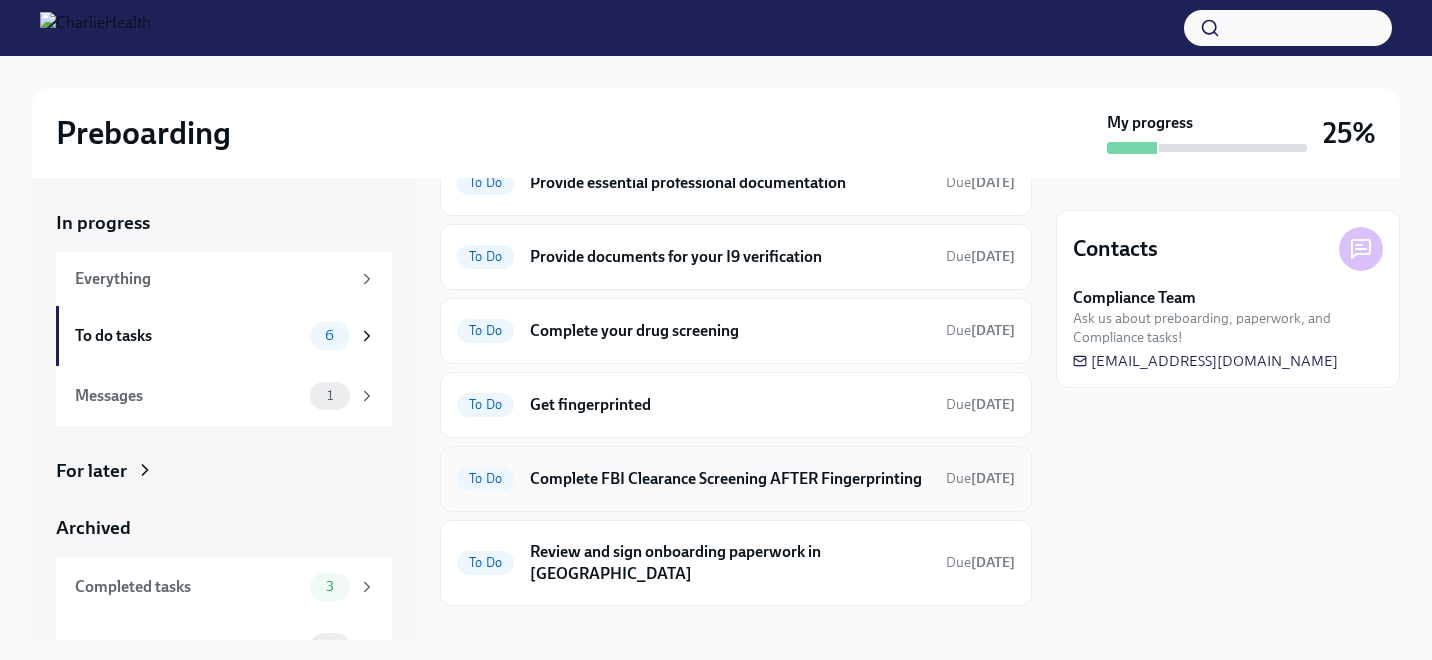 scroll, scrollTop: 131, scrollLeft: 0, axis: vertical 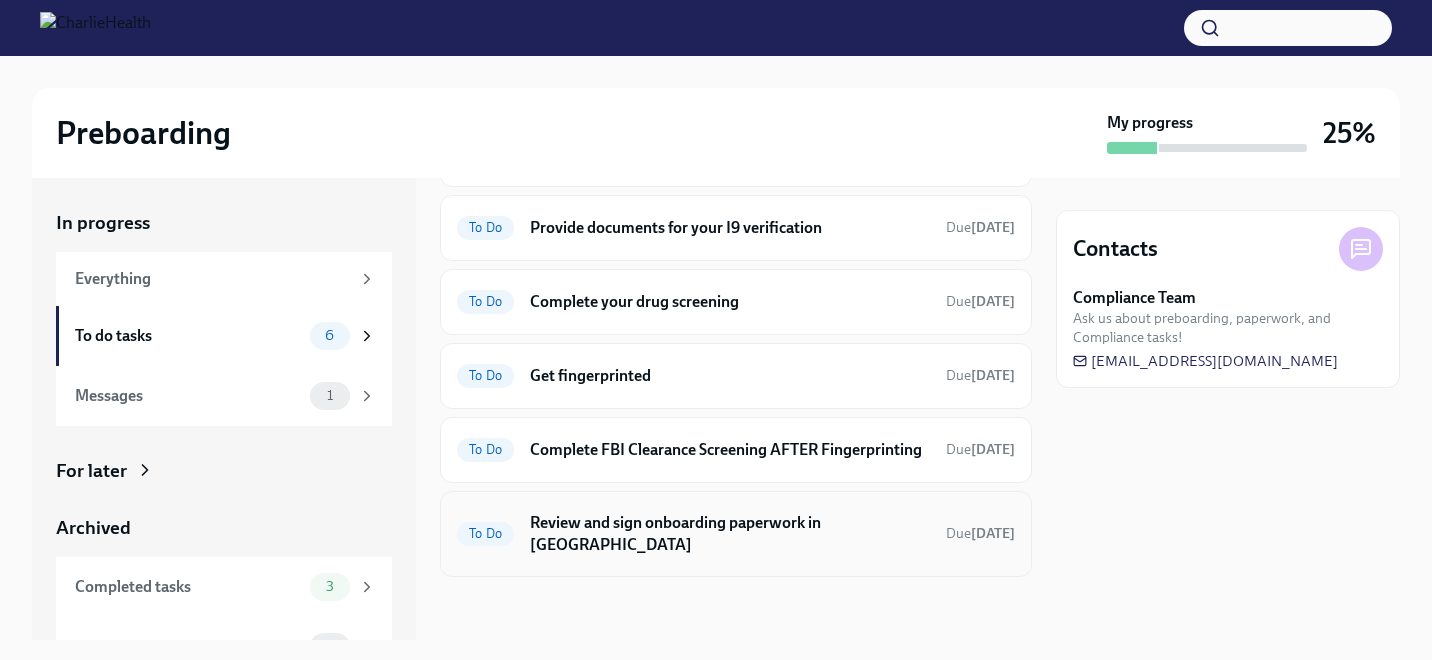click on "Review and sign onboarding paperwork in [GEOGRAPHIC_DATA]" at bounding box center (730, 534) 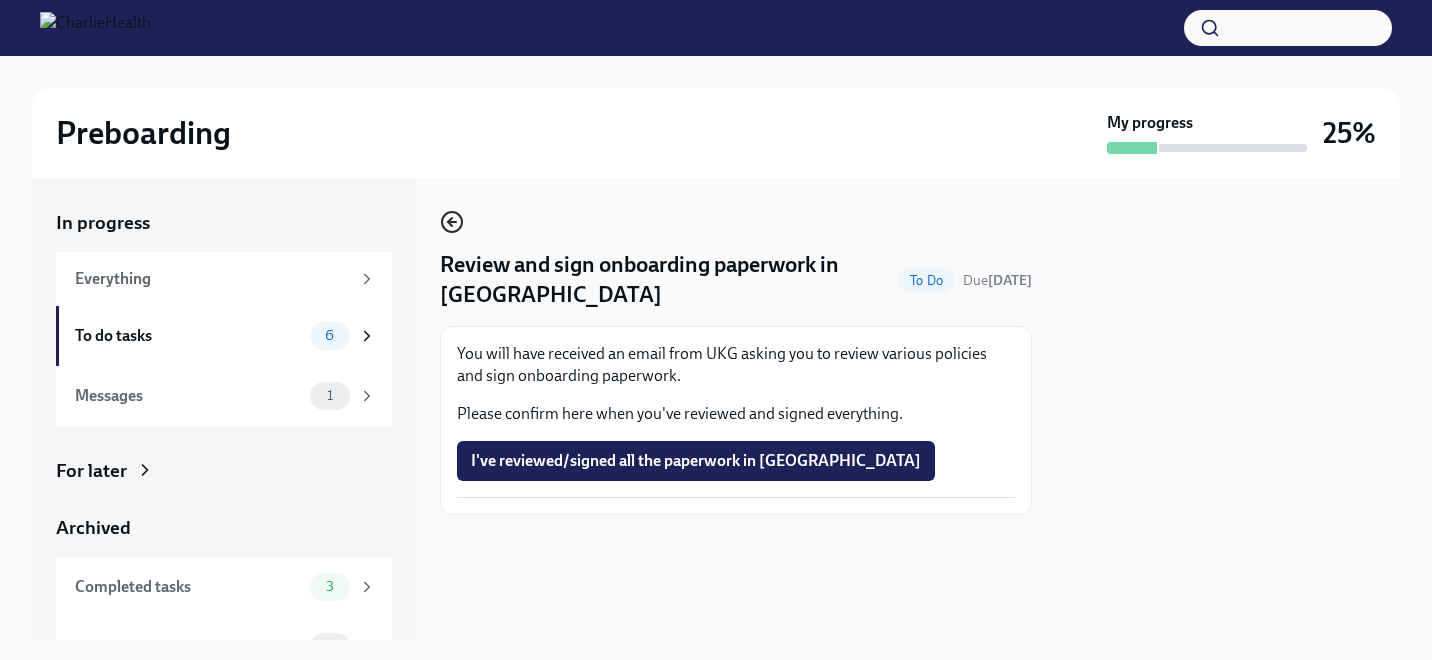 click 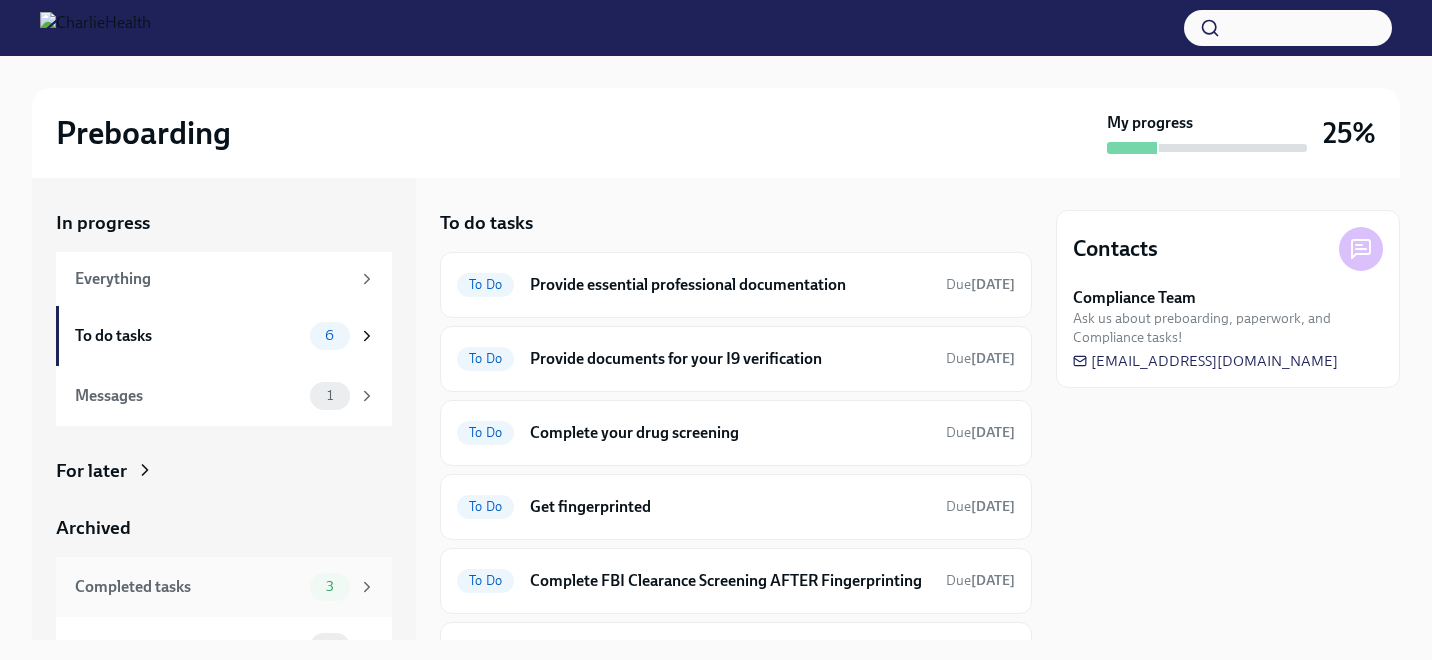 click on "Completed tasks" at bounding box center [188, 587] 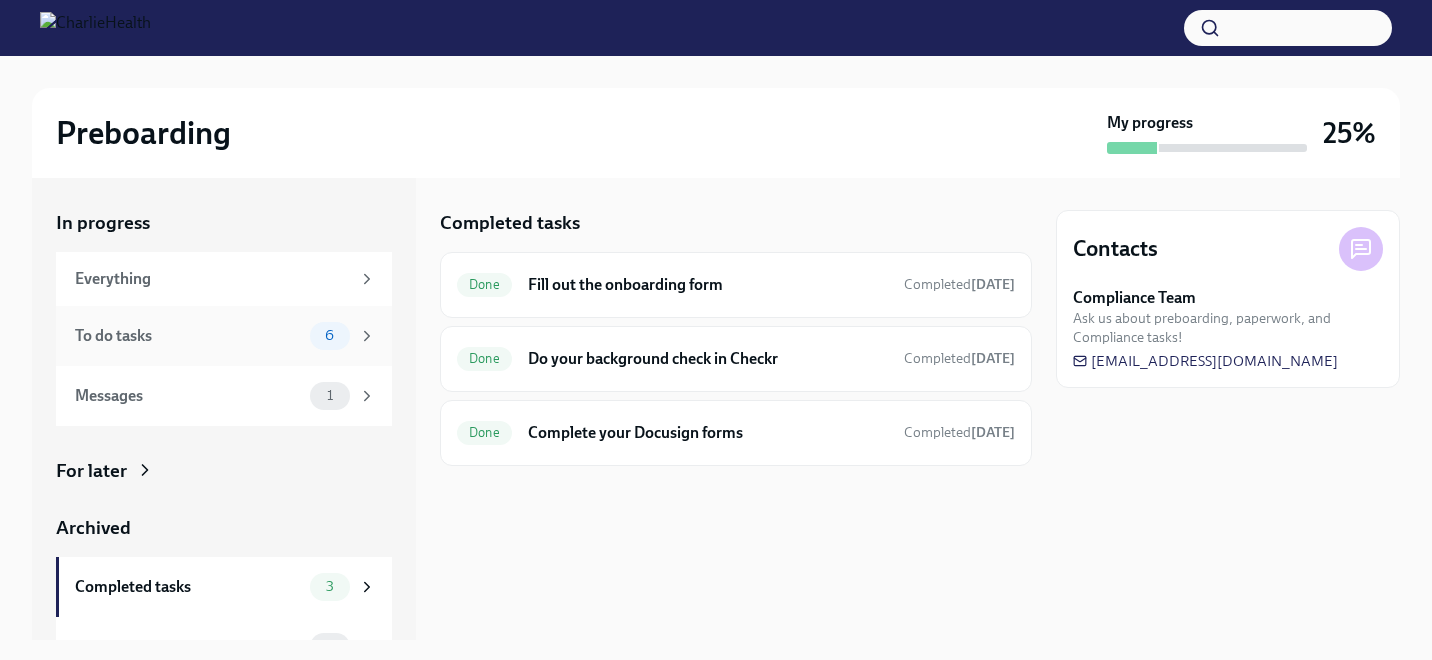 click on "To do tasks" at bounding box center (188, 336) 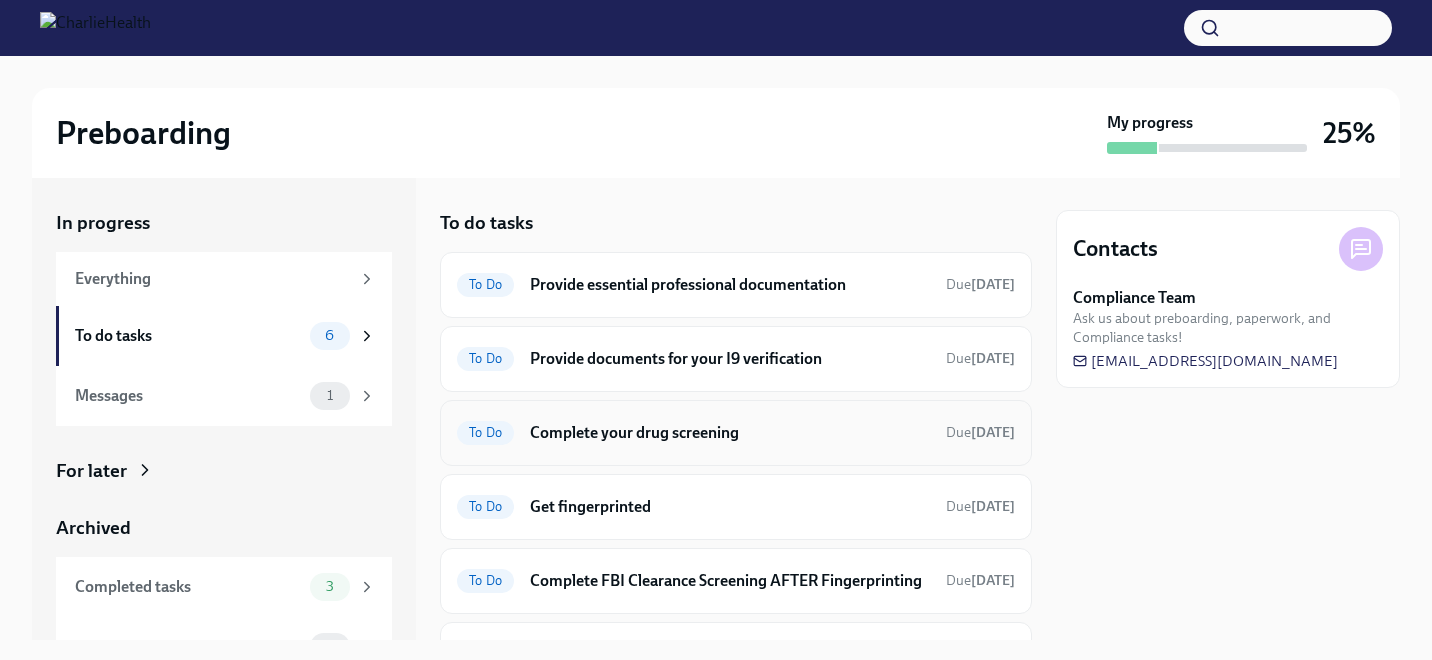 scroll, scrollTop: 131, scrollLeft: 0, axis: vertical 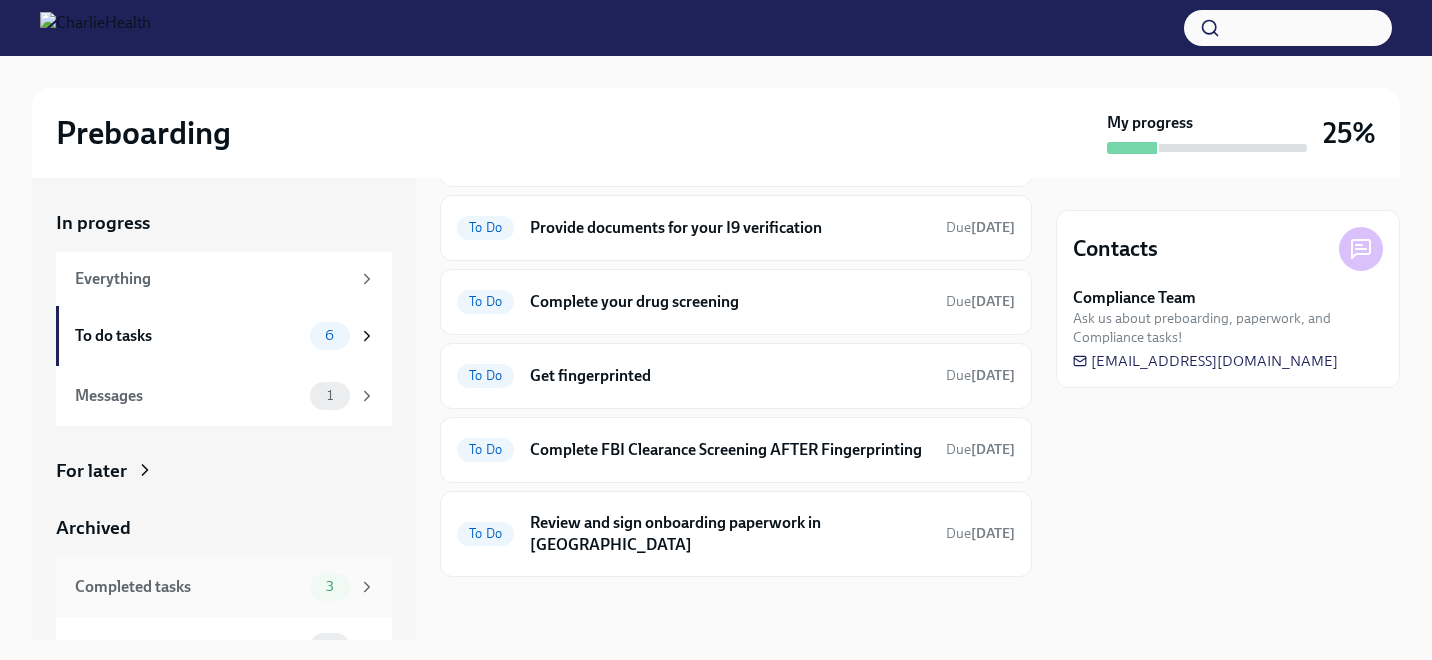 click on "Completed tasks 3" at bounding box center [225, 587] 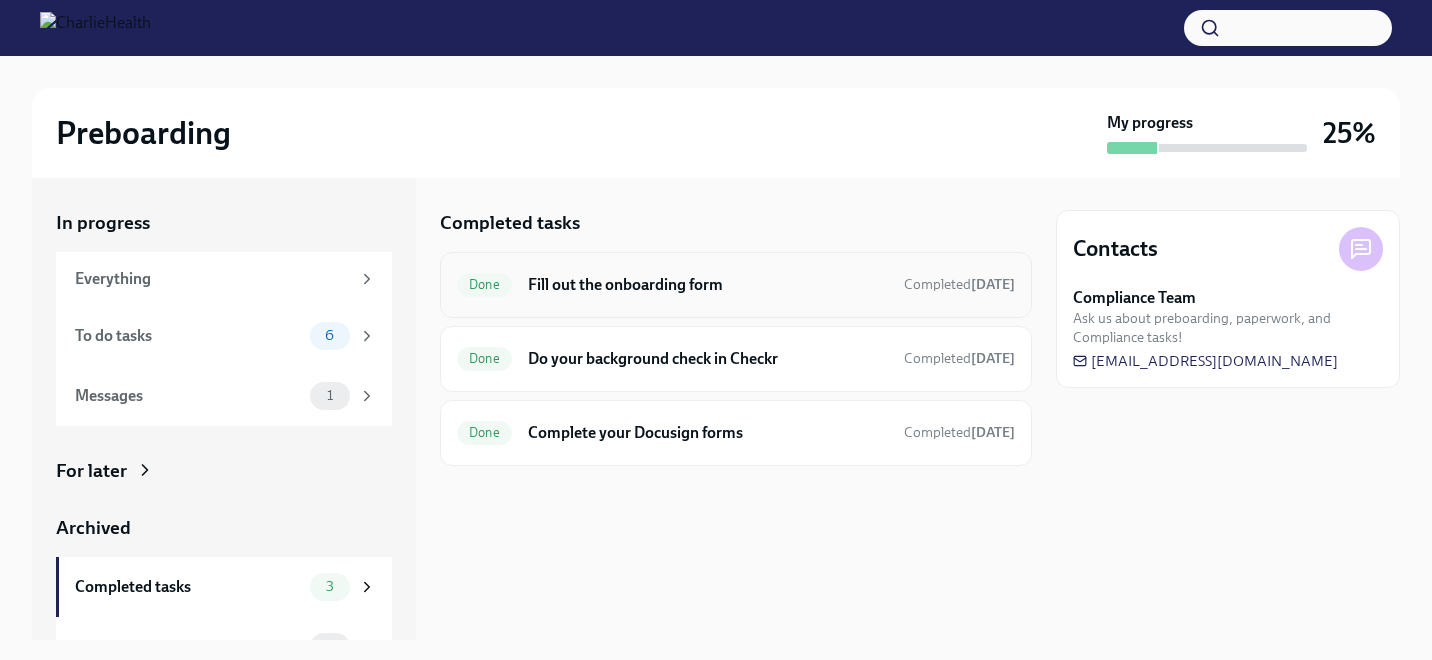 click on "Fill out the onboarding form" at bounding box center (708, 285) 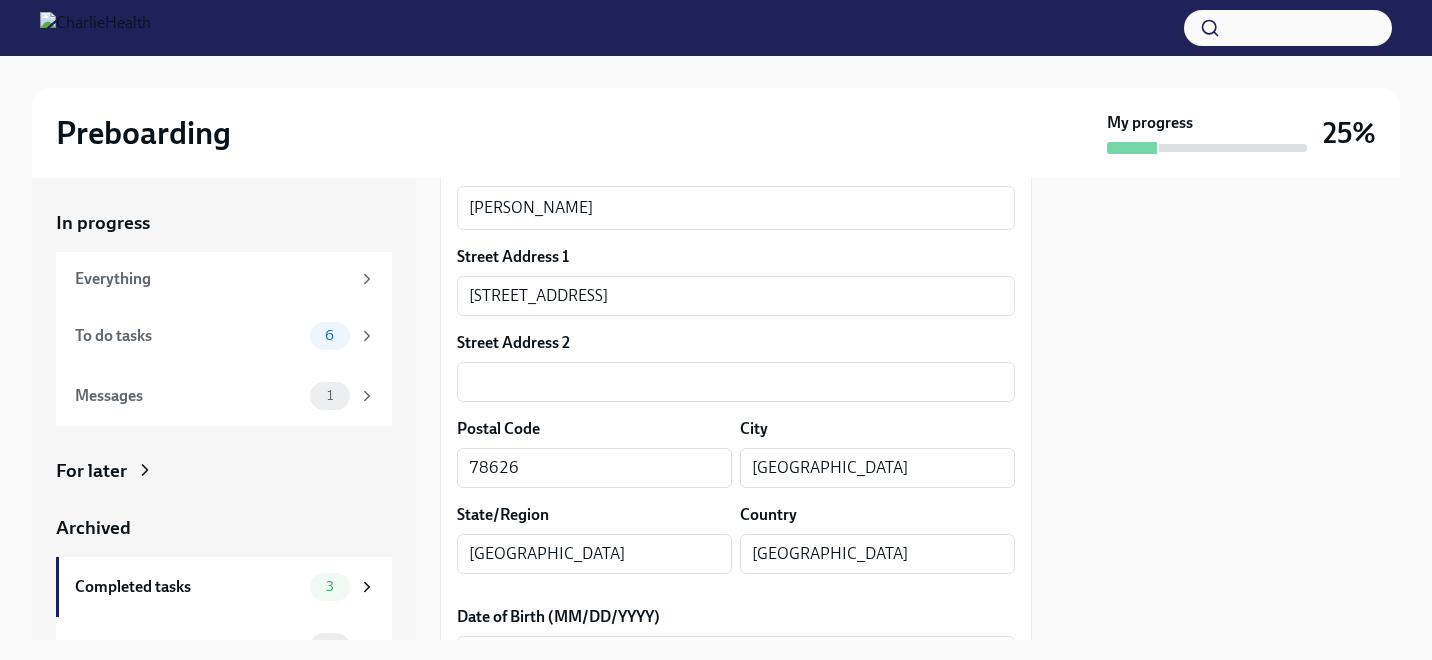 scroll, scrollTop: 0, scrollLeft: 0, axis: both 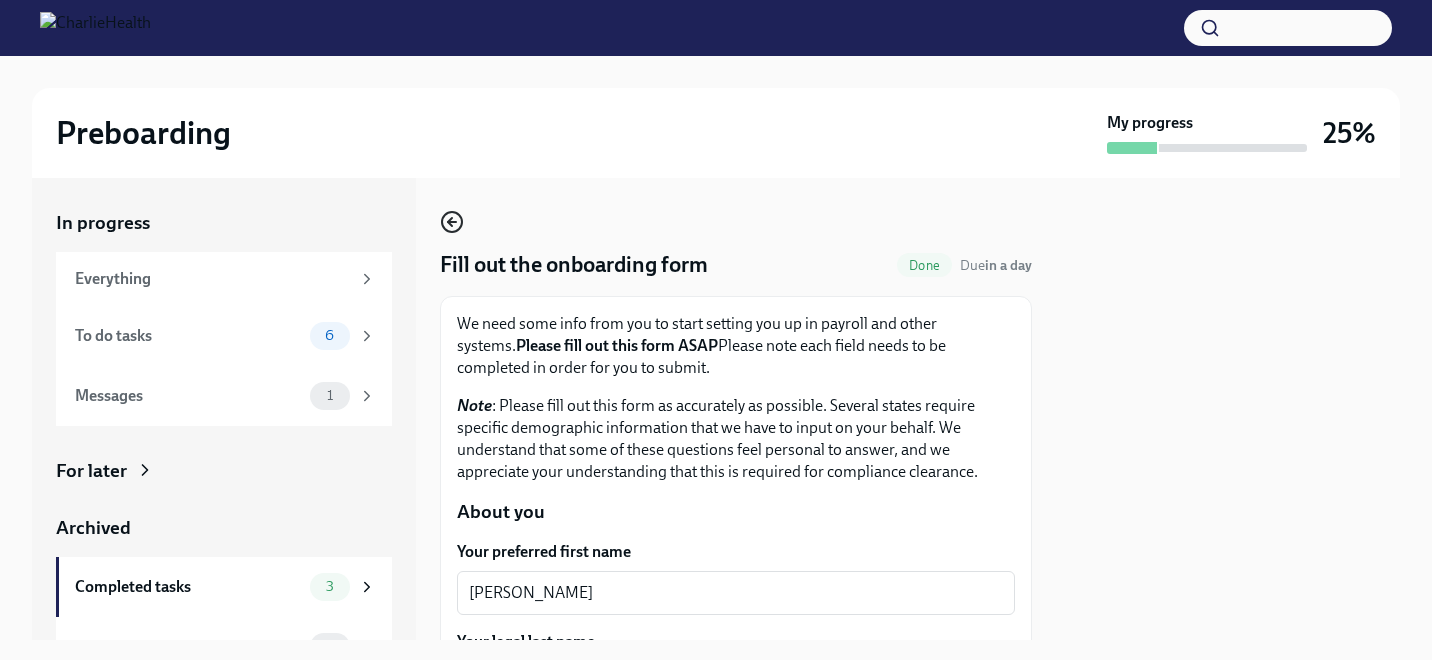 click 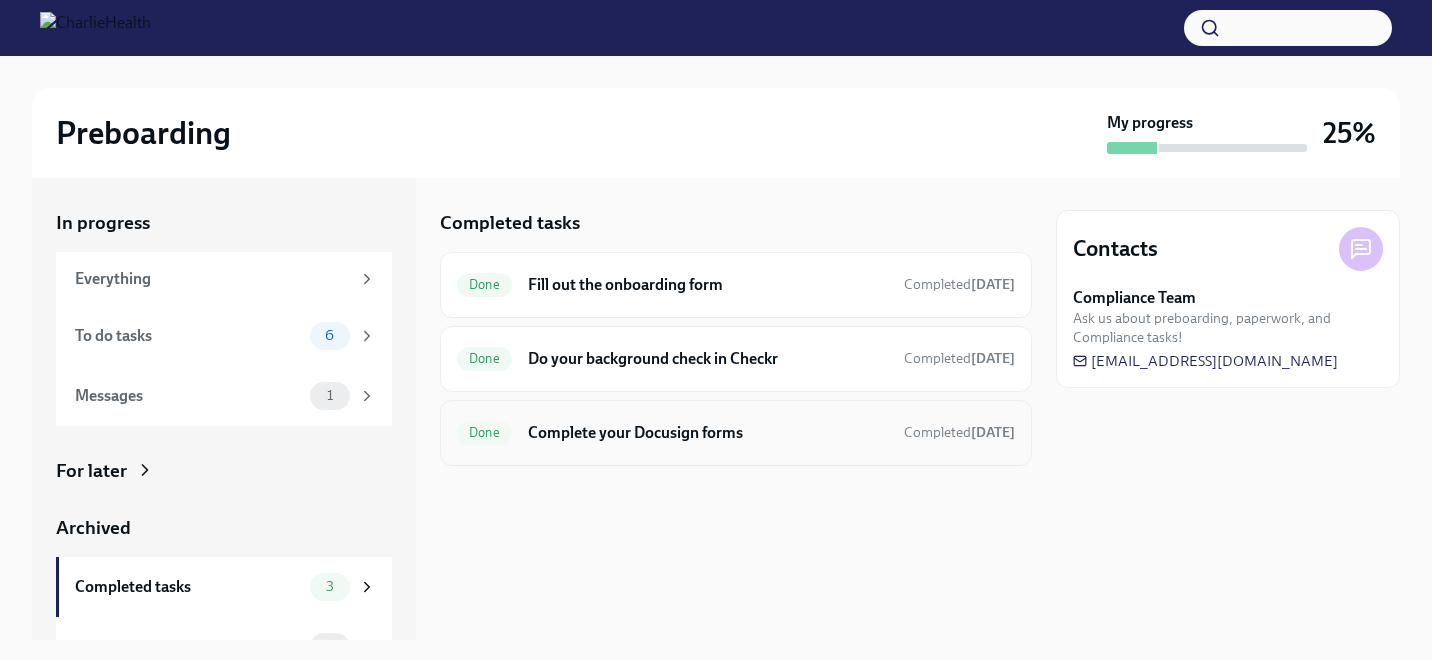 click on "Complete your Docusign forms" at bounding box center (708, 433) 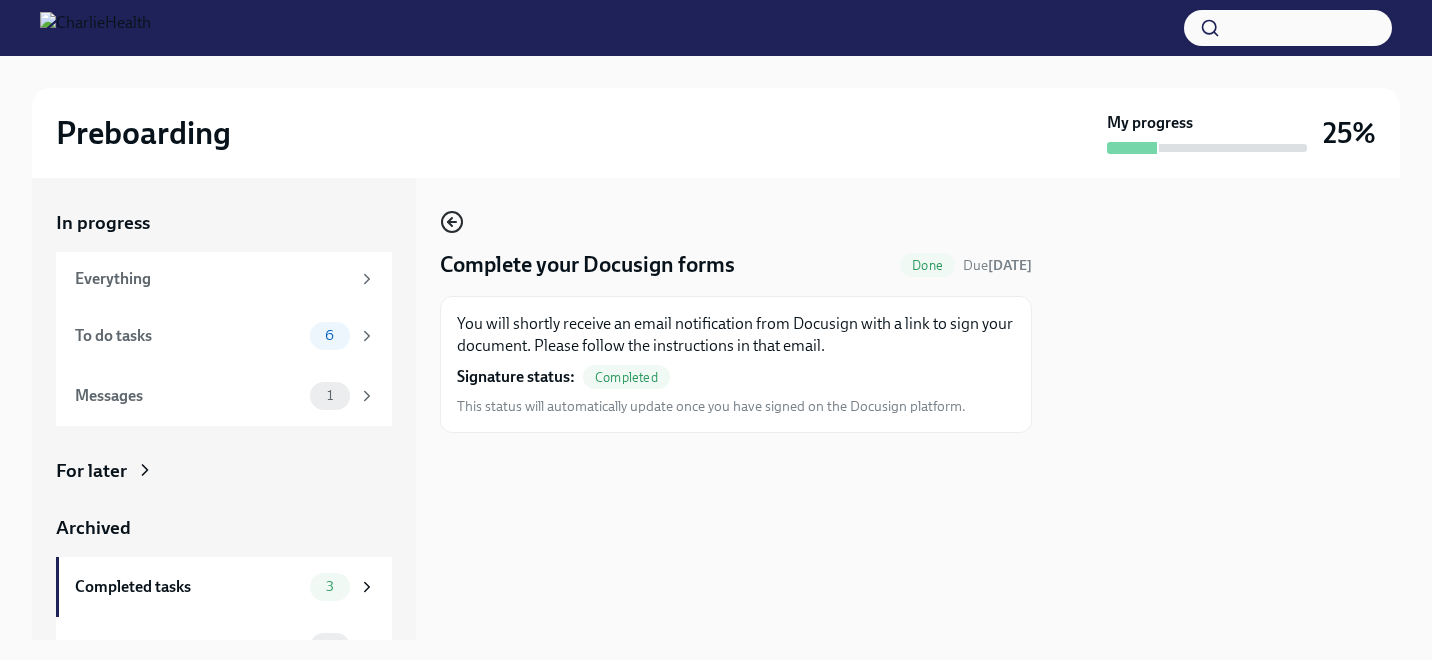 click 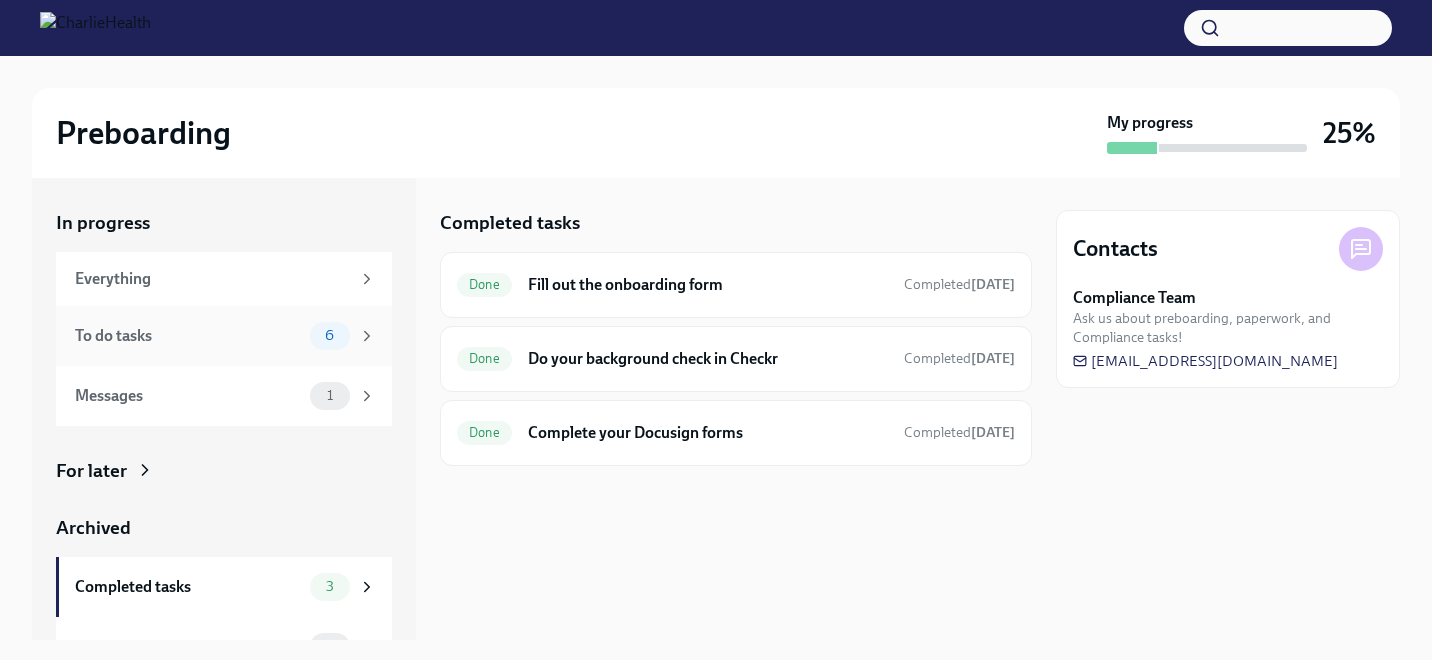 click on "To do tasks" at bounding box center [188, 336] 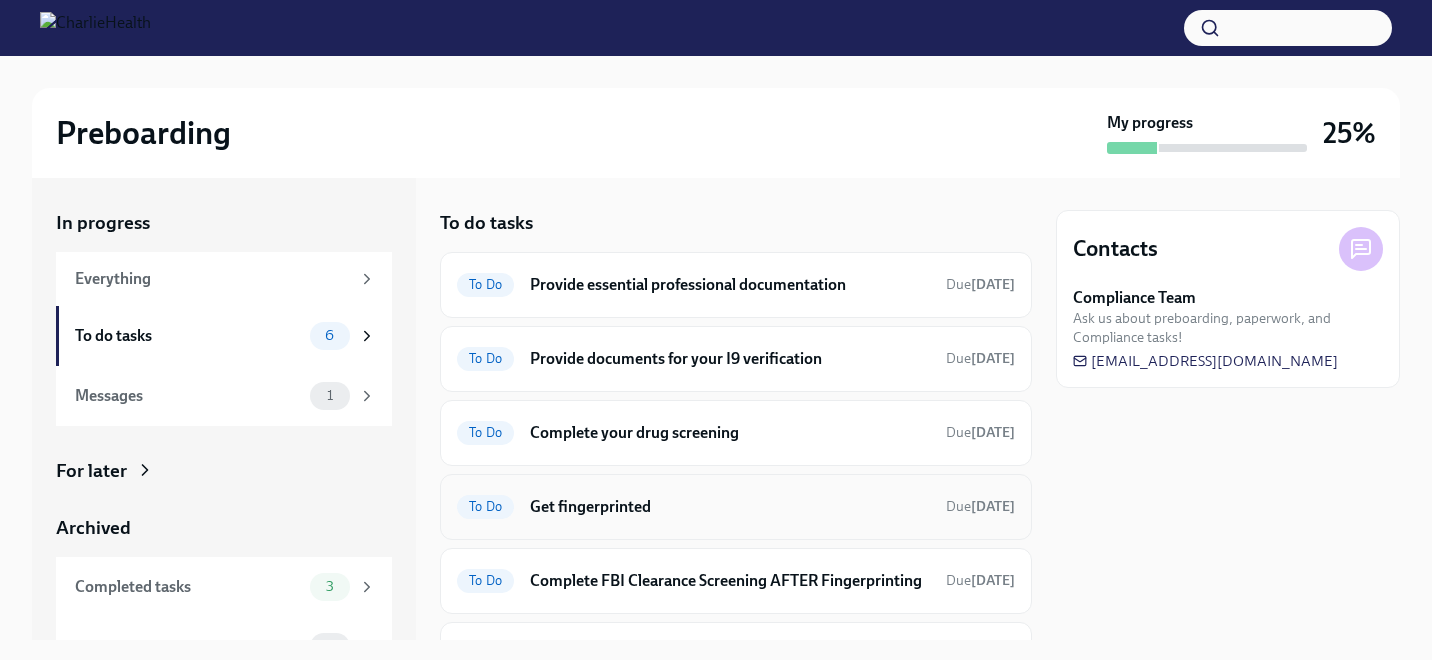 scroll, scrollTop: 131, scrollLeft: 0, axis: vertical 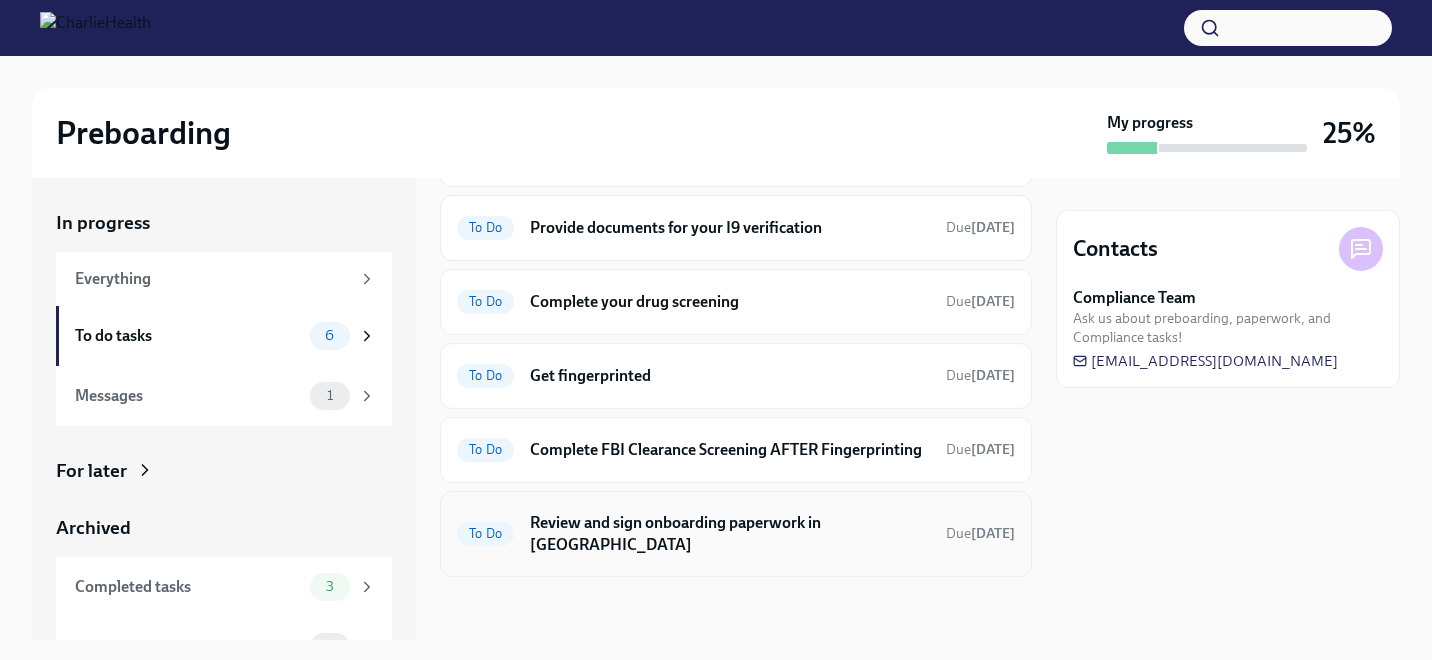 click on "Review and sign onboarding paperwork in [GEOGRAPHIC_DATA]" at bounding box center [730, 534] 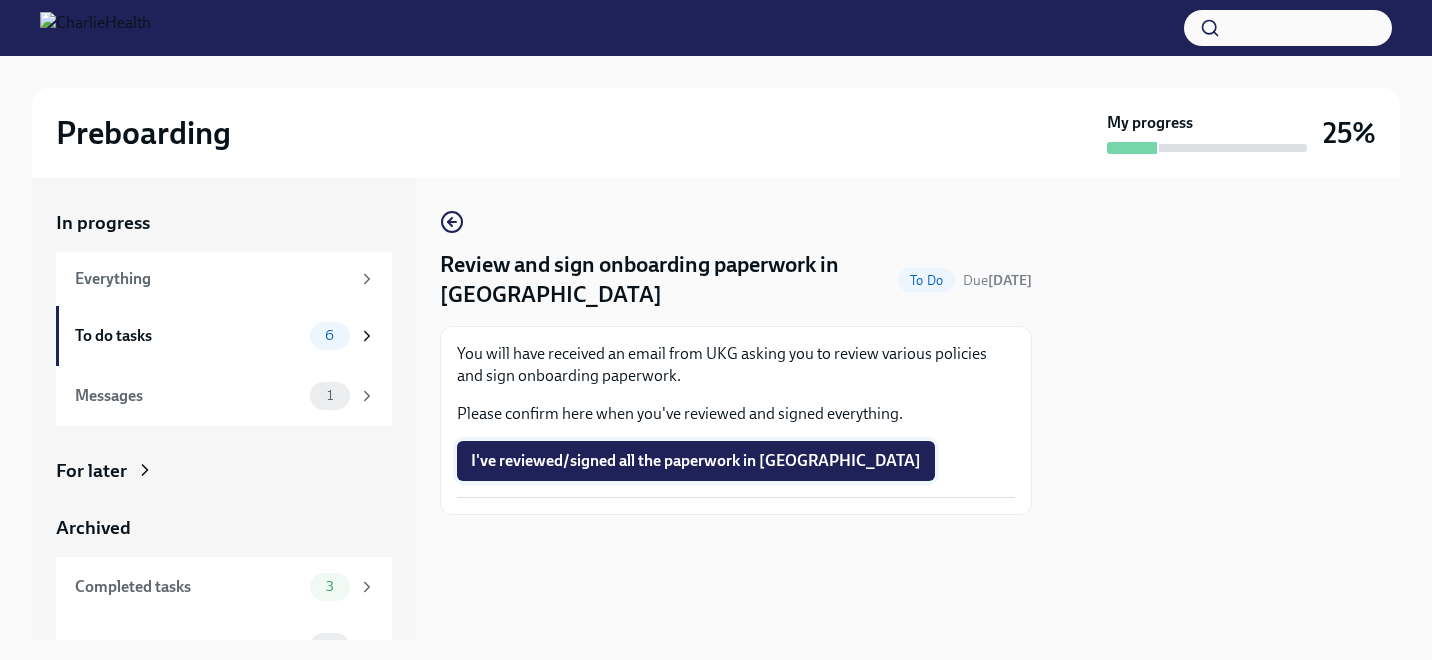 click on "I've reviewed/signed all the paperwork in [GEOGRAPHIC_DATA]" at bounding box center [696, 461] 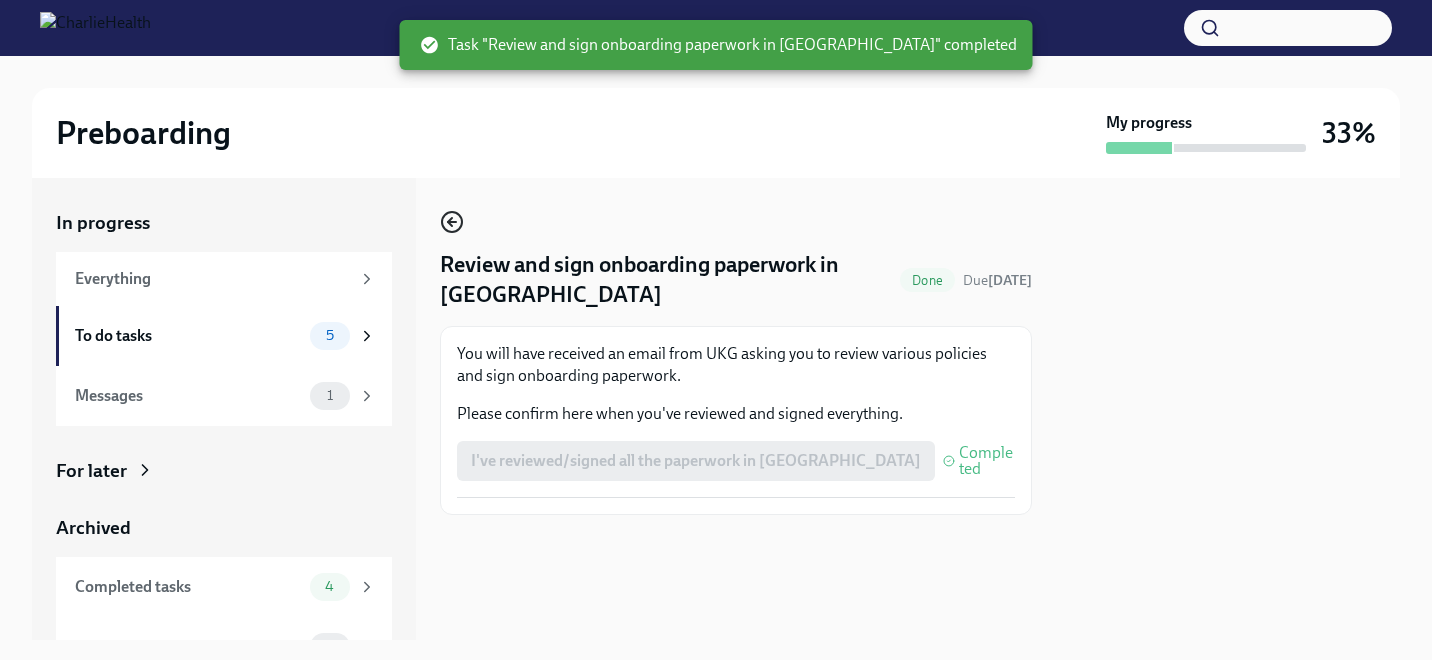 click 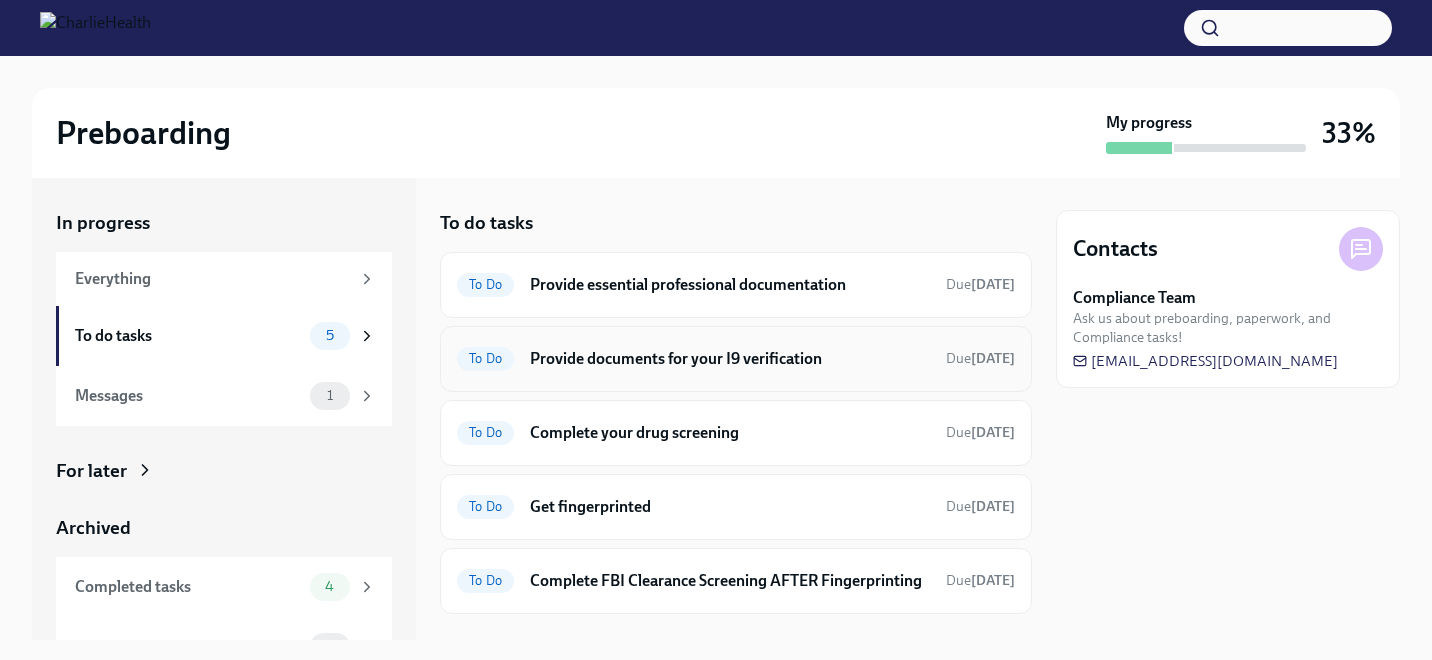 click on "Provide documents for your I9 verification" at bounding box center (730, 359) 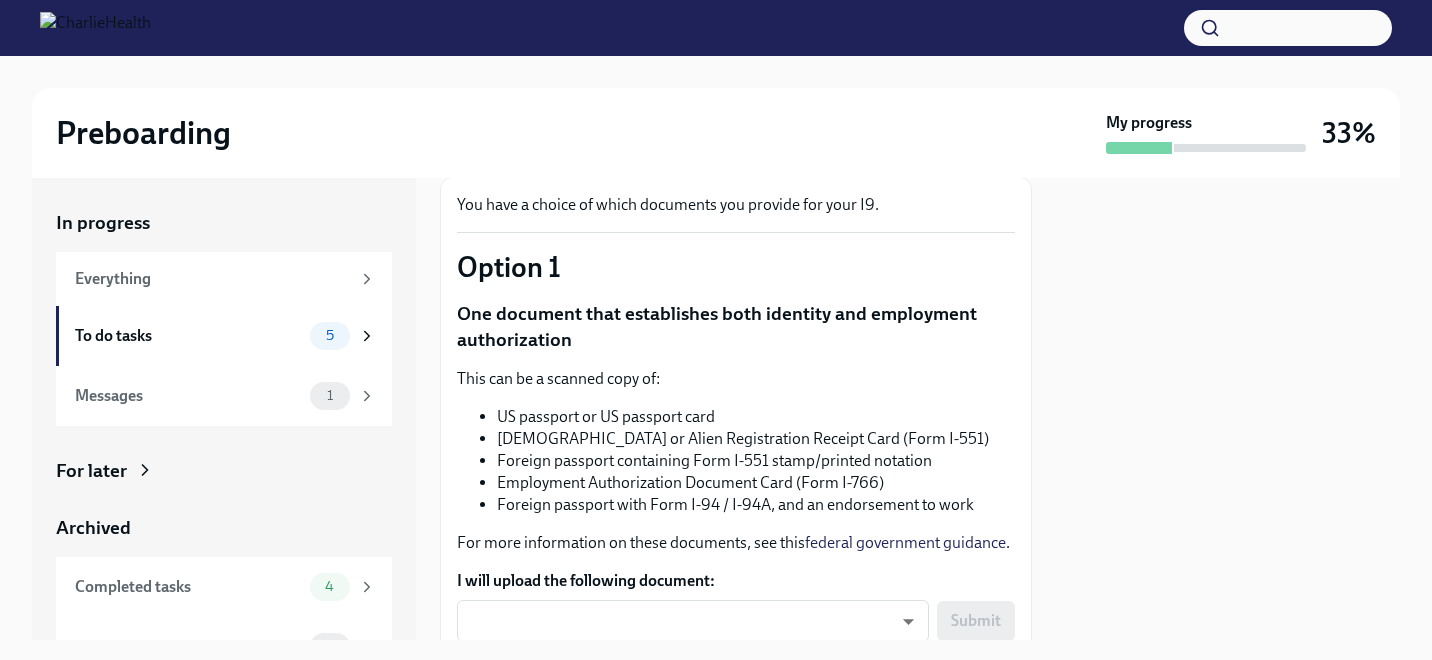 scroll, scrollTop: 203, scrollLeft: 0, axis: vertical 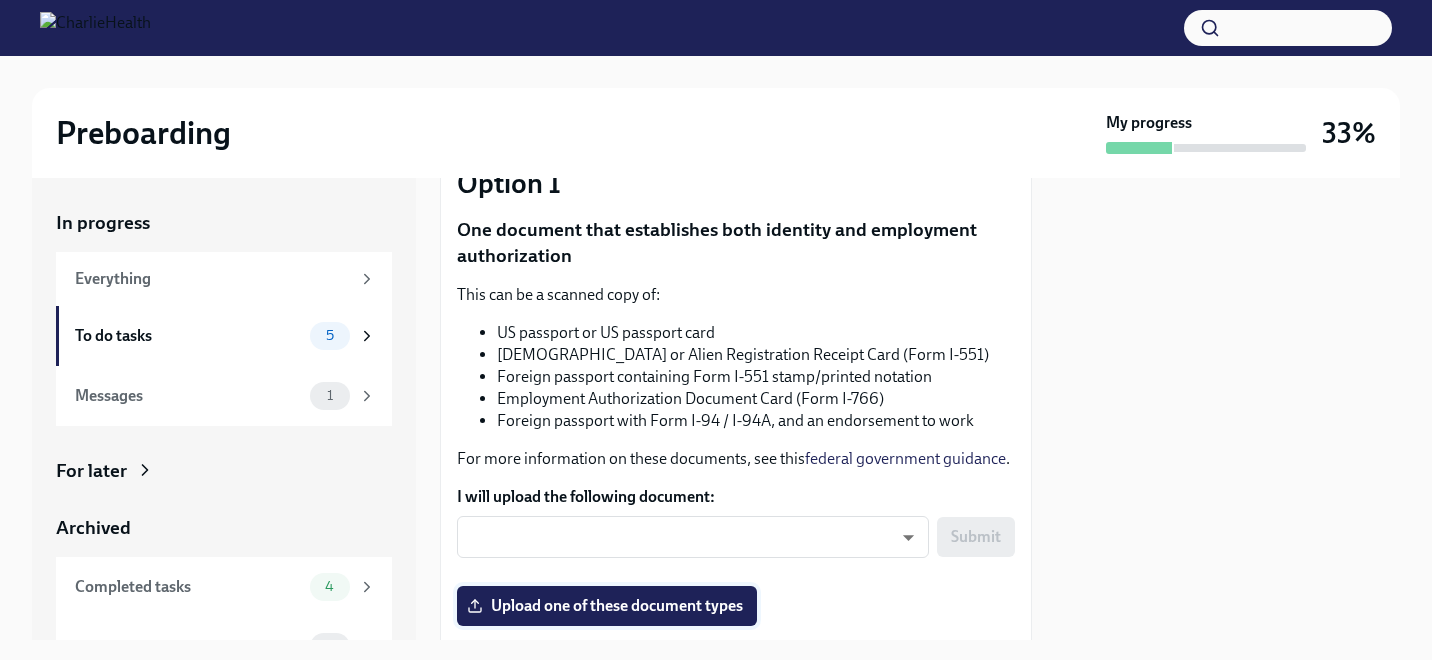click on "Upload one of these document types" at bounding box center (607, 606) 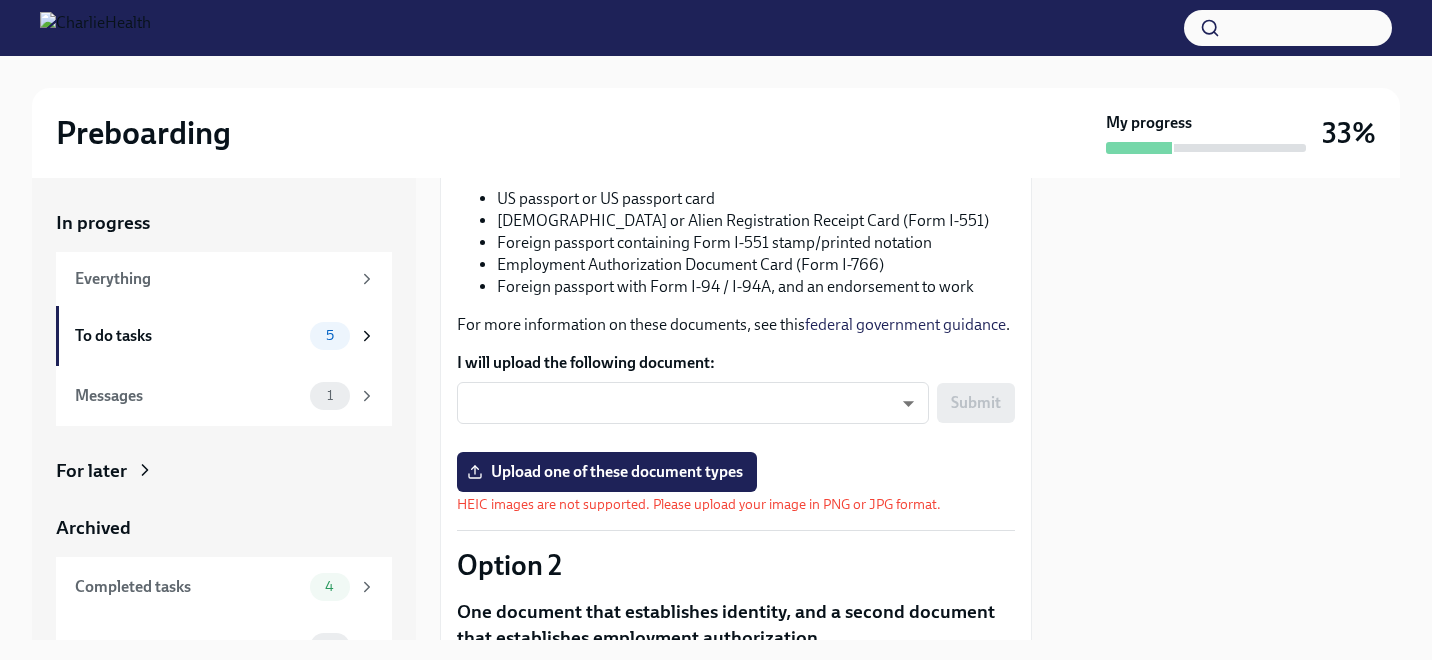 scroll, scrollTop: 338, scrollLeft: 0, axis: vertical 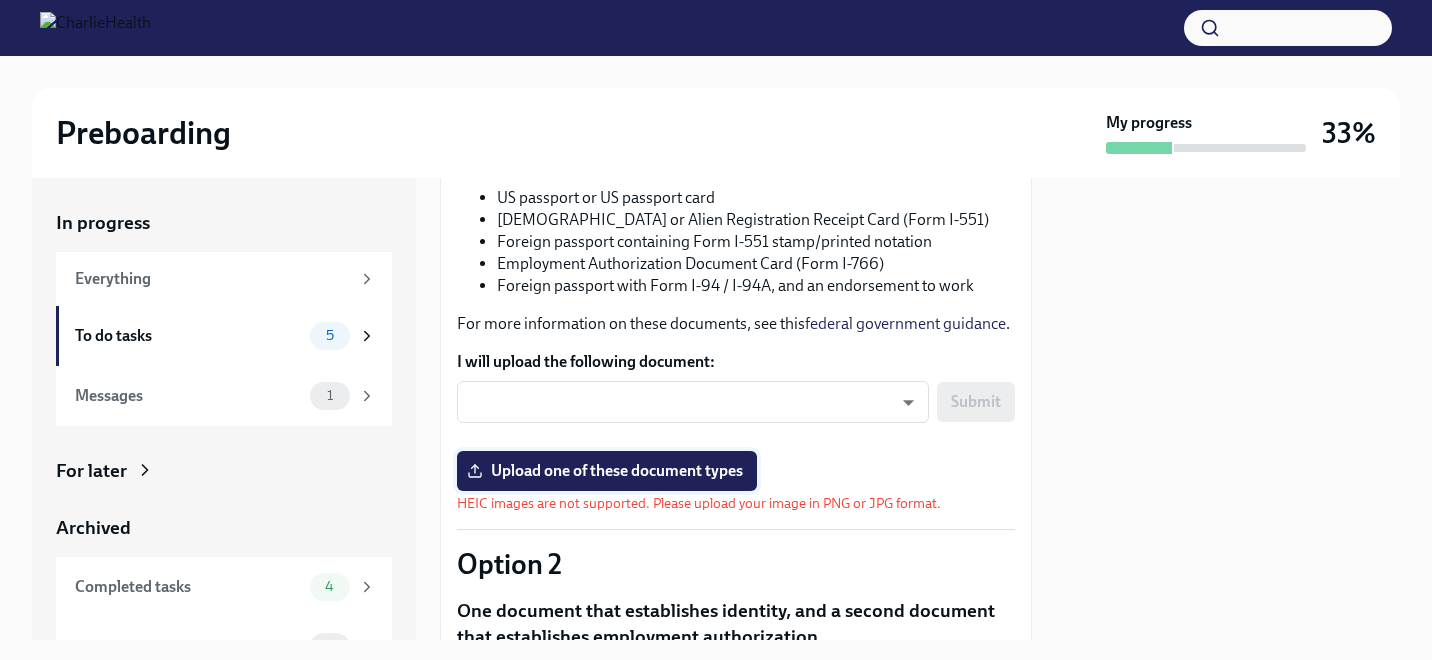 click on "Upload one of these document types" at bounding box center (607, 471) 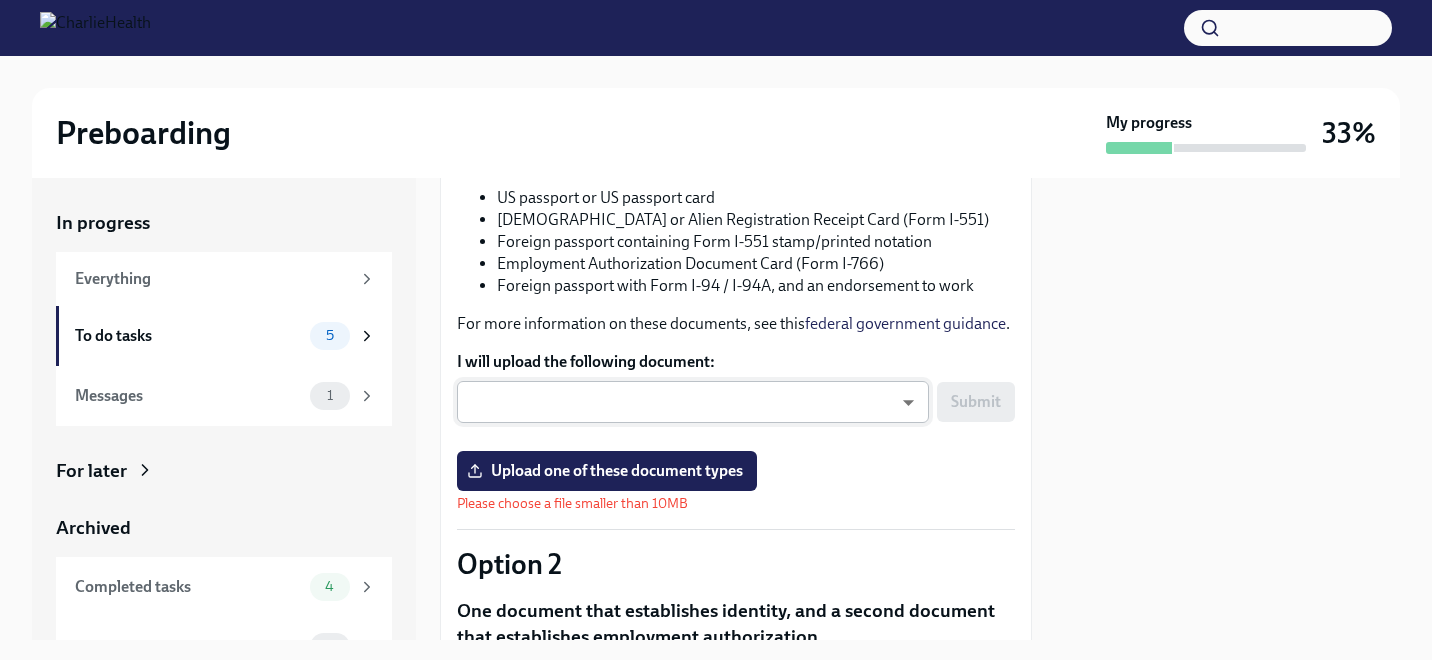 click on "Preboarding My progress 33% In progress Everything To do tasks 5 Messages 1 For later Archived Completed tasks 4 Messages 0 Provide documents for your I9 verification To Do Due  [DATE] You have a choice of which documents you provide for your I9. Option 1 One document that establishes both identity and employment authorization This can be a scanned copy of:
US passport or US passport card
[DEMOGRAPHIC_DATA] or Alien Registration Receipt Card (Form I-551)
Foreign passport containing Form I-551 stamp/printed notation
Employment Authorization Document Card (Form I-766)
Foreign passport with Form I-94 / I-94A, and an endorsement to work
For more information on these documents, see this  federal government guidance . I will upload the following document: ​ ​ Submit Upload one of these document types Please choose a file smaller than 10MB [MEDICAL_DATA] One document that establishes identity, and a second document that establishes employment authorization Your   document can be:" at bounding box center (716, 330) 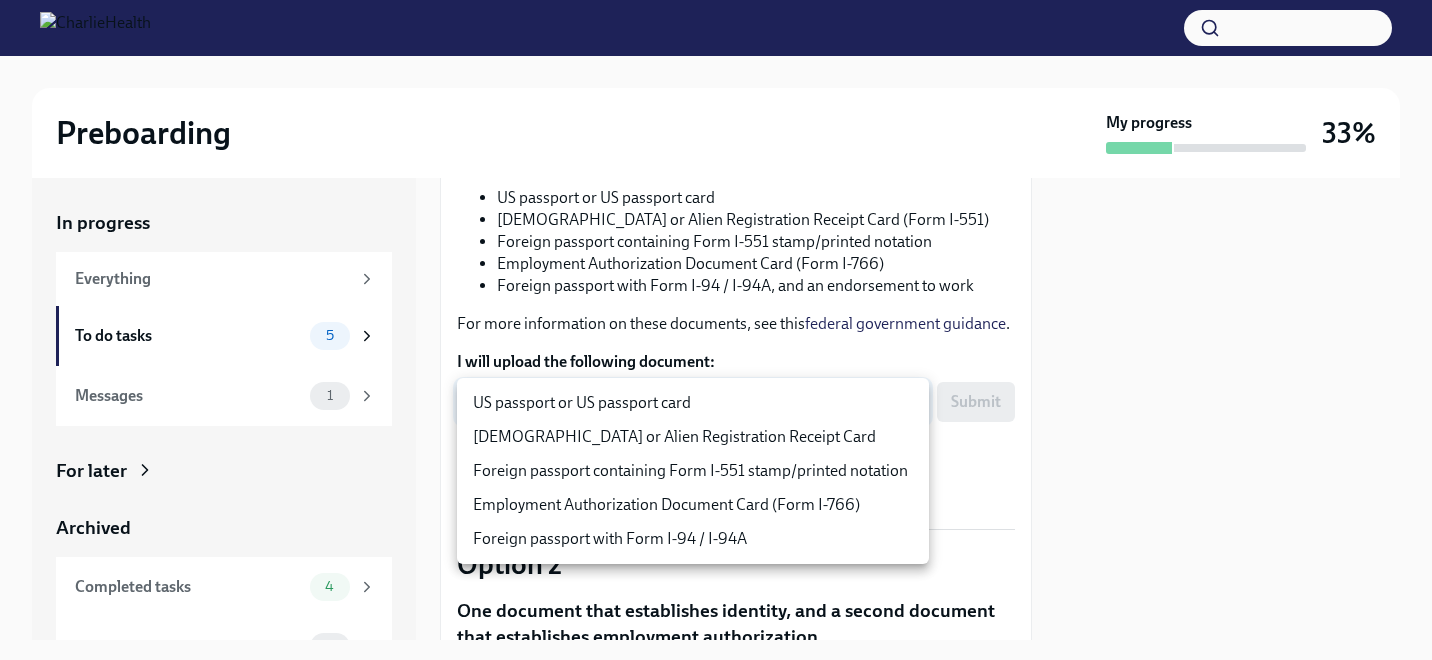 click on "US passport or US passport card" at bounding box center [693, 403] 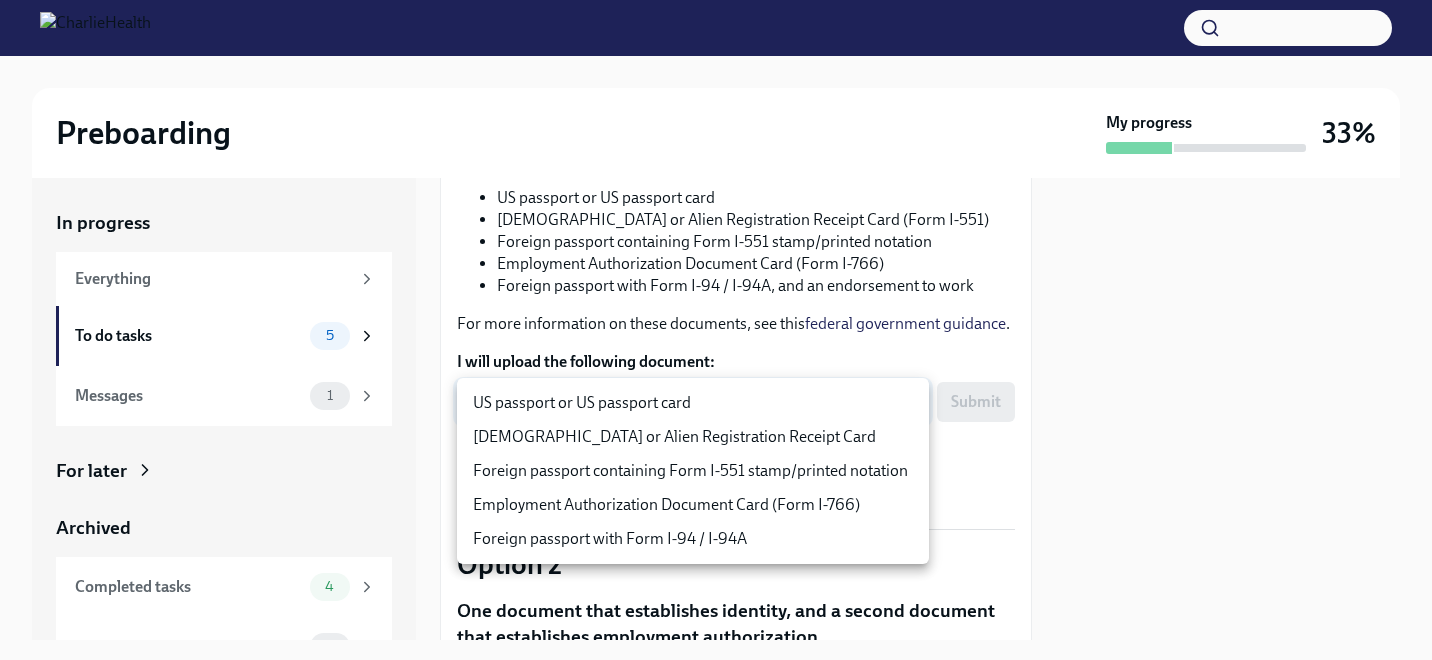 type on "KnYOjnC8x" 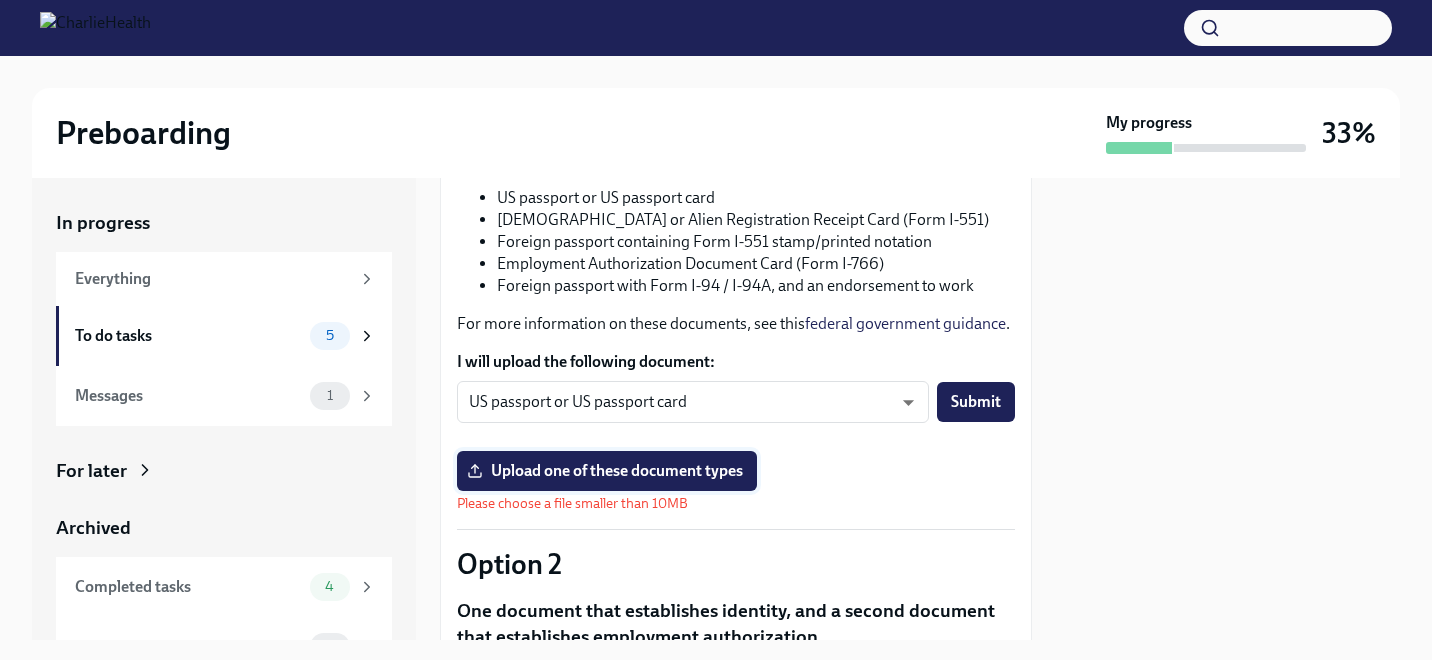 click on "Upload one of these document types" at bounding box center (607, 471) 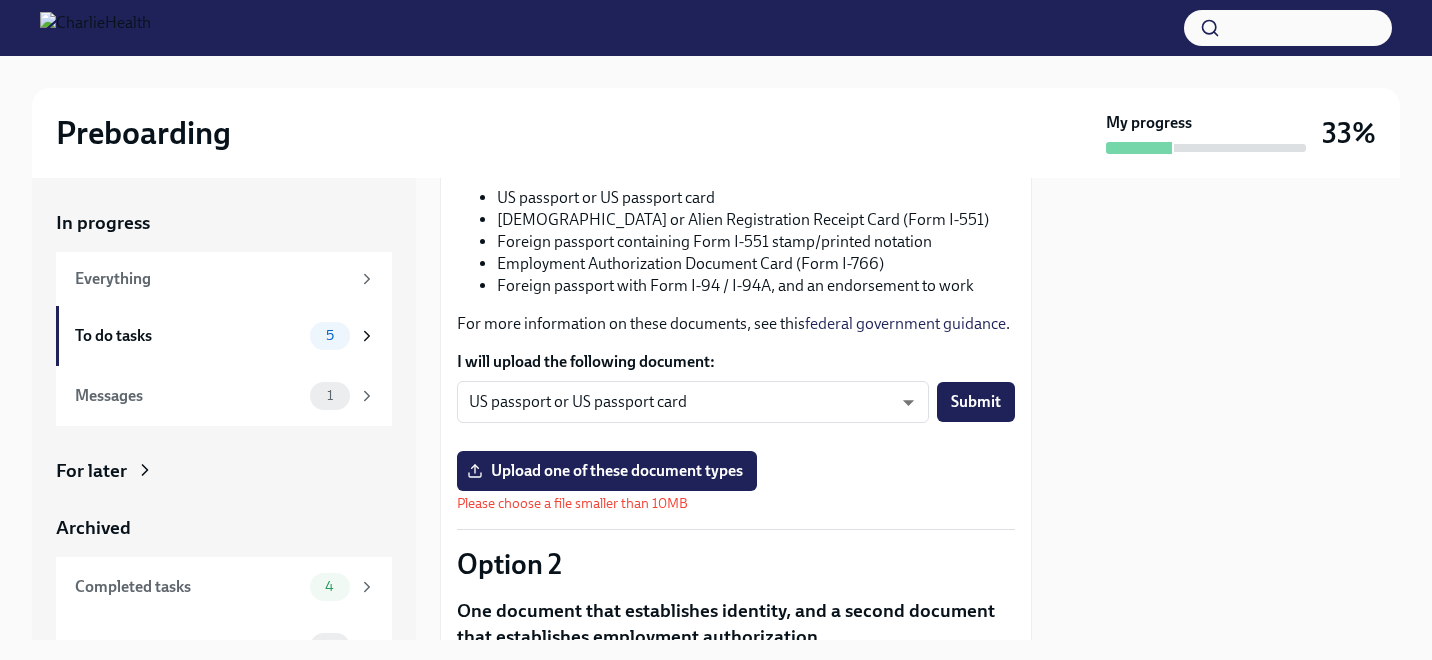scroll, scrollTop: 408, scrollLeft: 0, axis: vertical 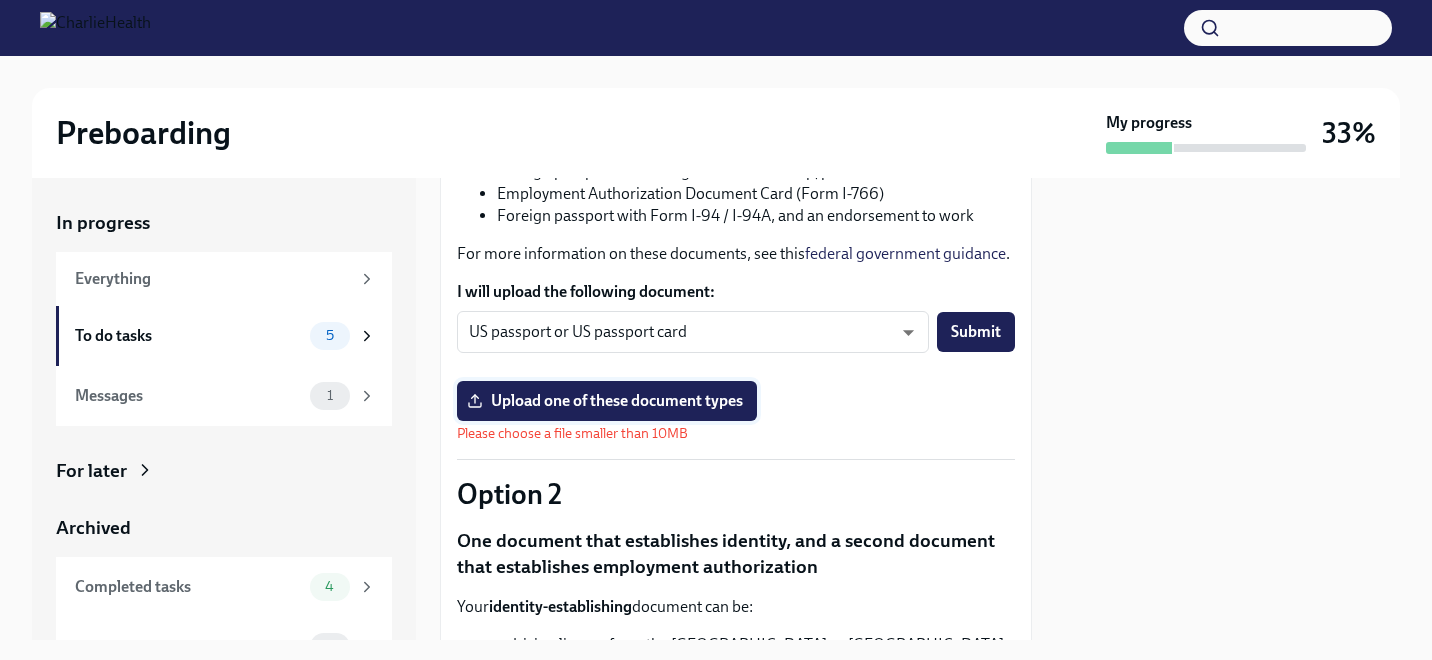 click on "Upload one of these document types" at bounding box center [607, 401] 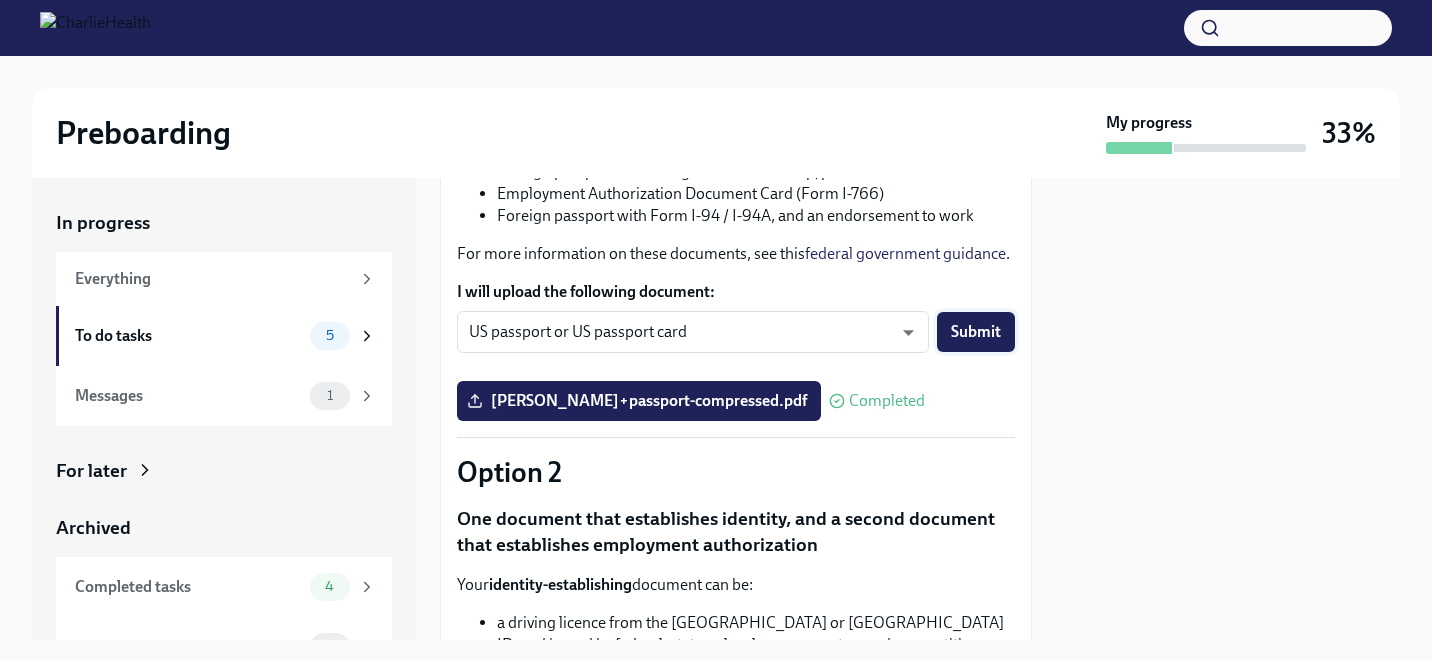 click on "Submit" at bounding box center (976, 332) 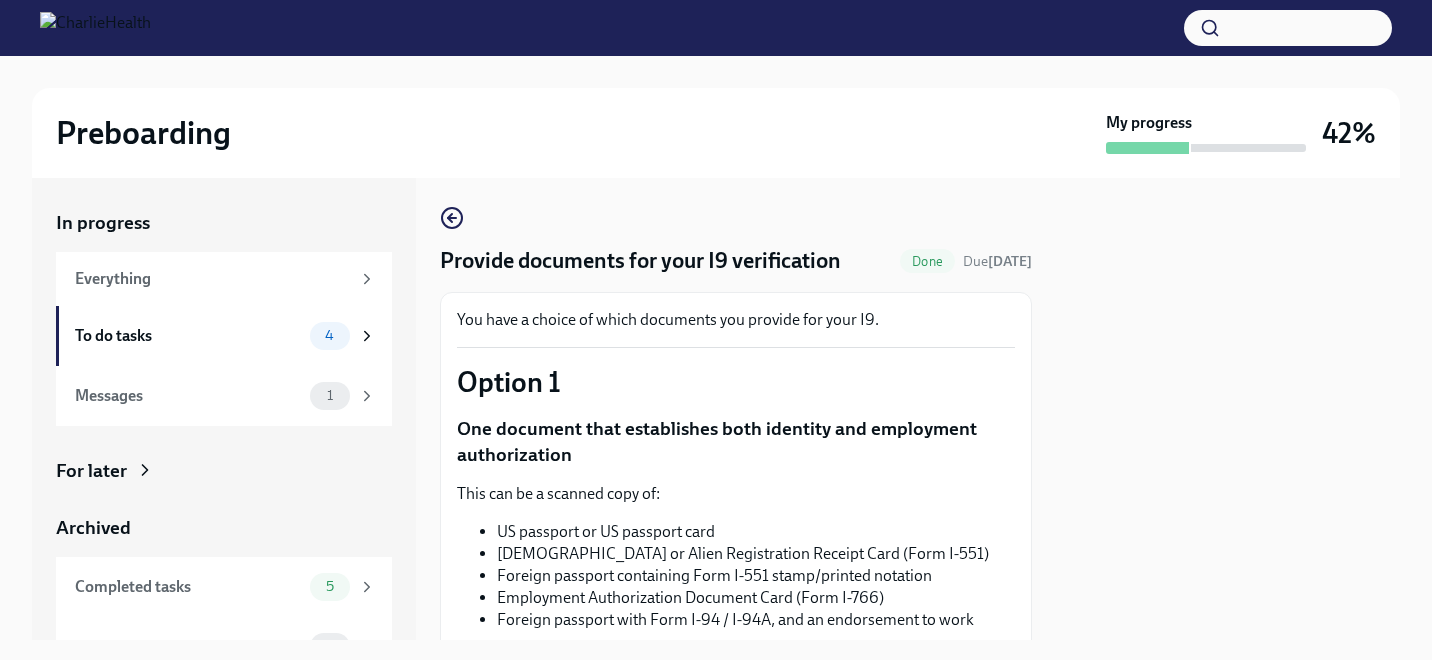 scroll, scrollTop: 0, scrollLeft: 0, axis: both 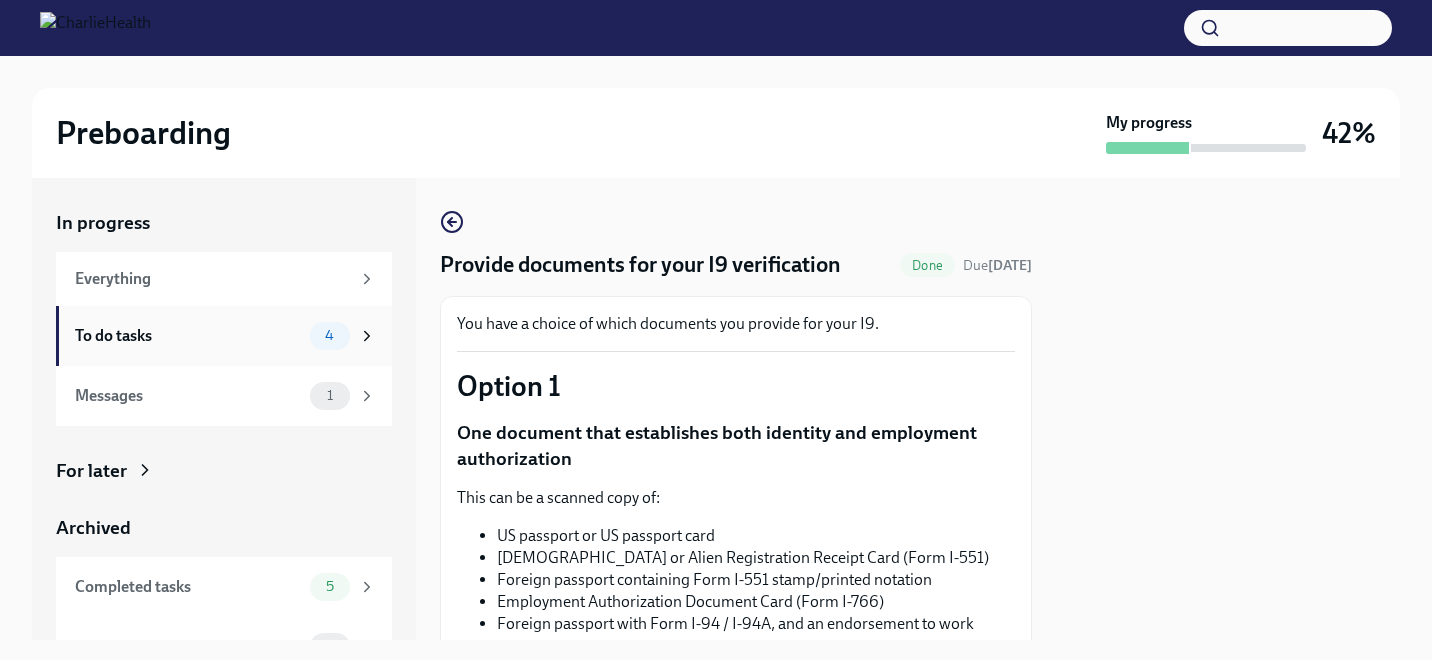 click on "To do tasks" at bounding box center [188, 336] 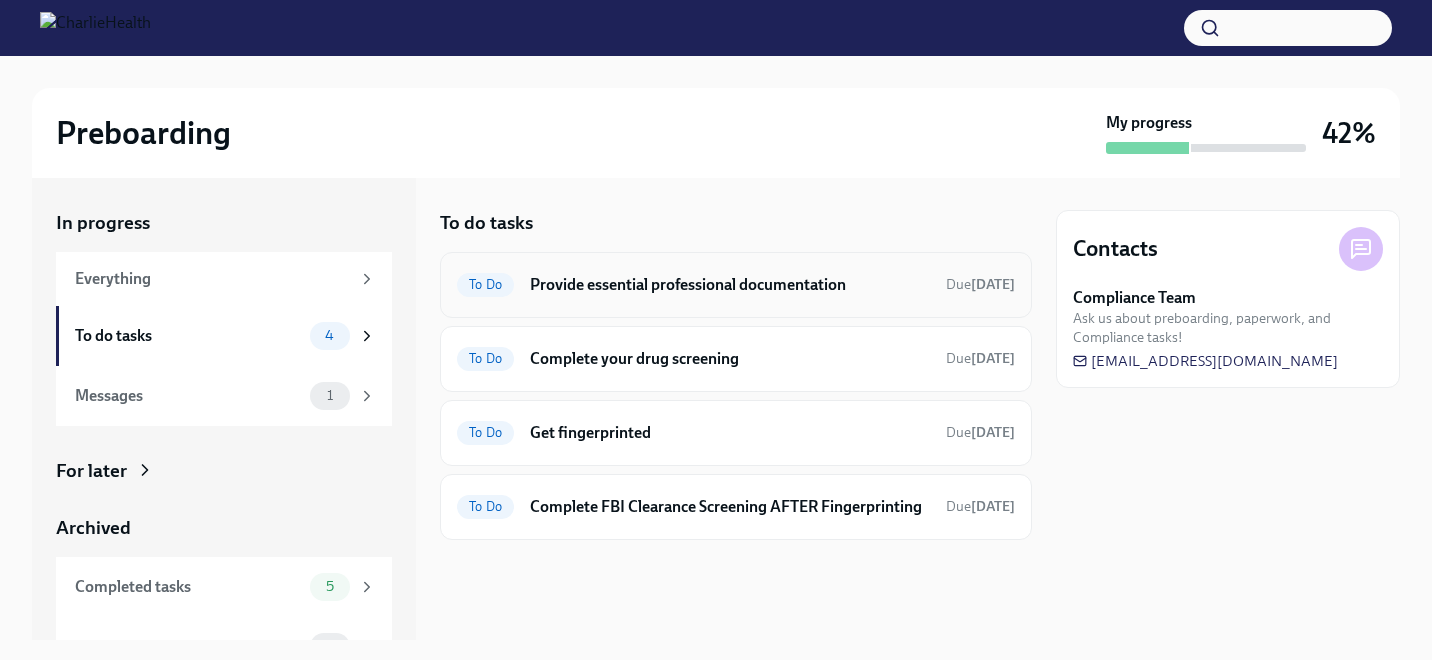 click on "Provide essential professional documentation" at bounding box center (730, 285) 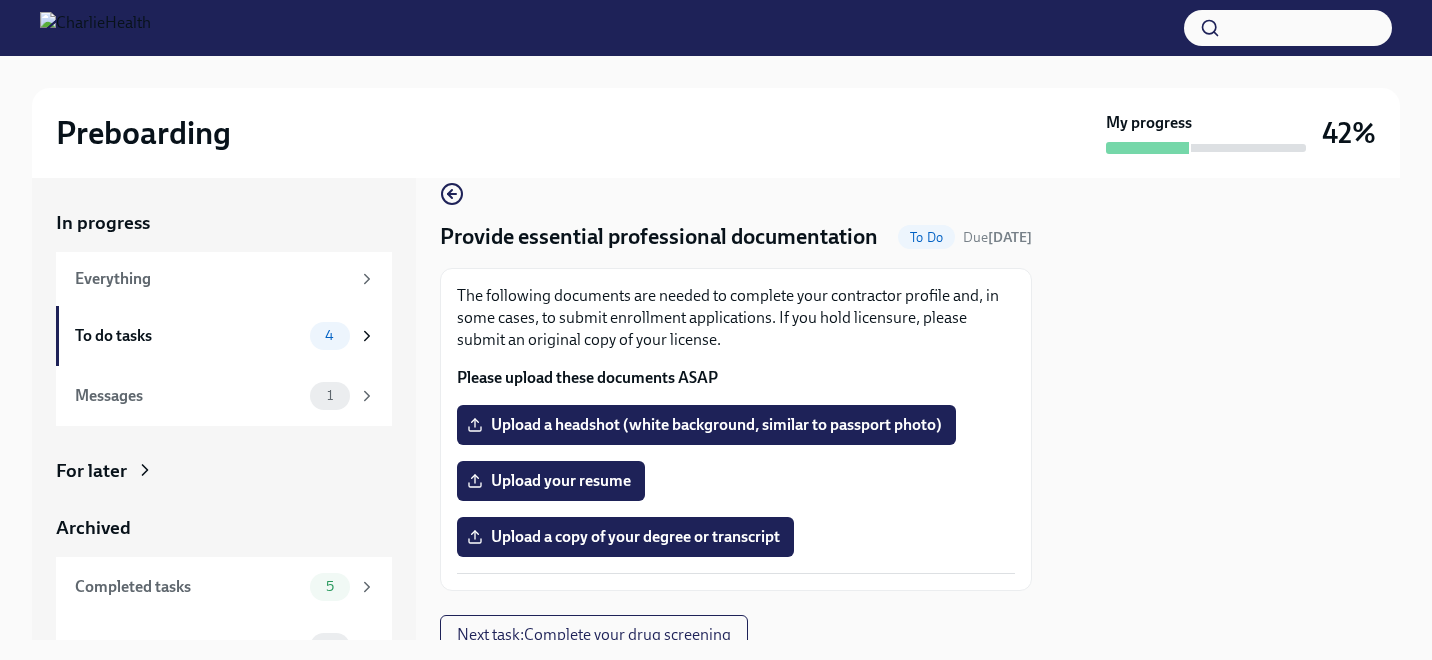 scroll, scrollTop: 22, scrollLeft: 0, axis: vertical 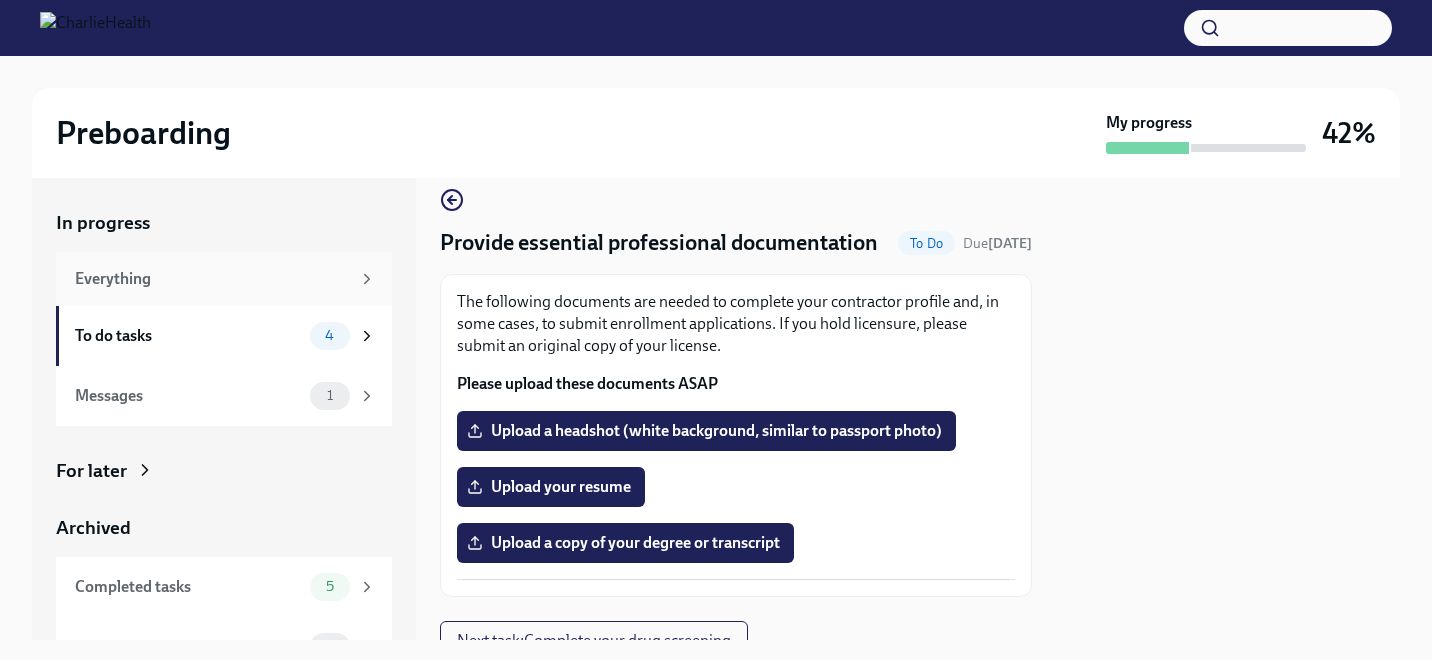 click on "Everything" at bounding box center (212, 279) 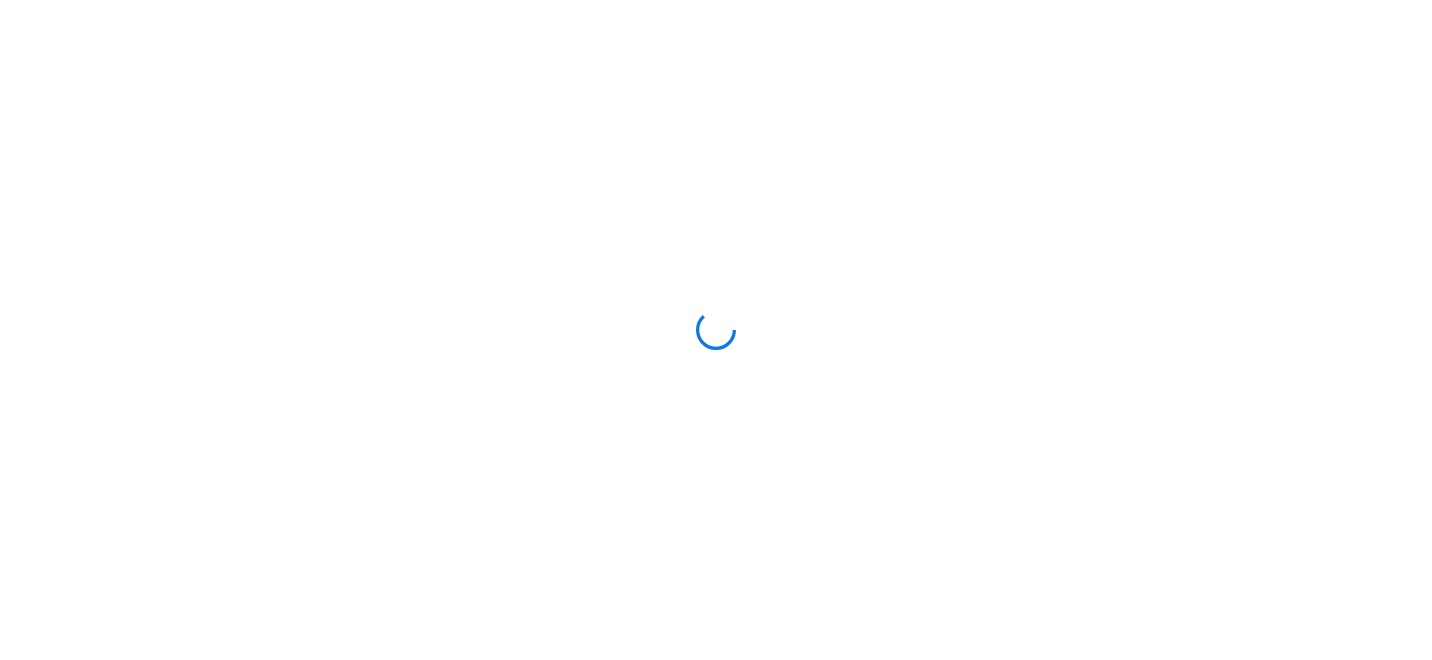 scroll, scrollTop: 0, scrollLeft: 0, axis: both 